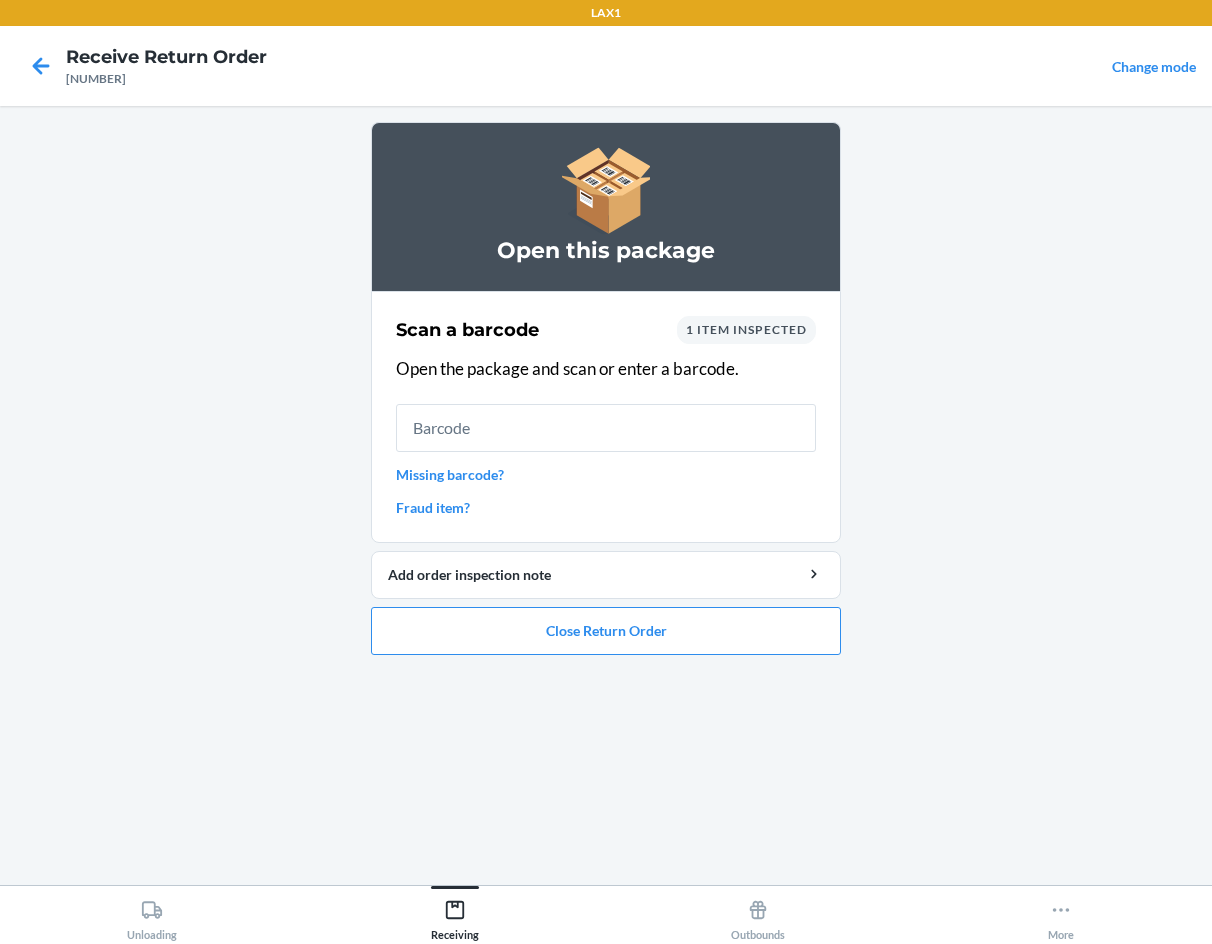 scroll, scrollTop: 0, scrollLeft: 0, axis: both 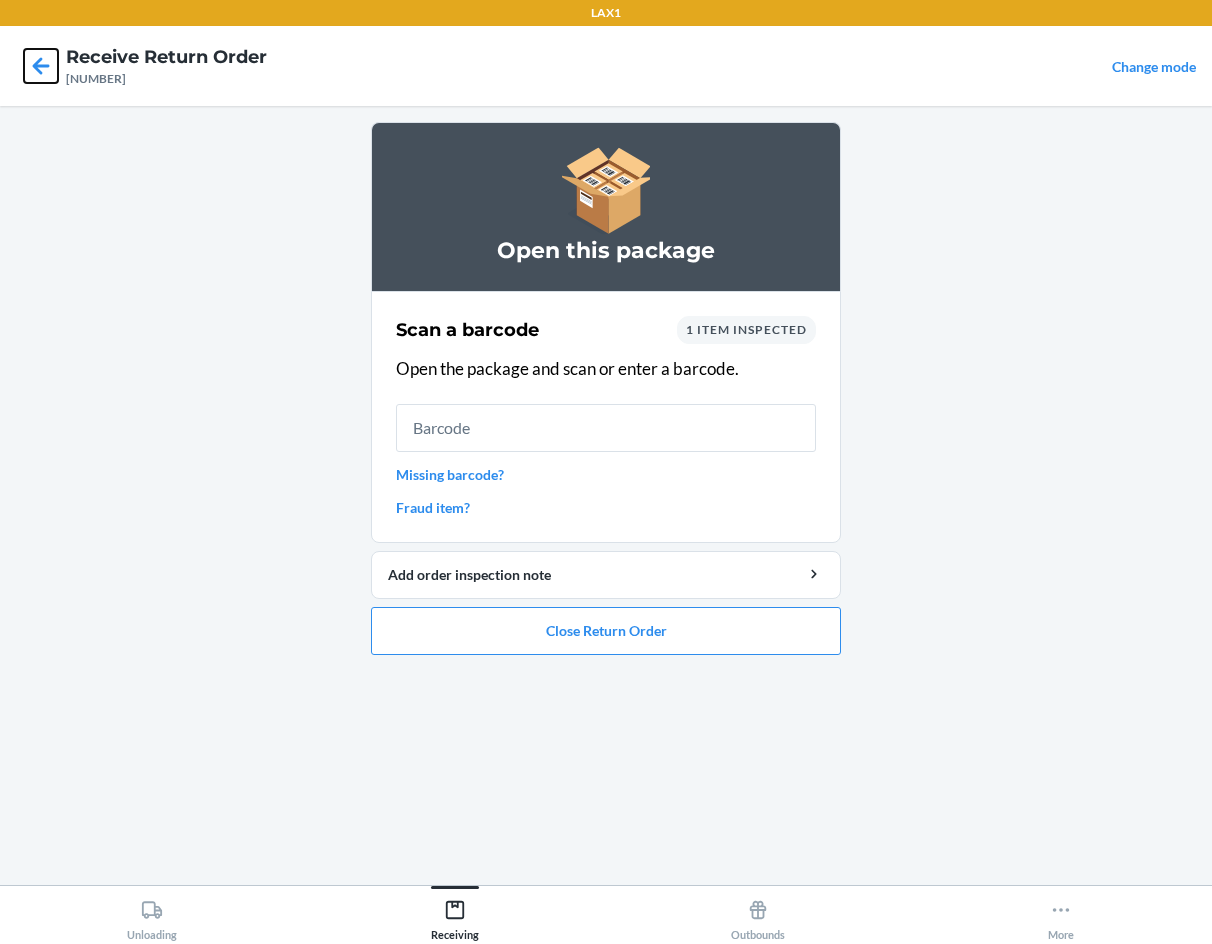 click 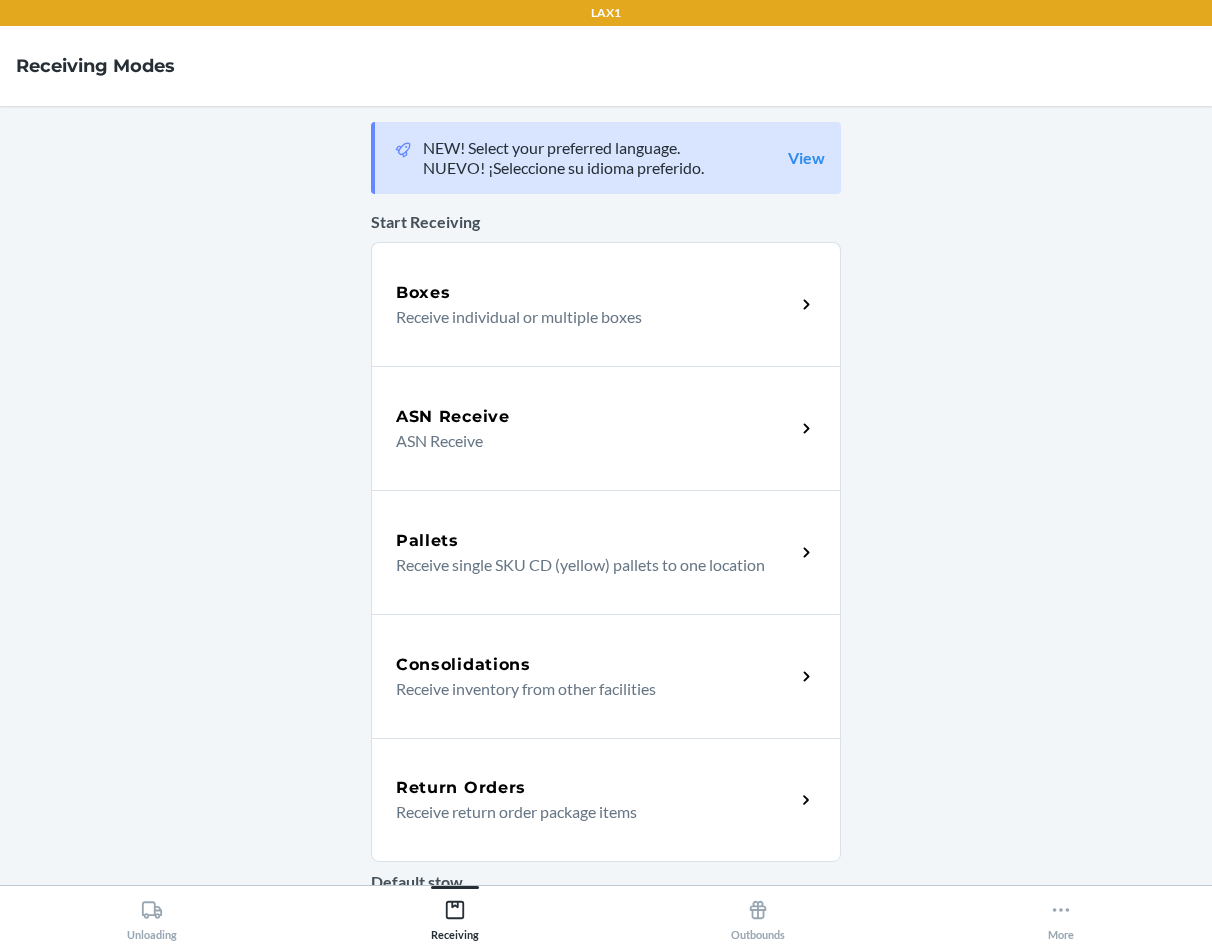click on "Receive return order package items" at bounding box center (587, 812) 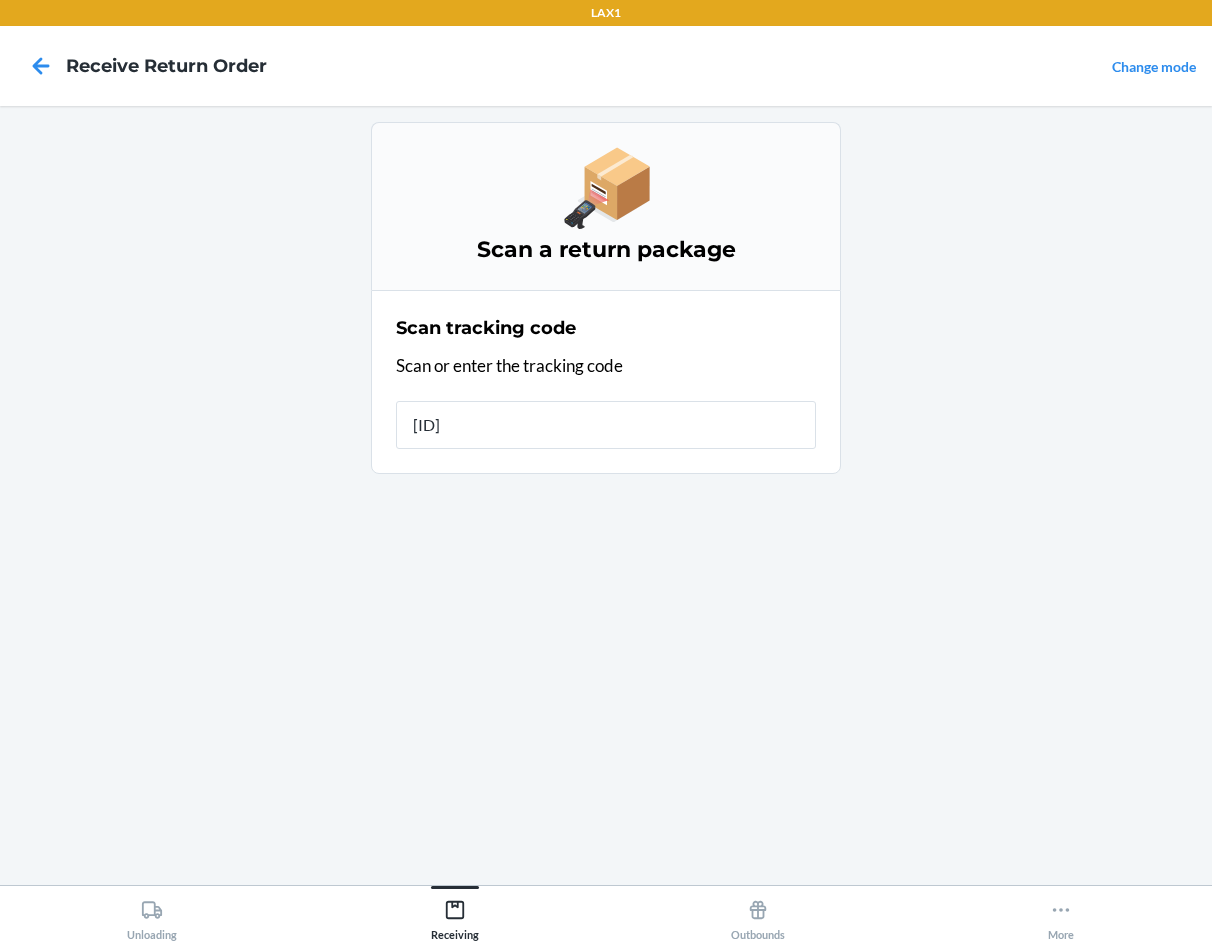 type on "[LPN]" 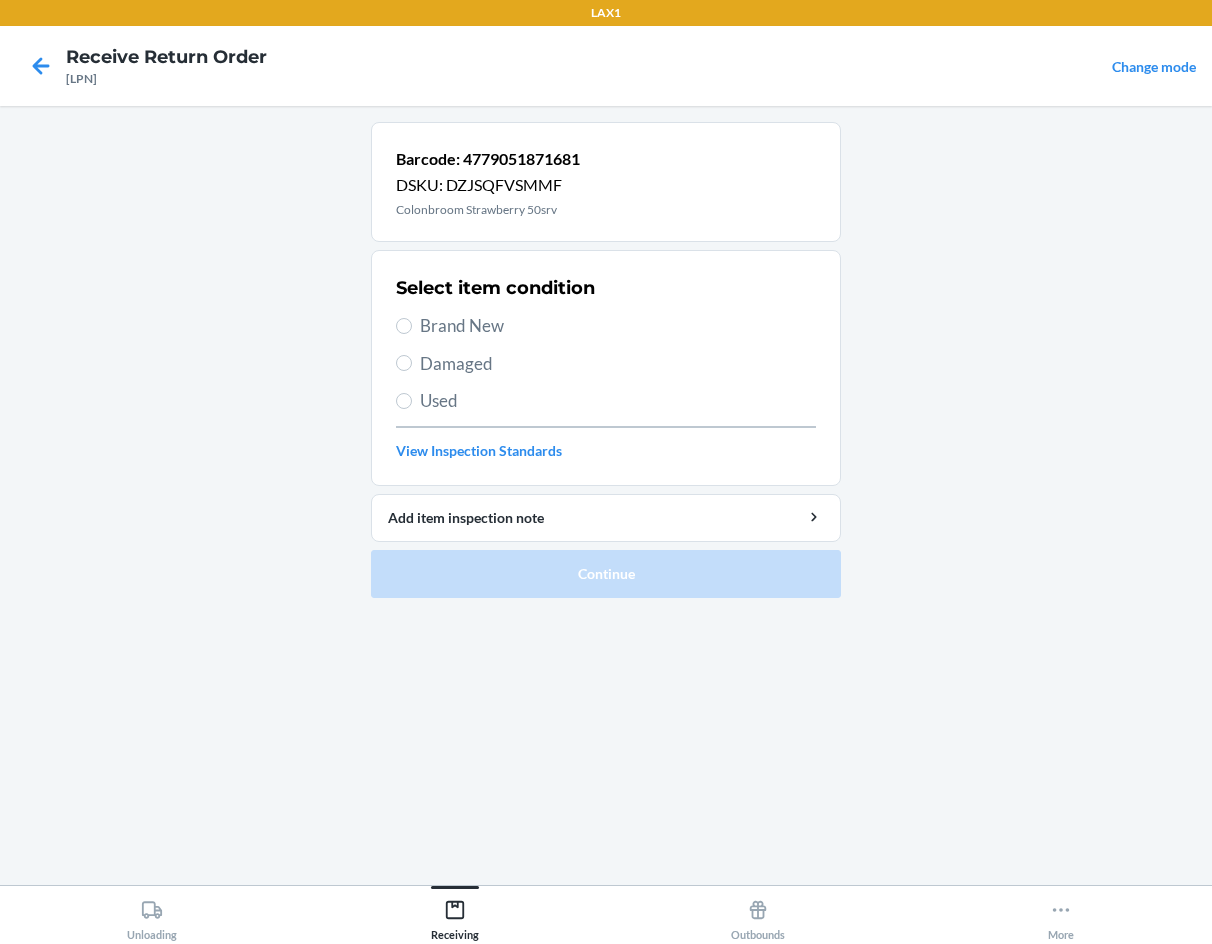 click on "Brand New" at bounding box center (618, 326) 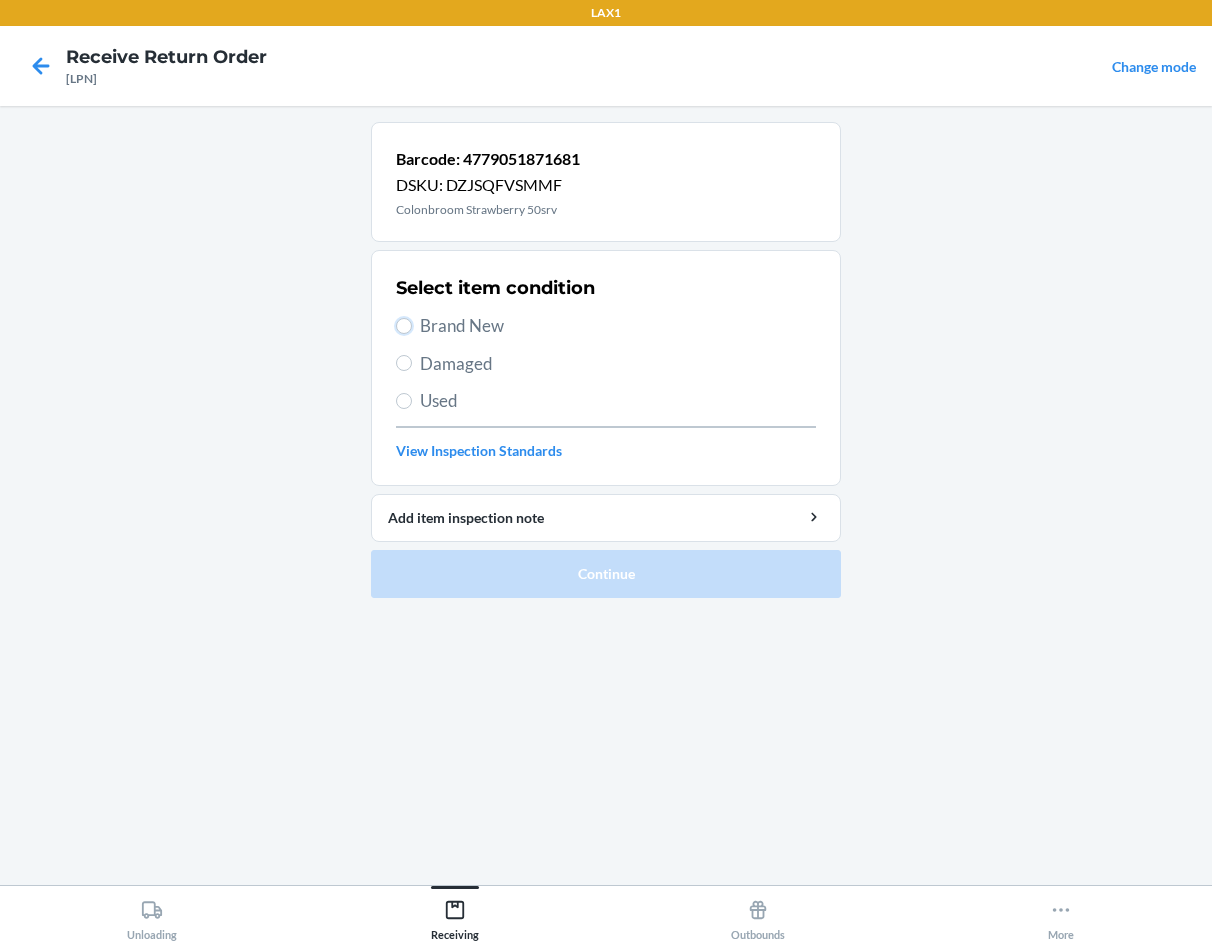 click on "Brand New" at bounding box center (404, 326) 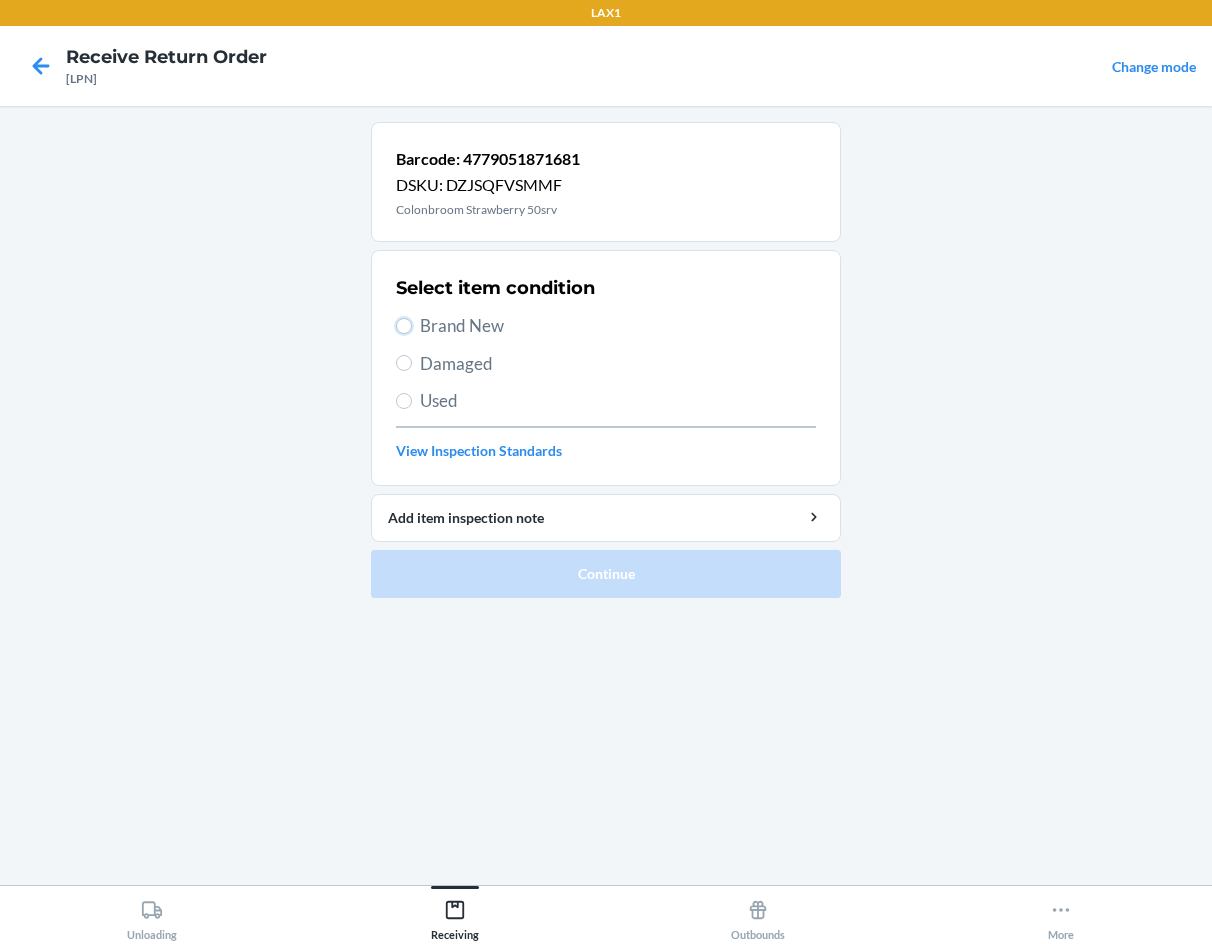 radio on "true" 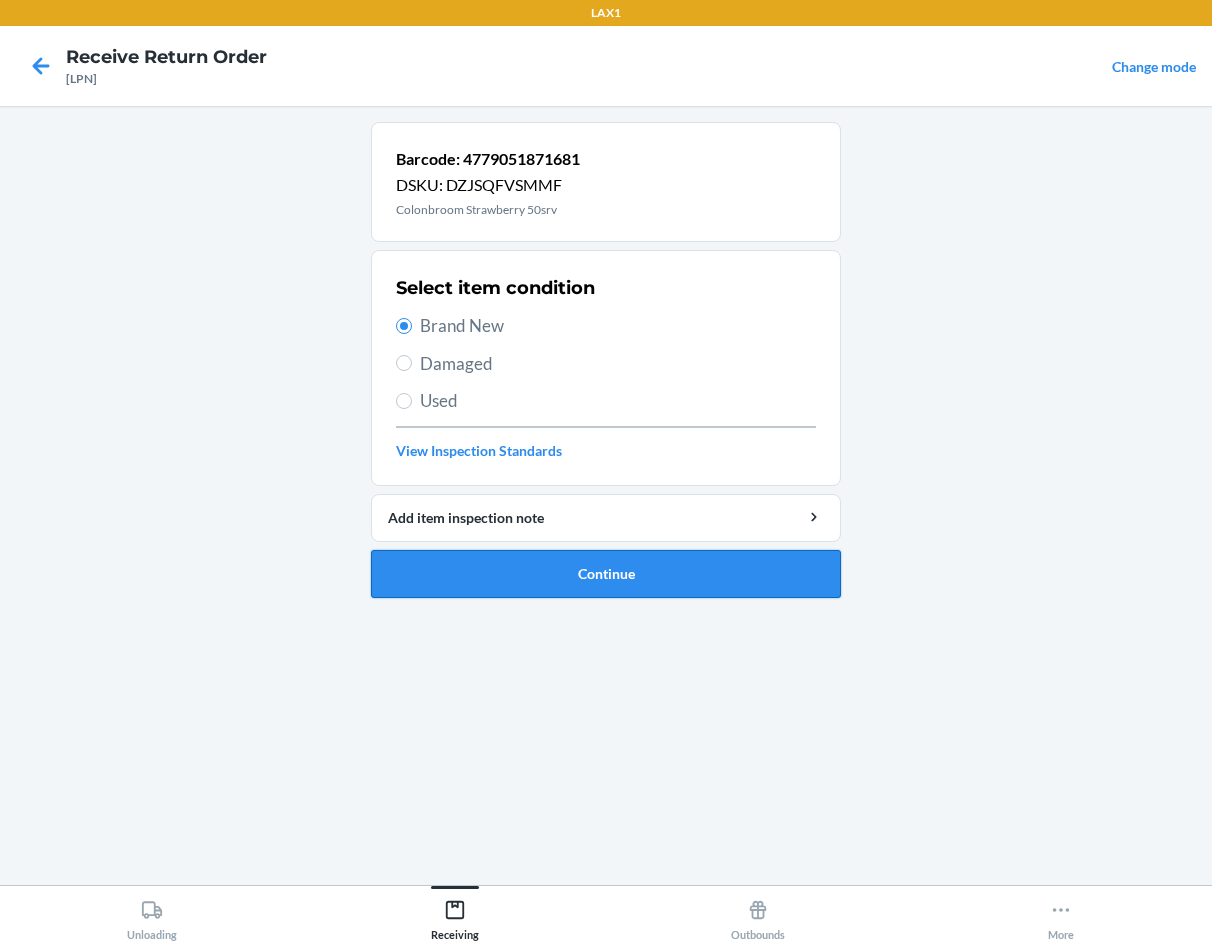 click on "Continue" at bounding box center [606, 574] 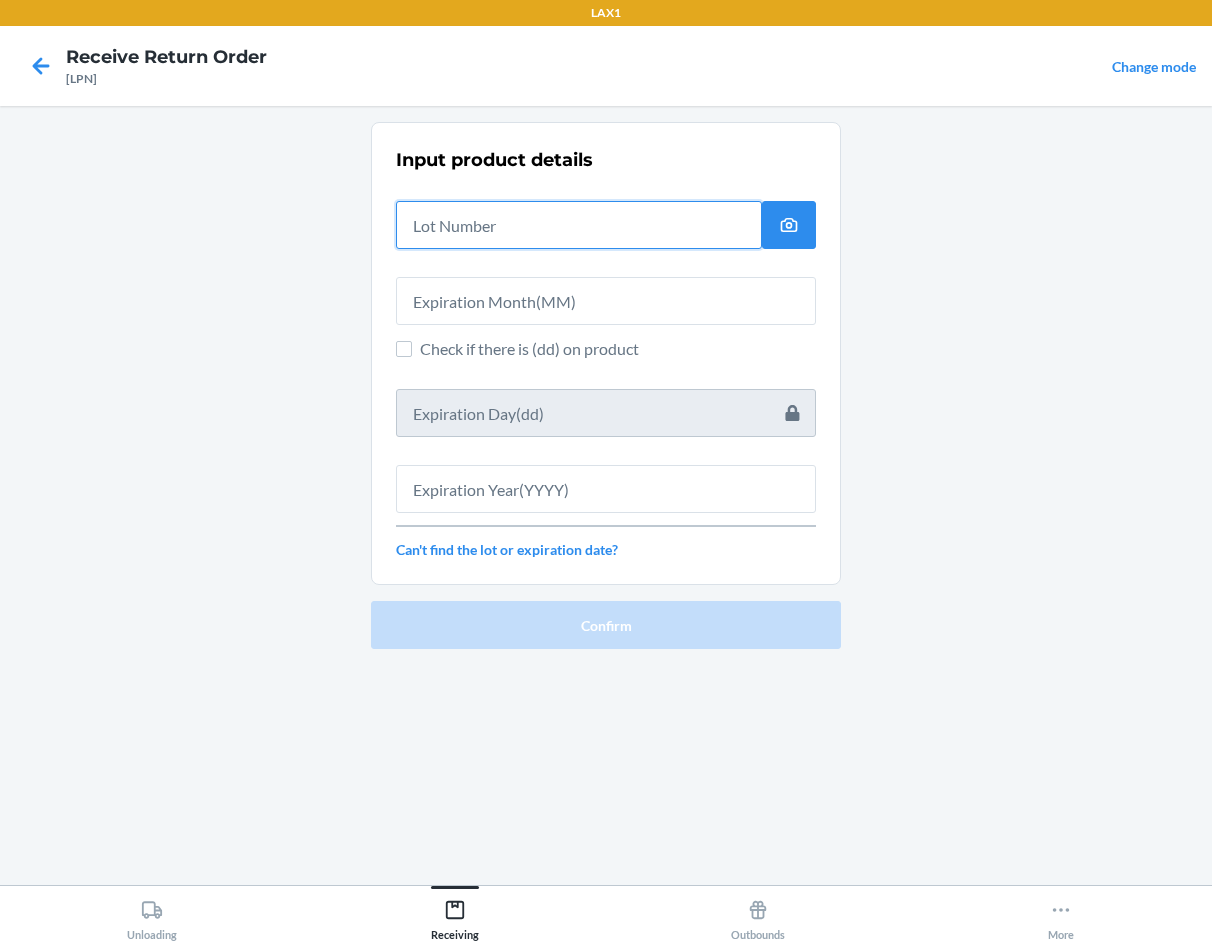 click at bounding box center [579, 225] 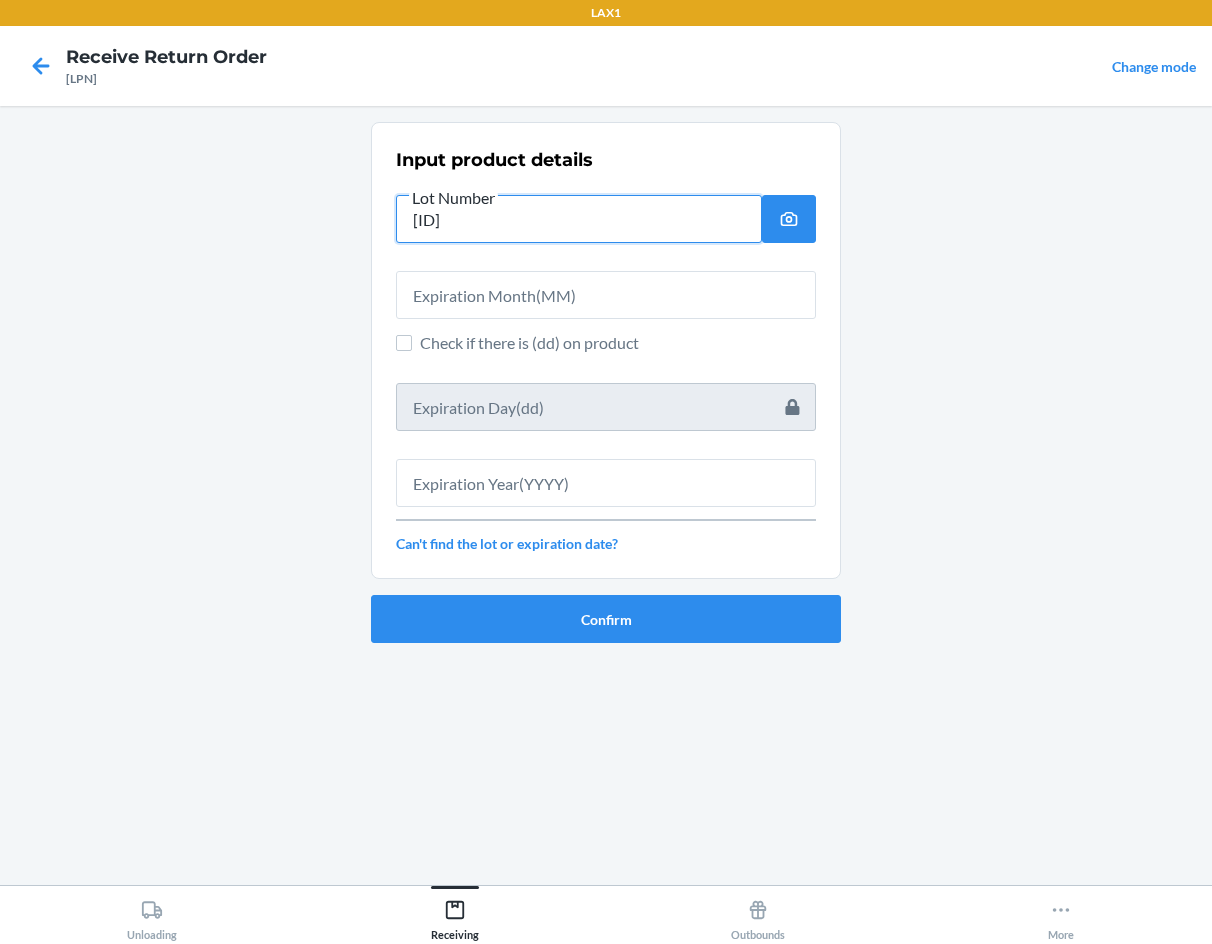 type on "[ID]" 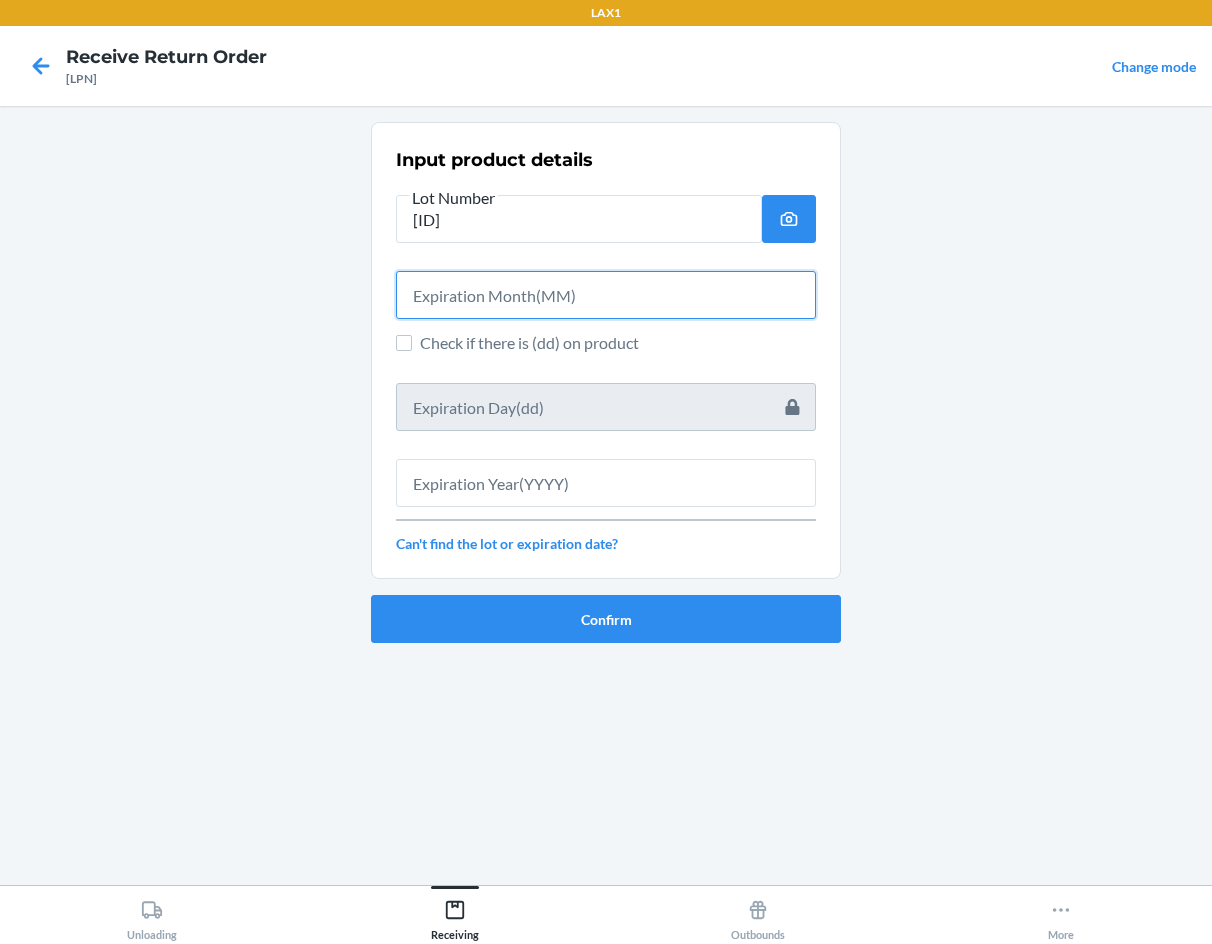 click at bounding box center [606, 295] 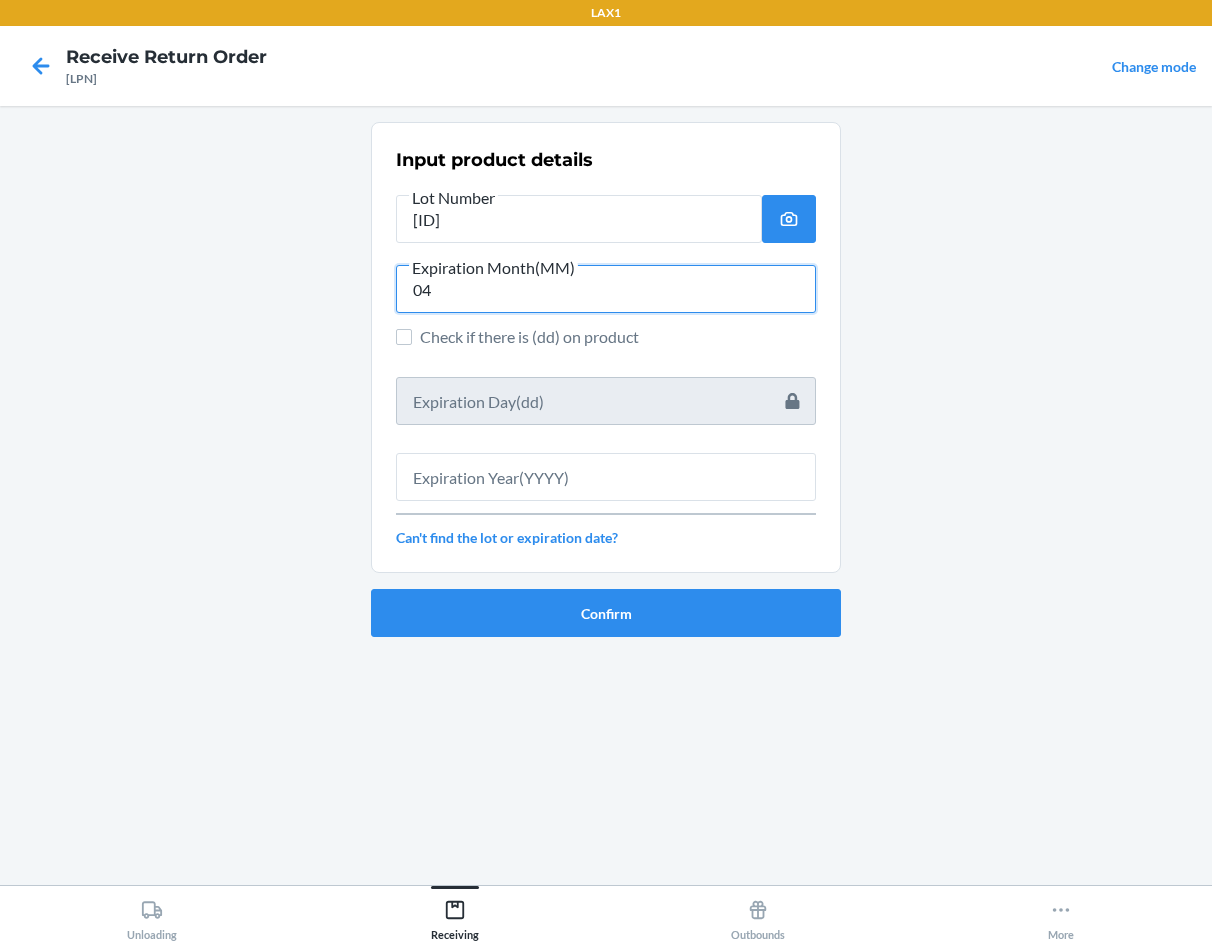 type on "04" 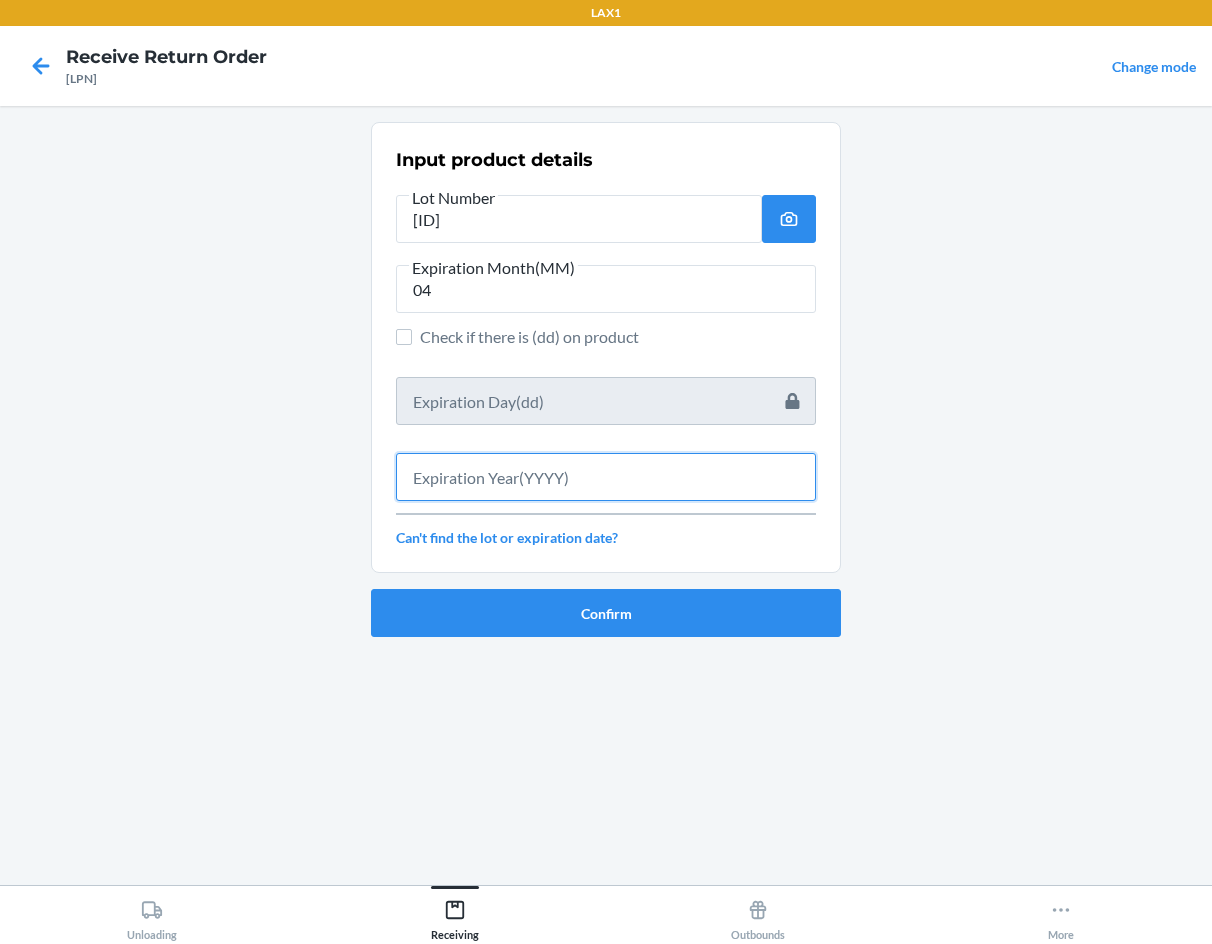 click at bounding box center [606, 477] 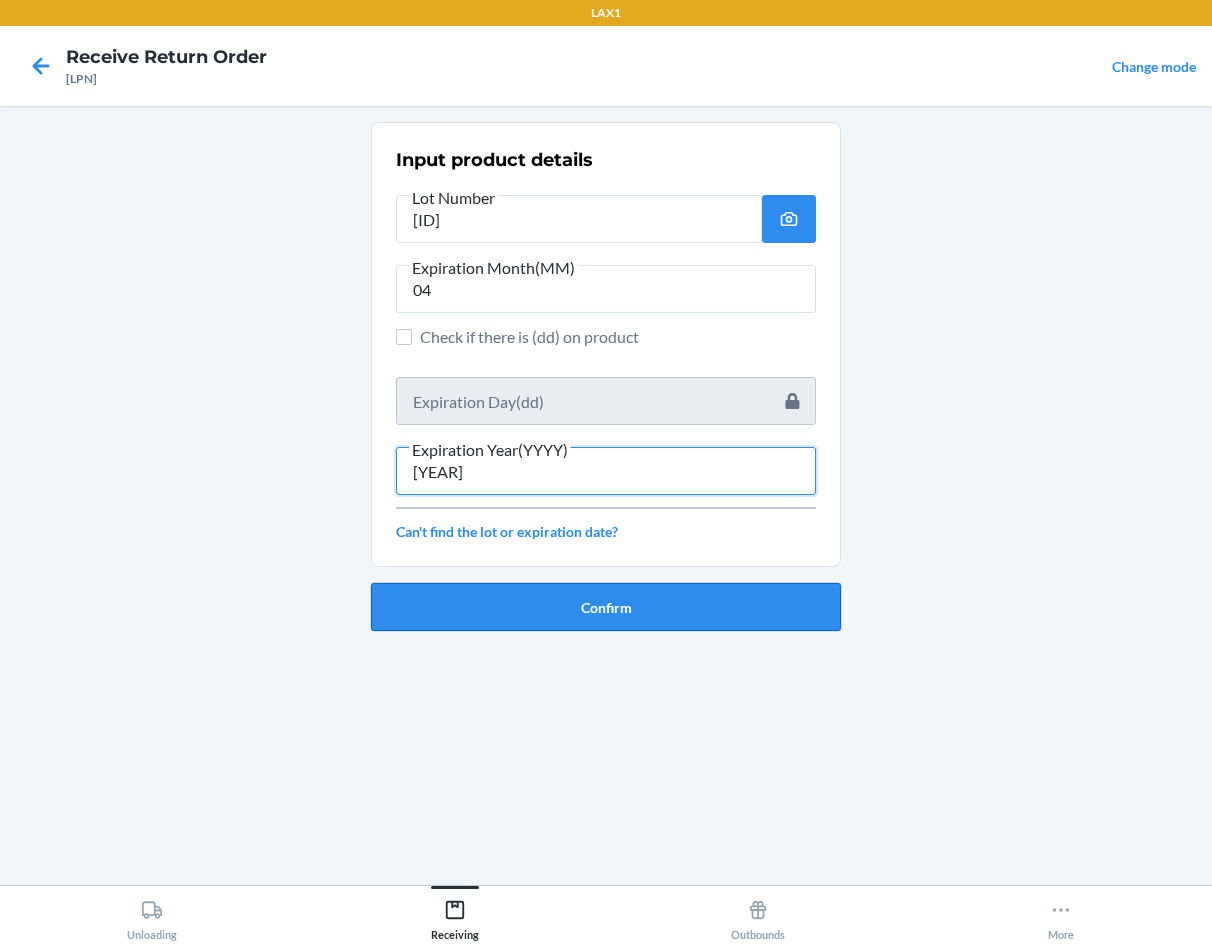 type on "[YEAR]" 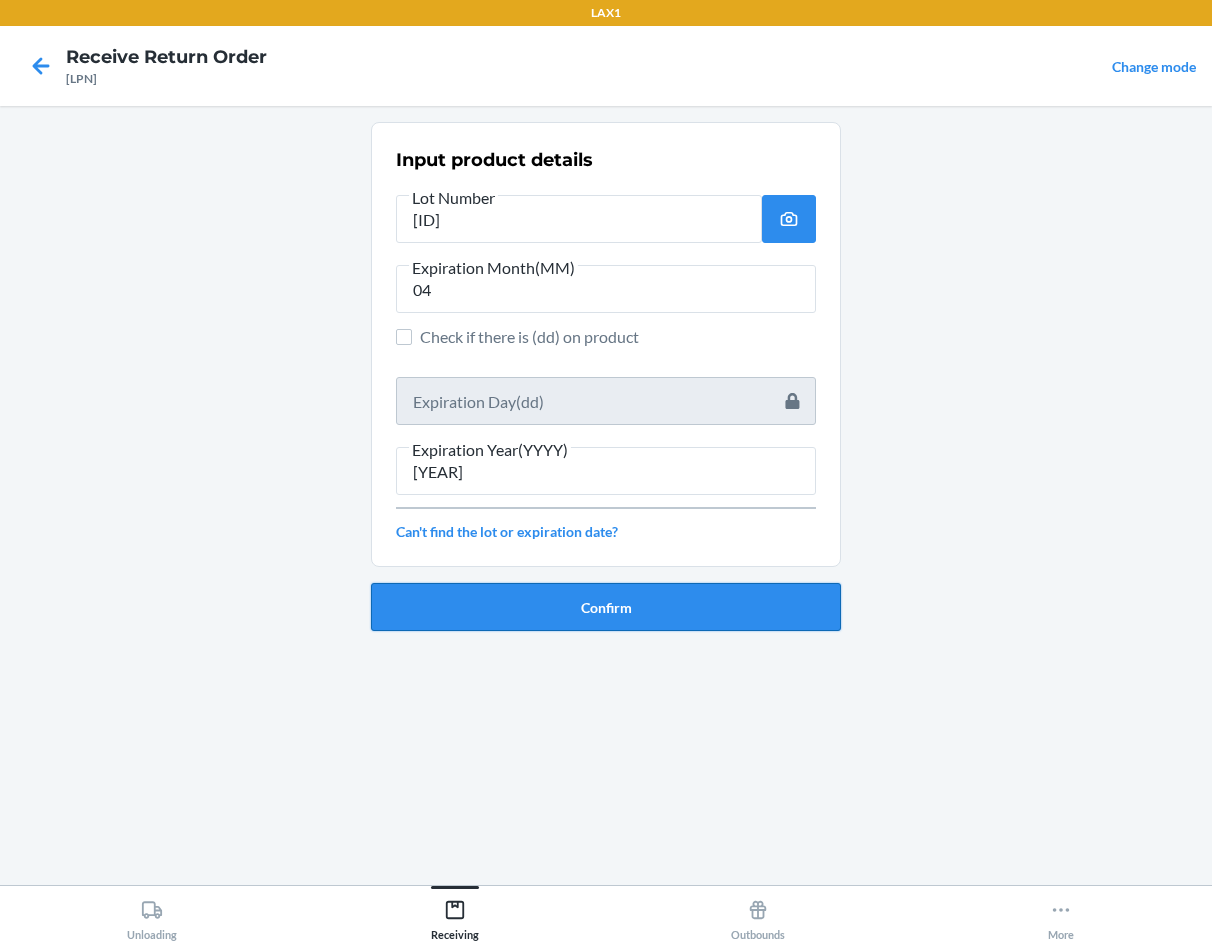 click on "Confirm" at bounding box center (606, 607) 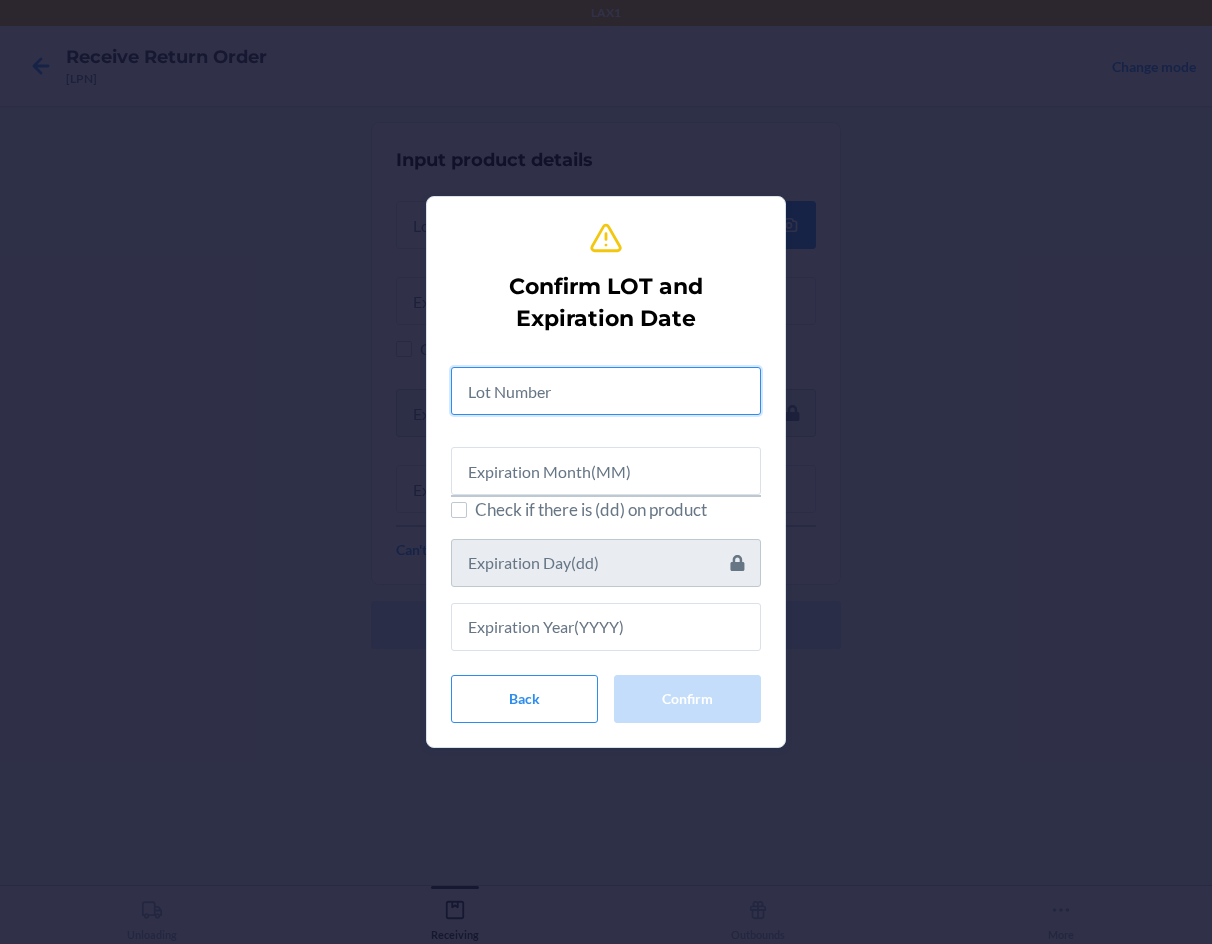click at bounding box center (606, 391) 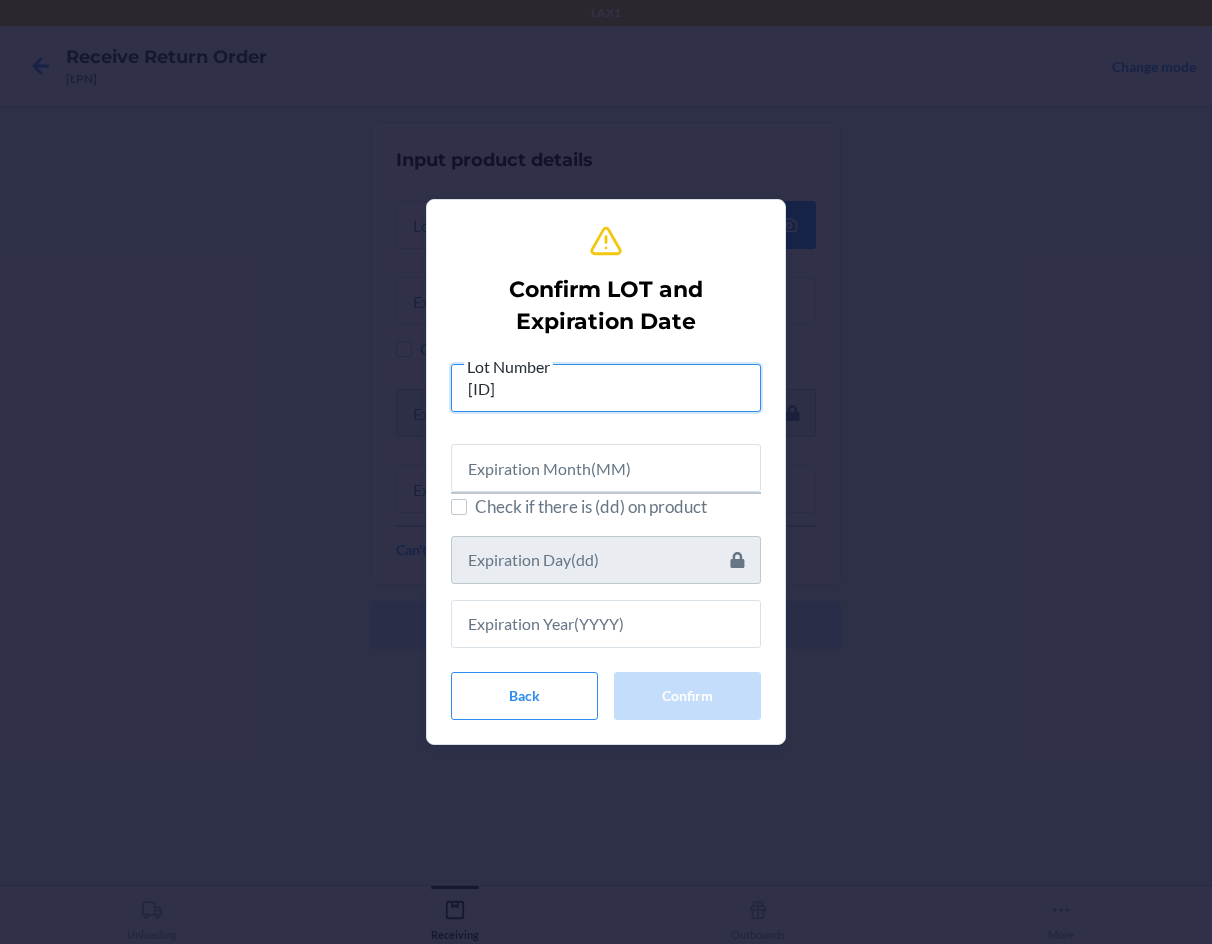 type on "[ID]" 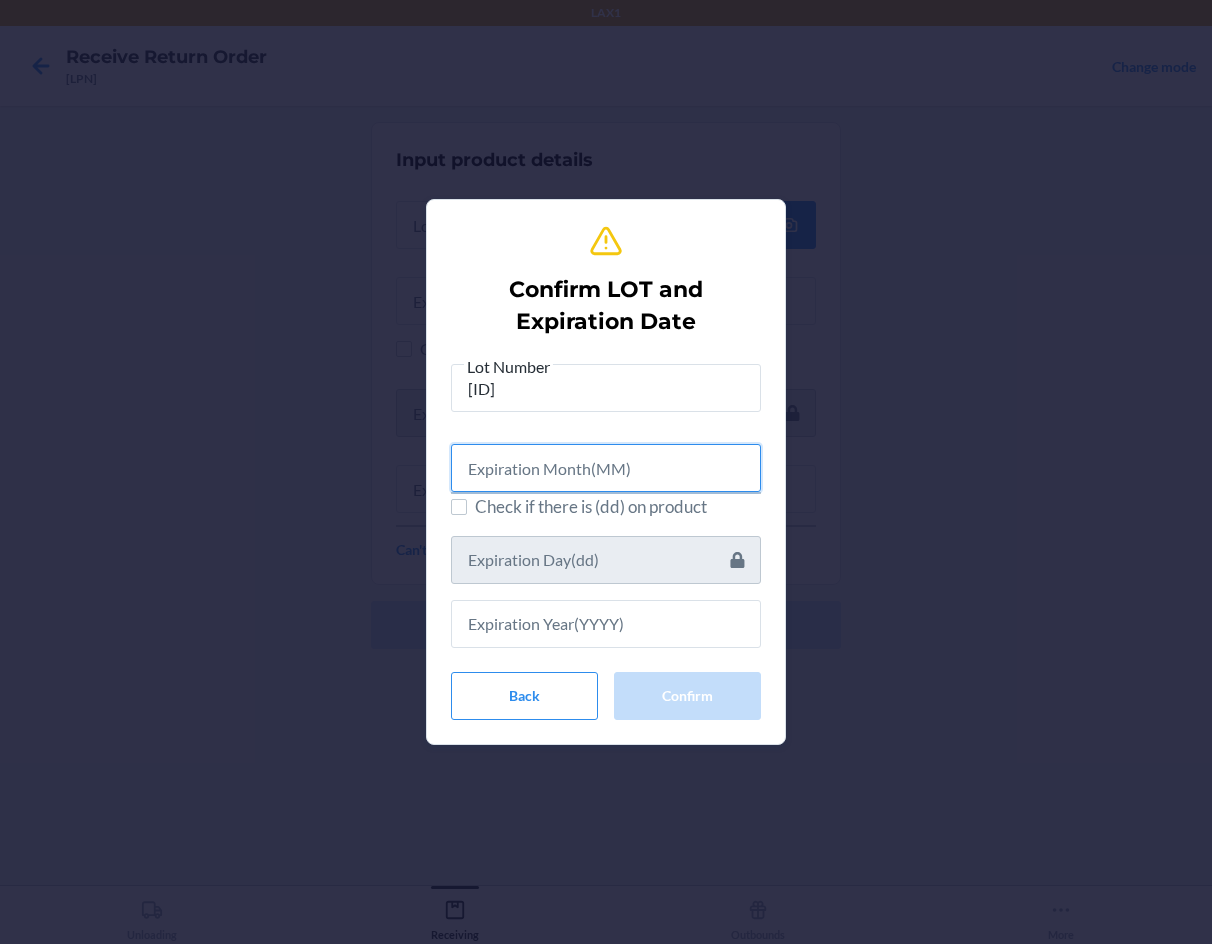 click at bounding box center [606, 468] 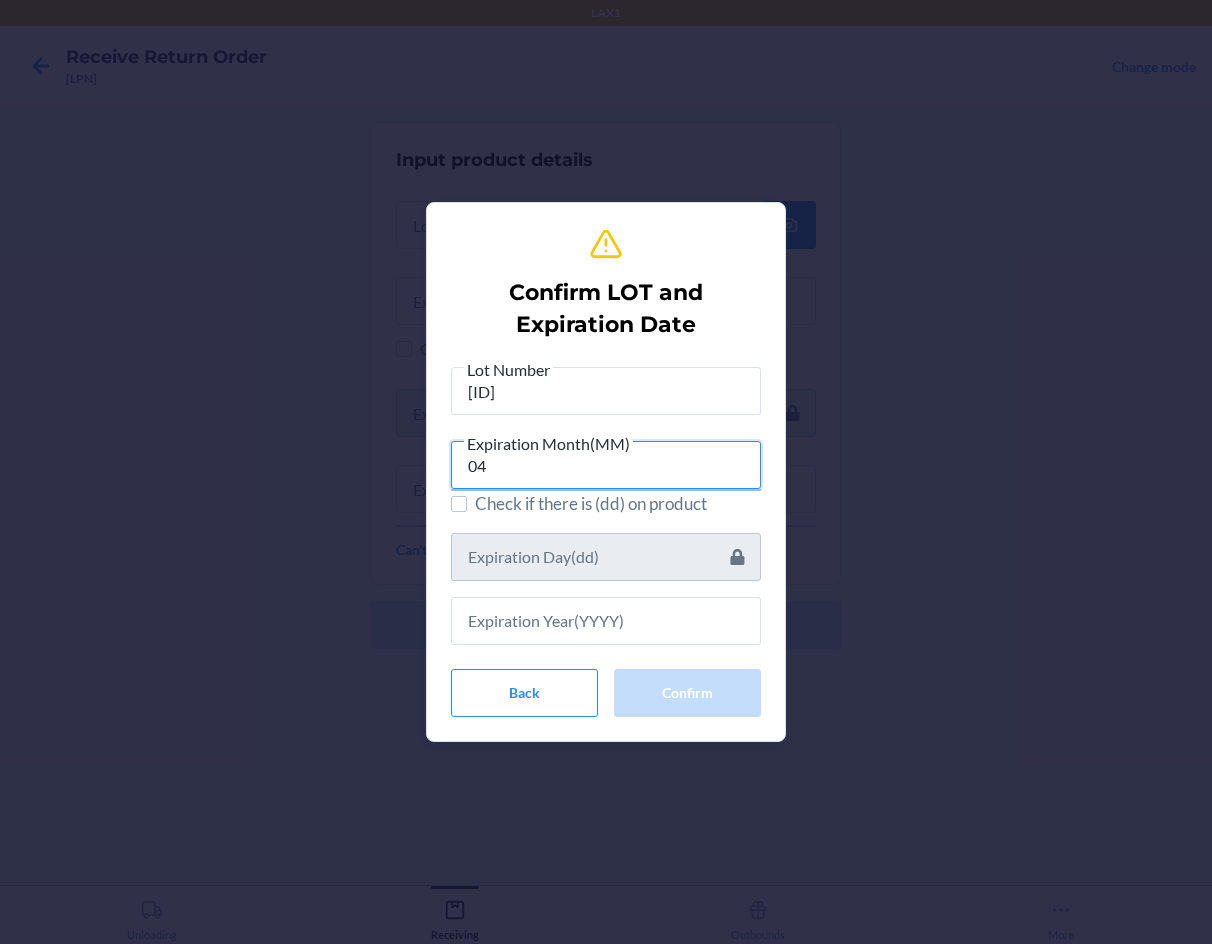 type on "04" 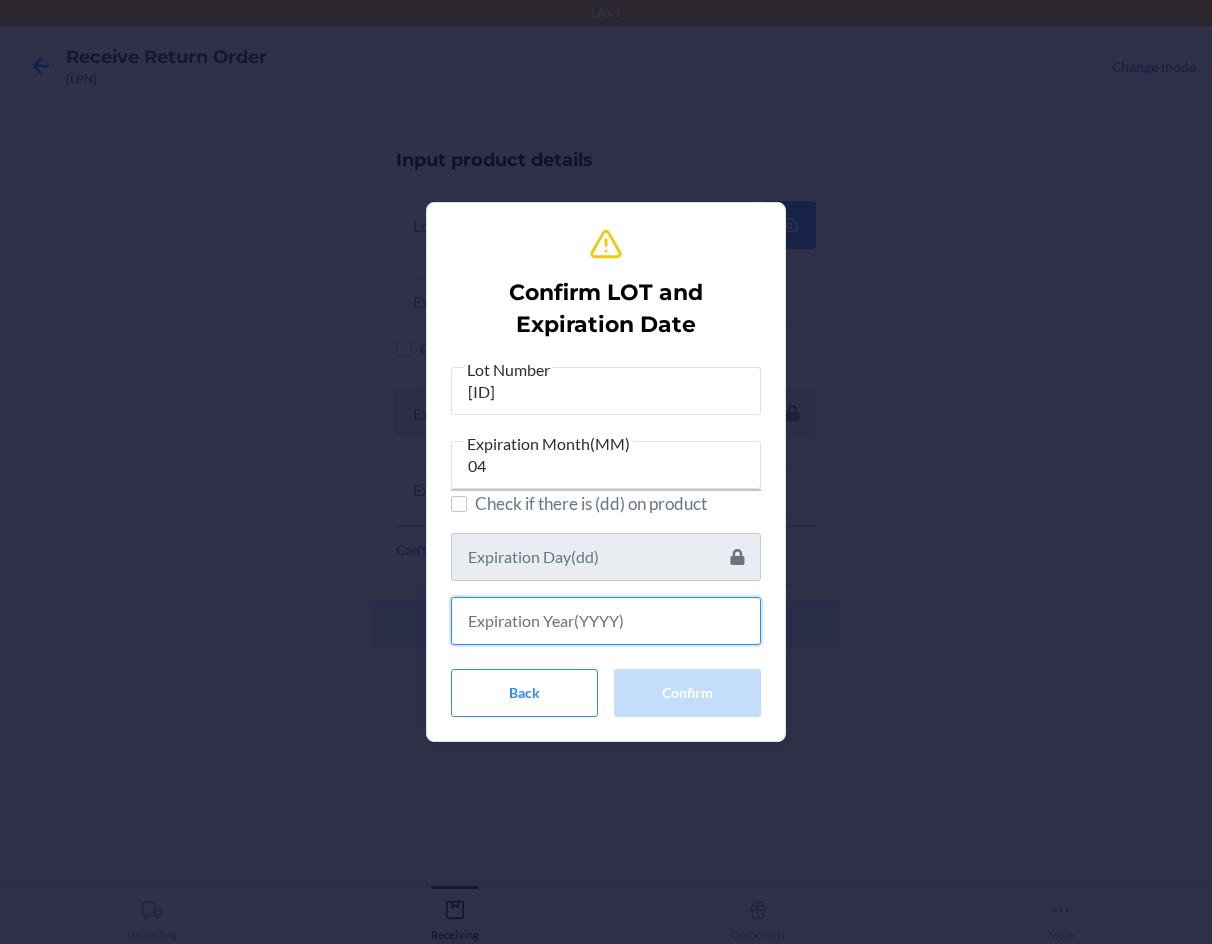 click at bounding box center (606, 621) 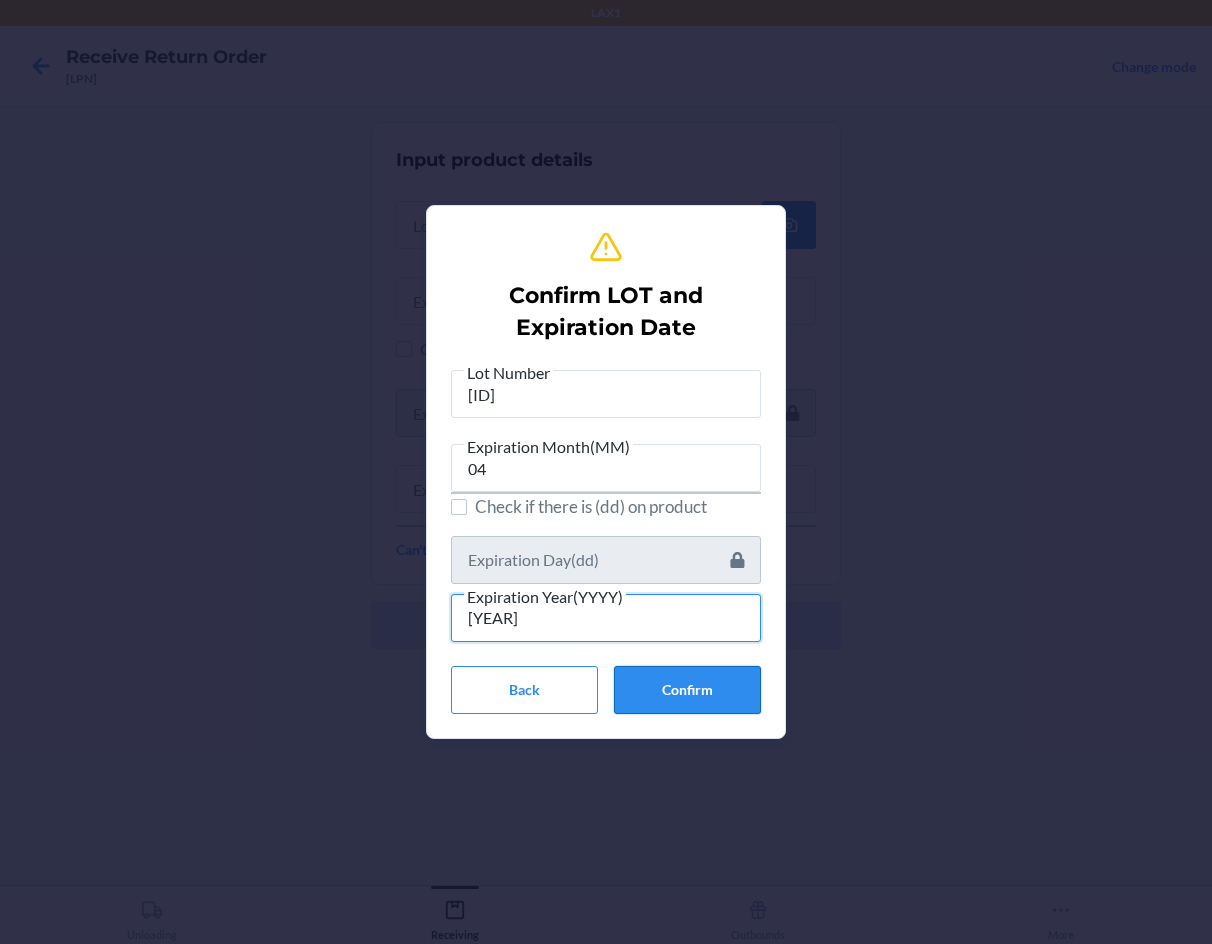 type on "[YEAR]" 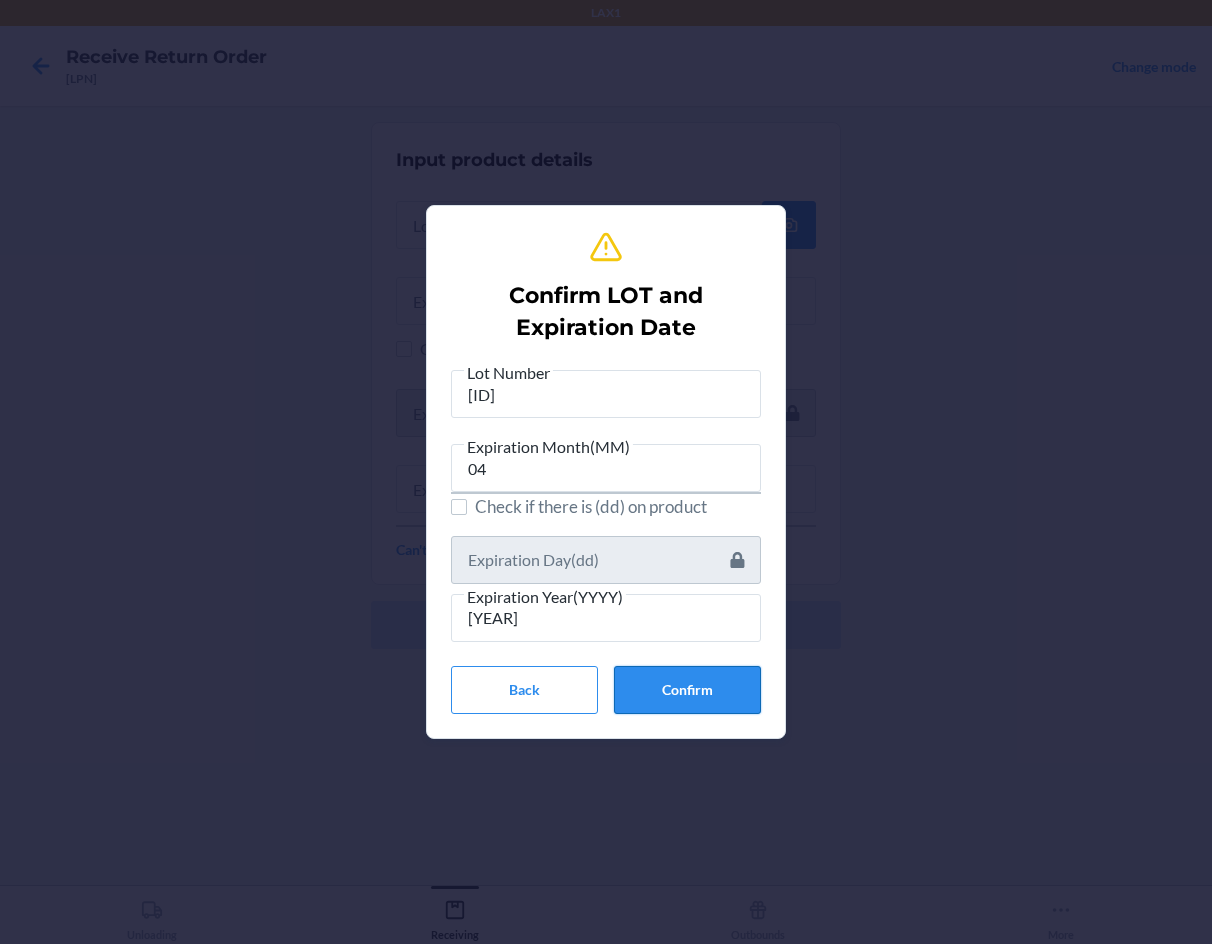 click on "Confirm" at bounding box center (687, 690) 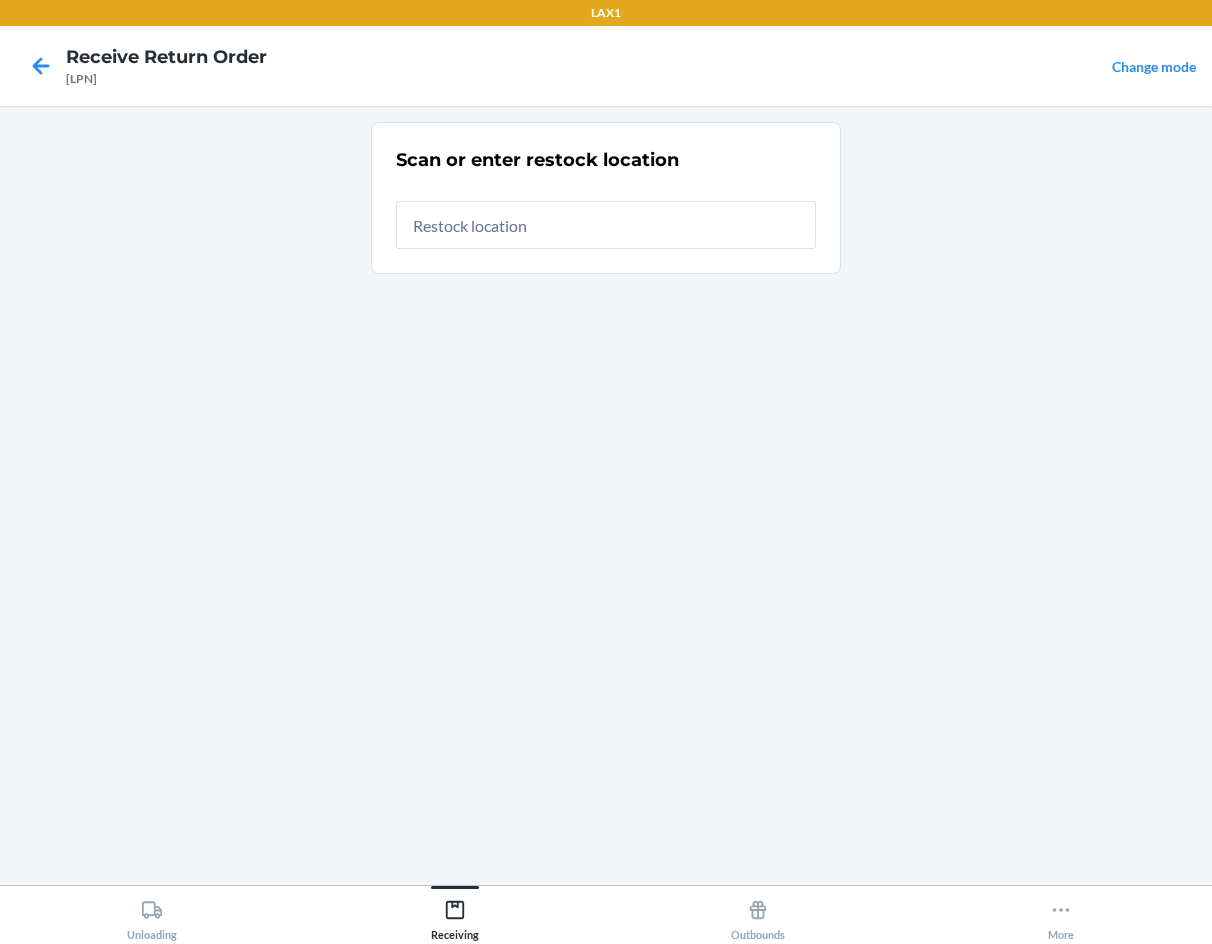 click at bounding box center (606, 225) 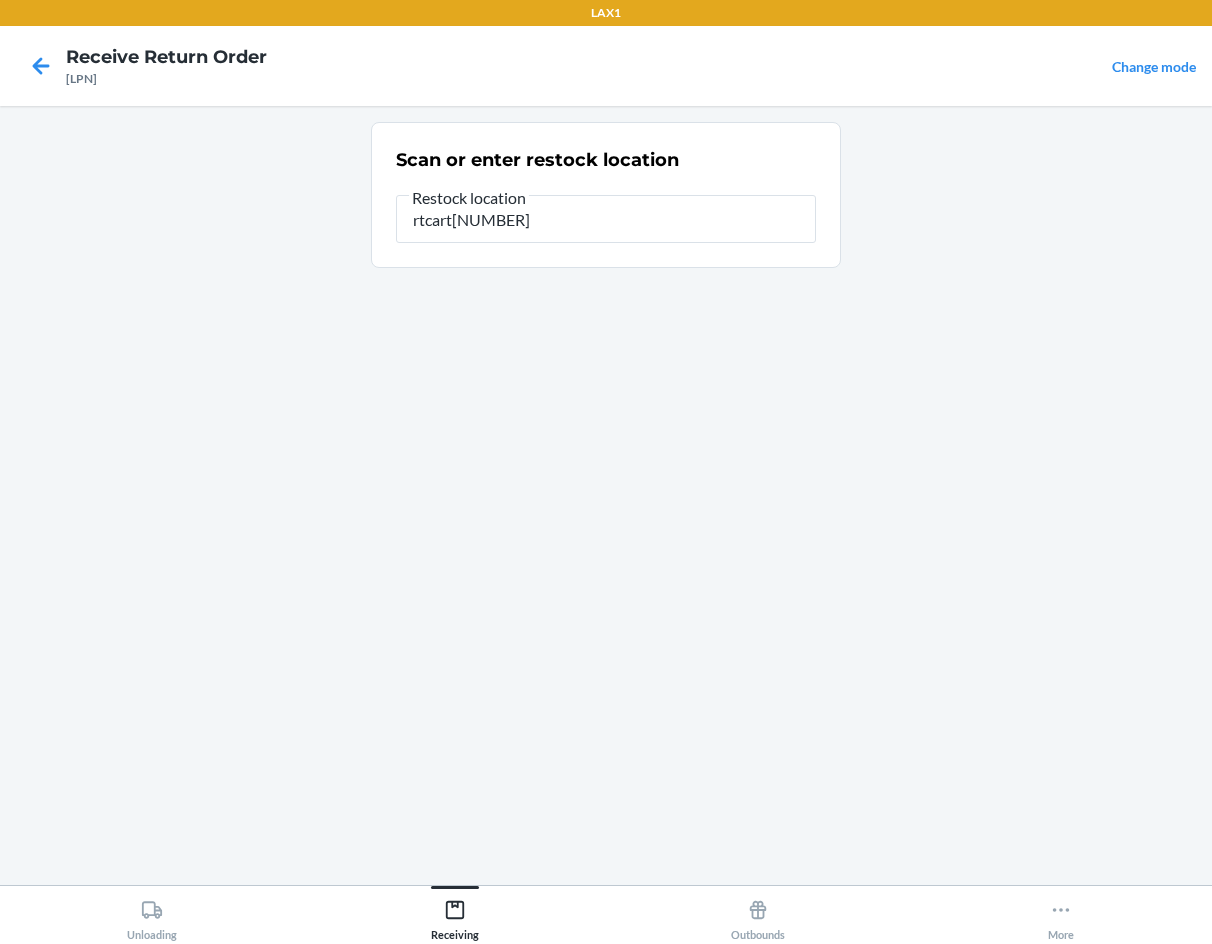 type on "rtcart[NUMBER]" 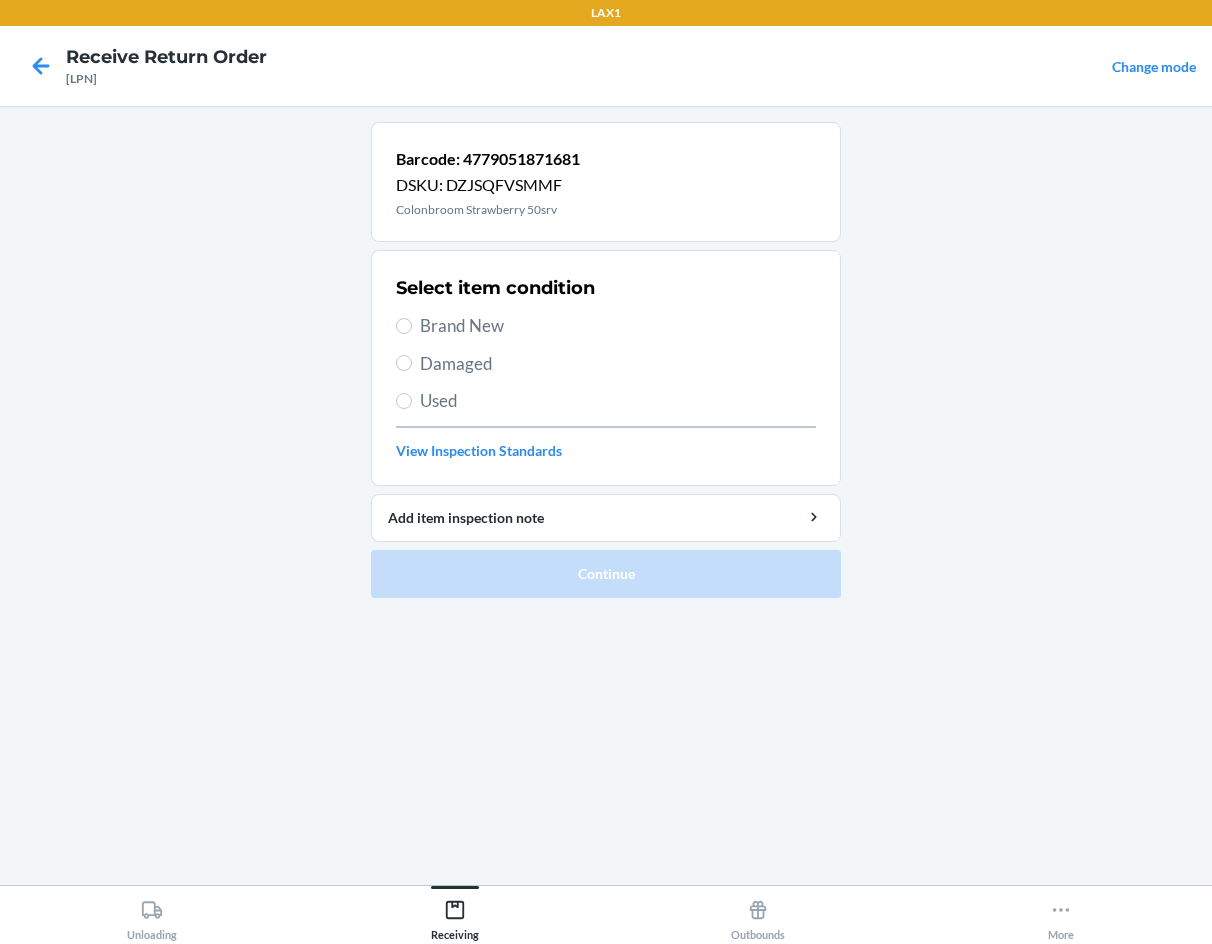 click on "Brand New" at bounding box center (618, 326) 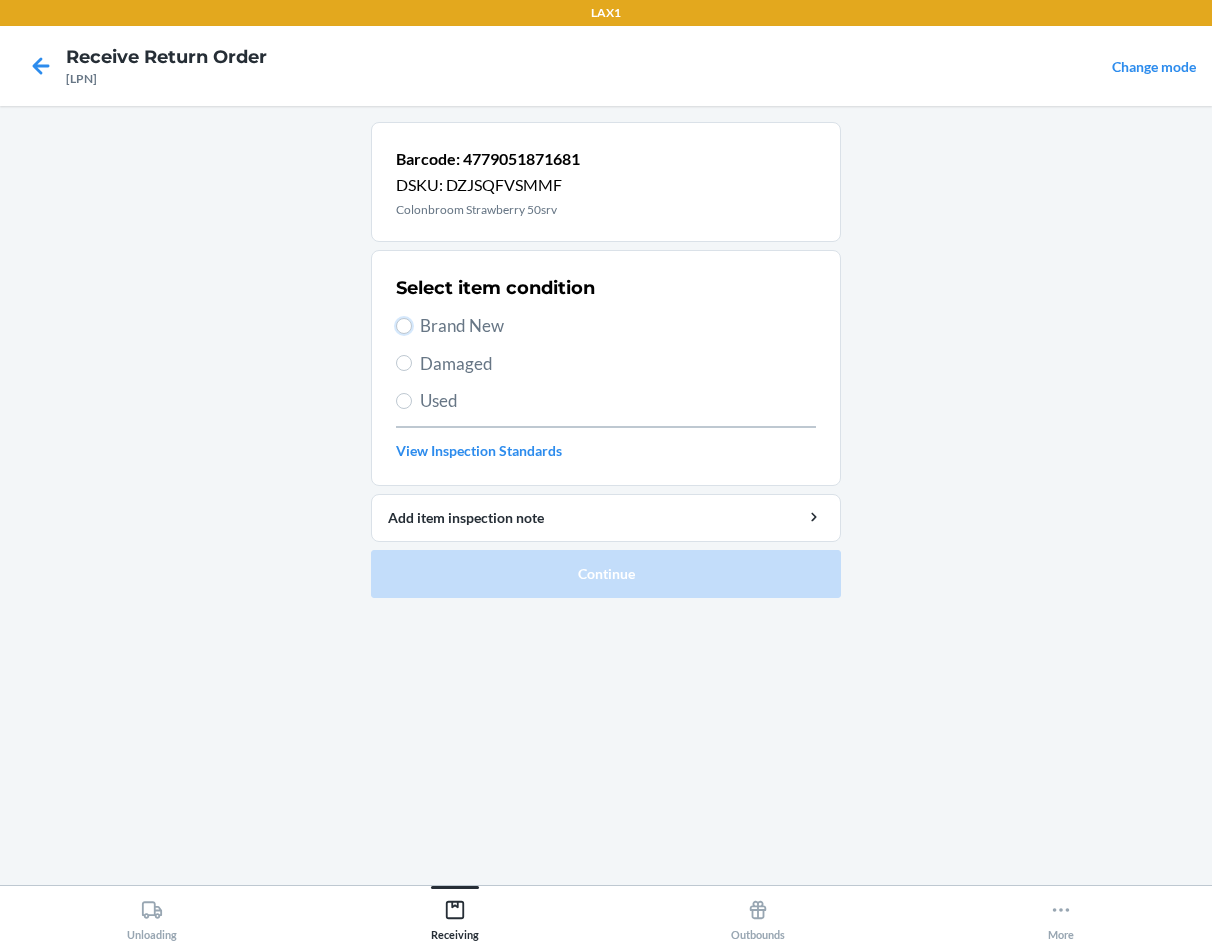 click on "Brand New" at bounding box center [404, 326] 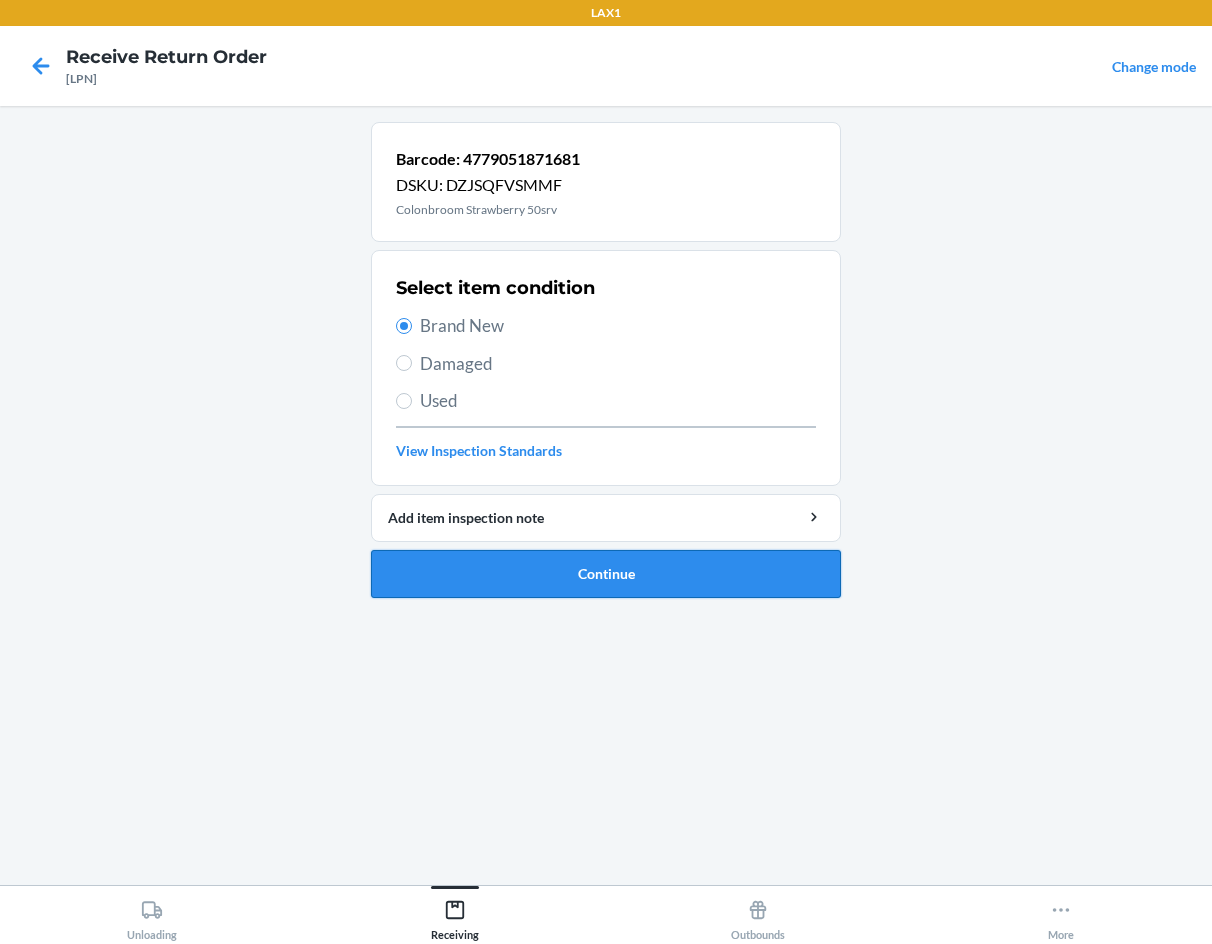 click on "Continue" at bounding box center (606, 574) 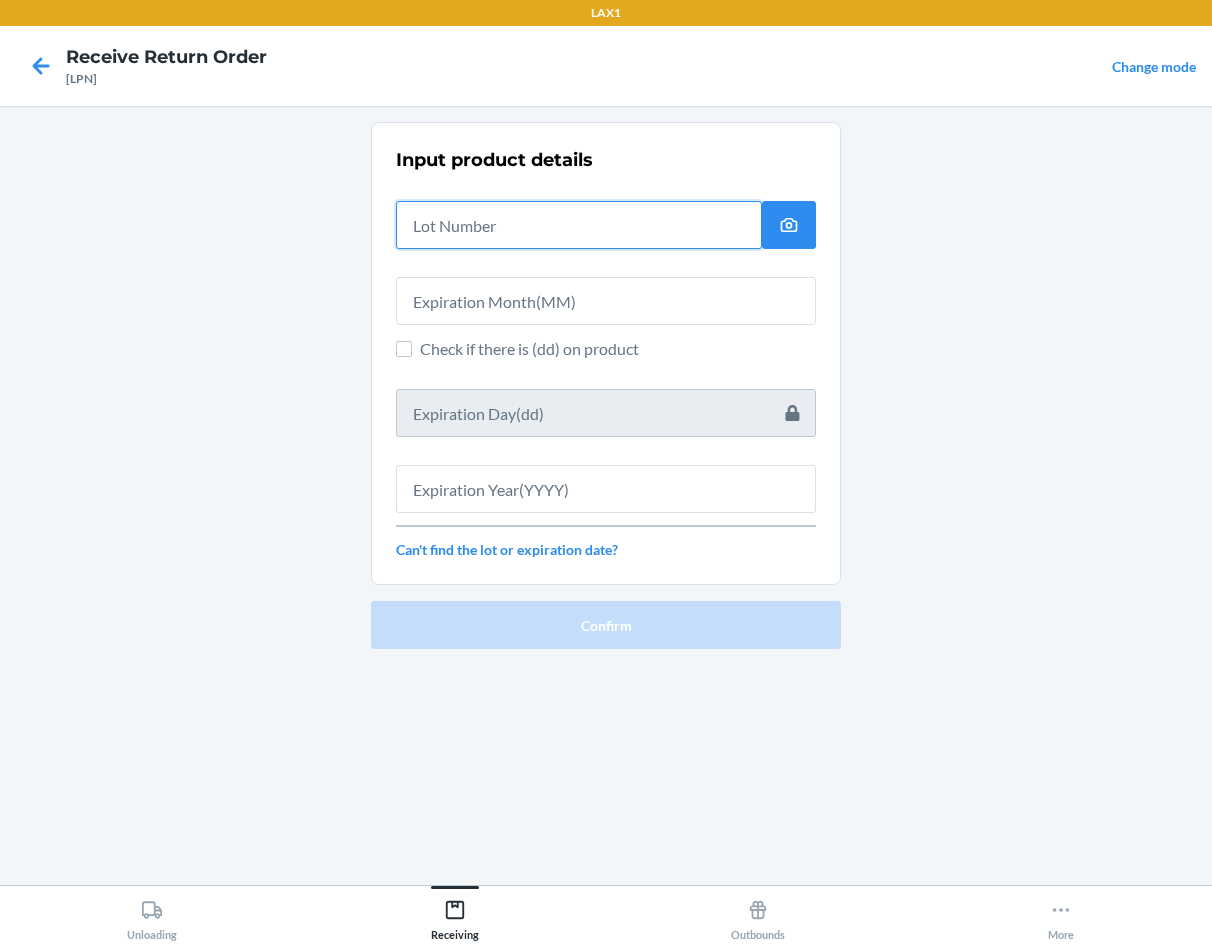click at bounding box center [579, 225] 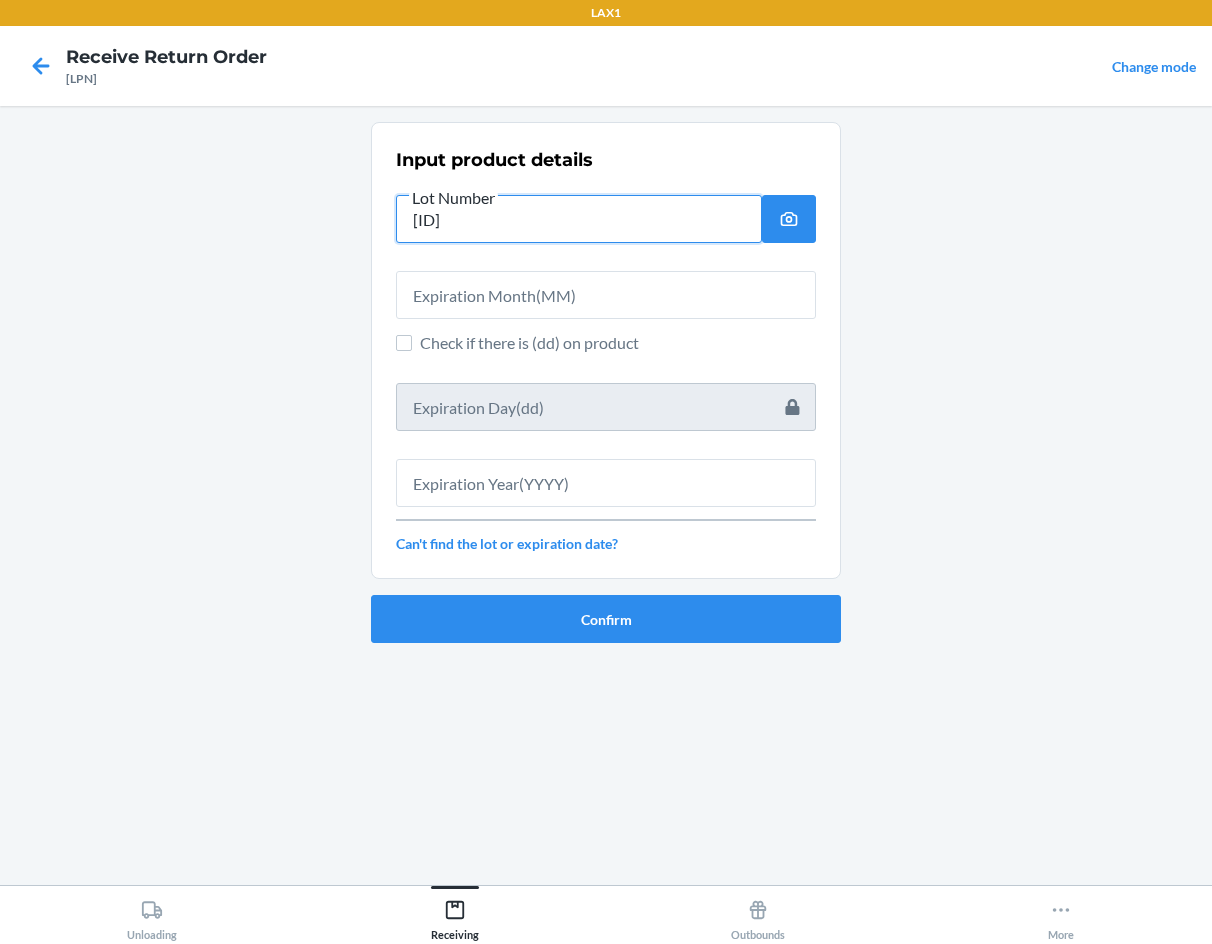 type on "[ID]" 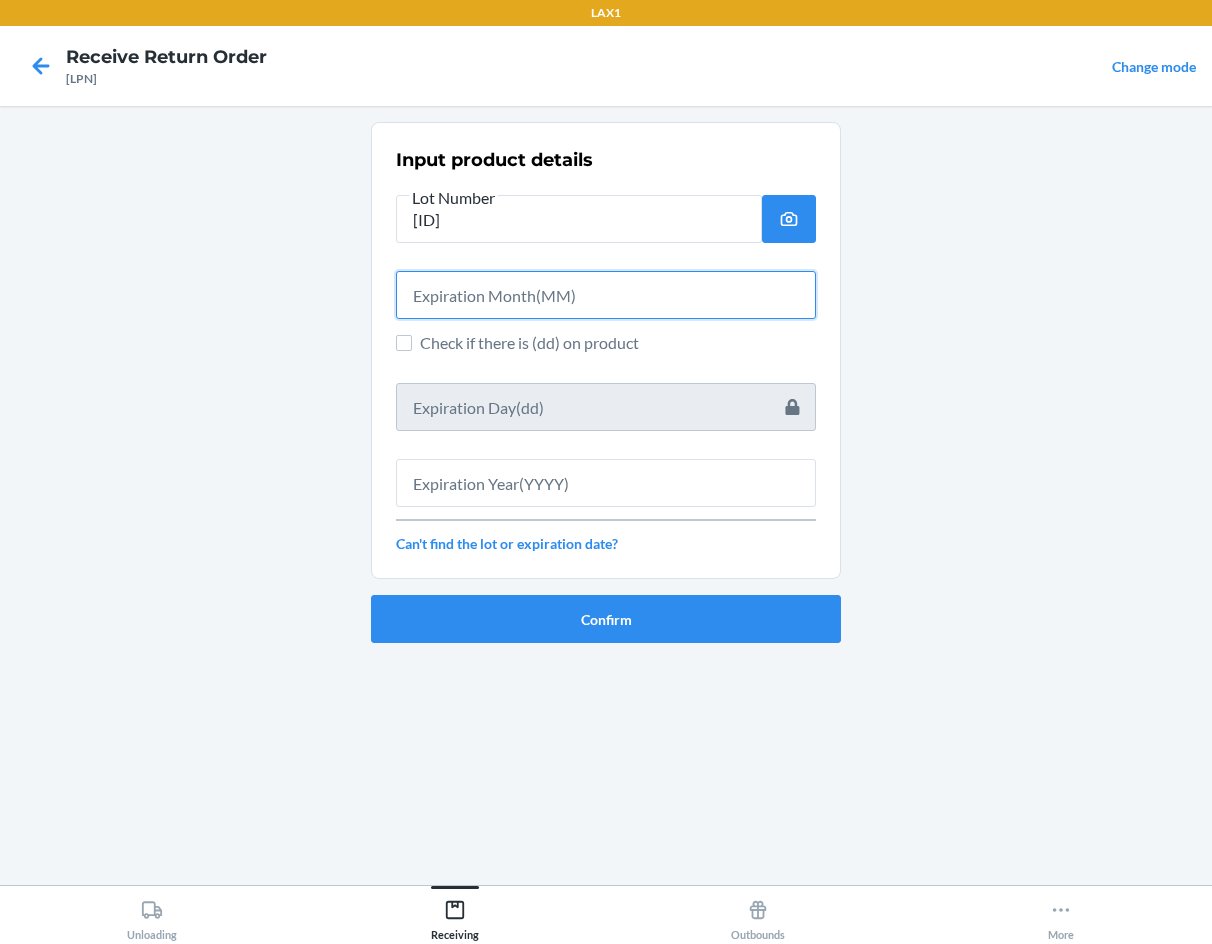 click at bounding box center [606, 295] 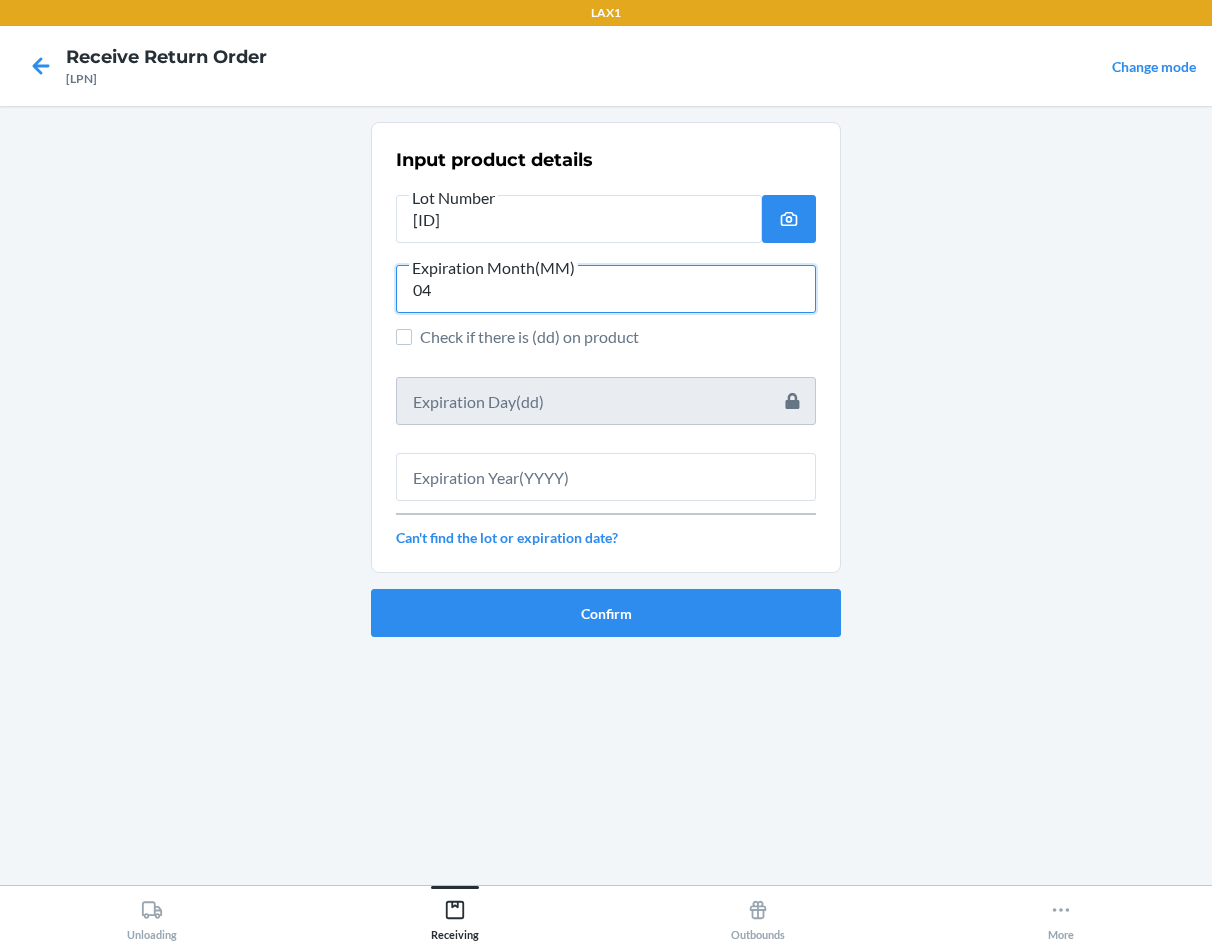 type on "04" 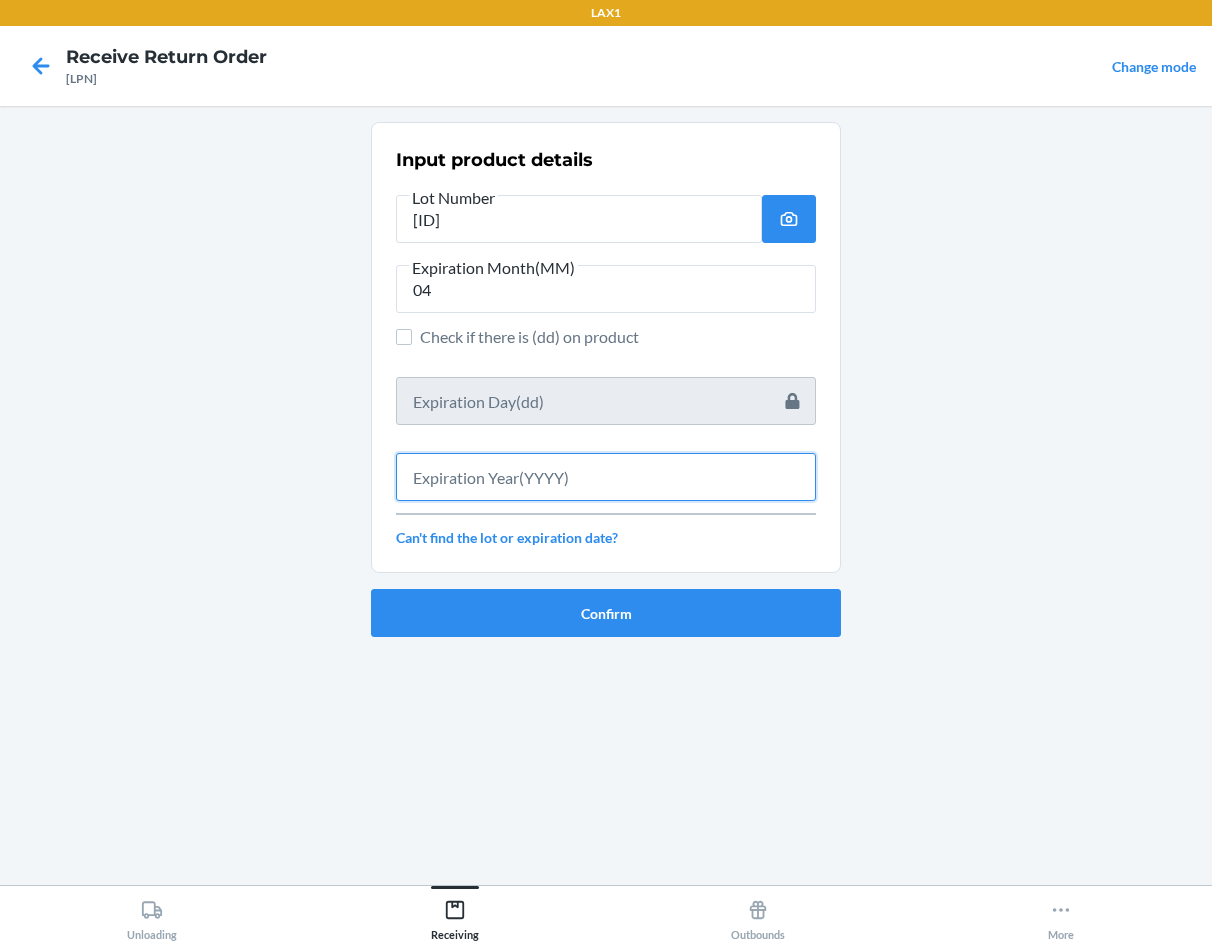 click at bounding box center (606, 477) 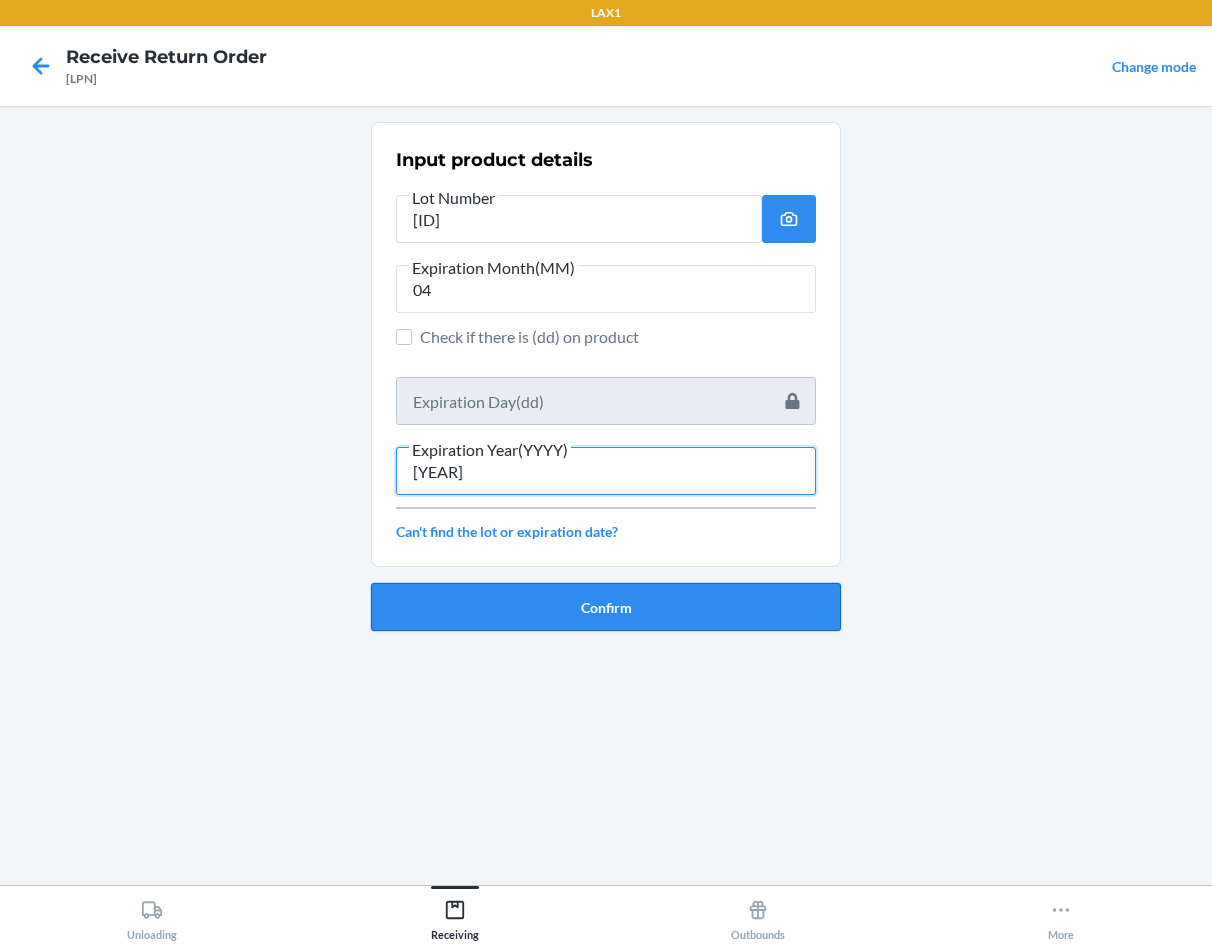 type on "[YEAR]" 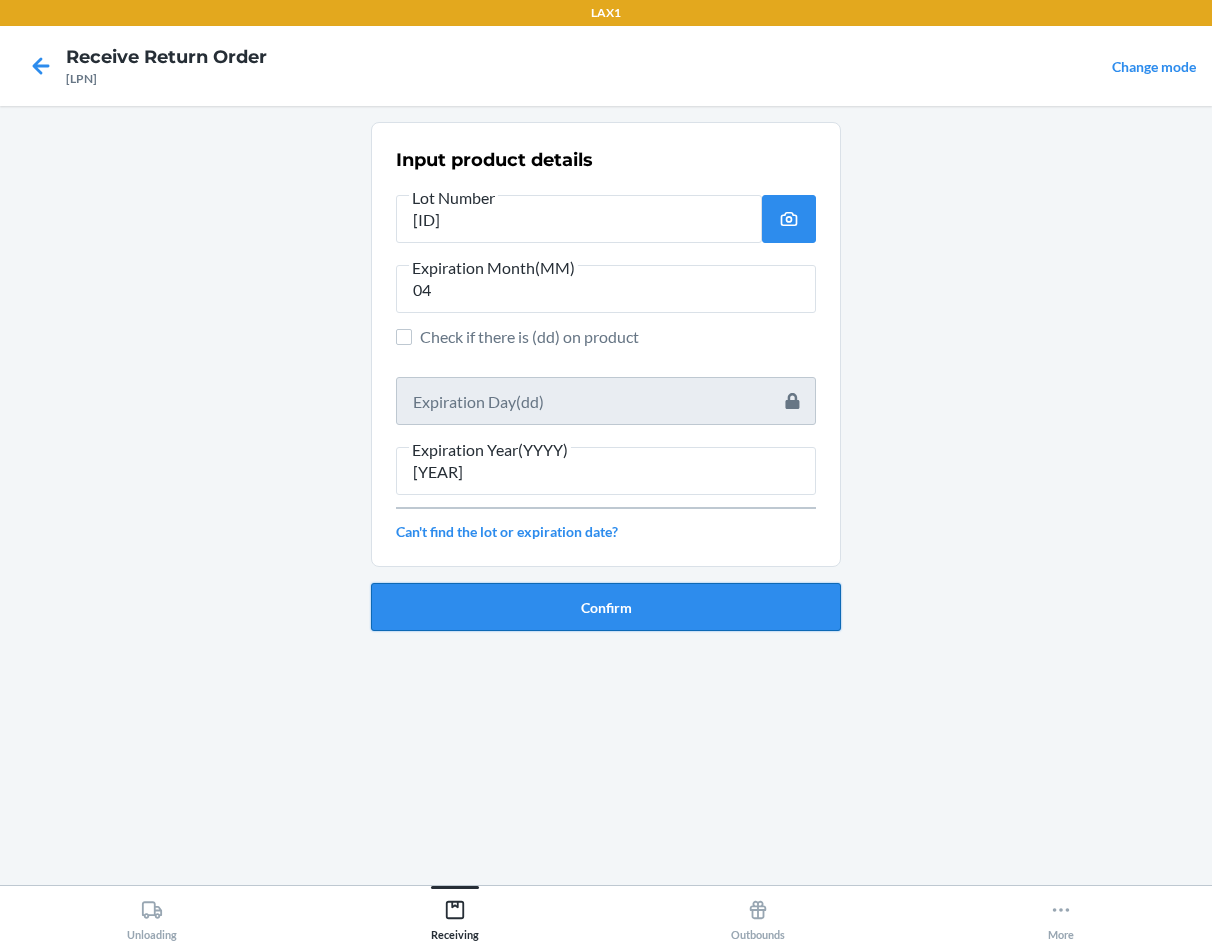 click on "Confirm" at bounding box center (606, 607) 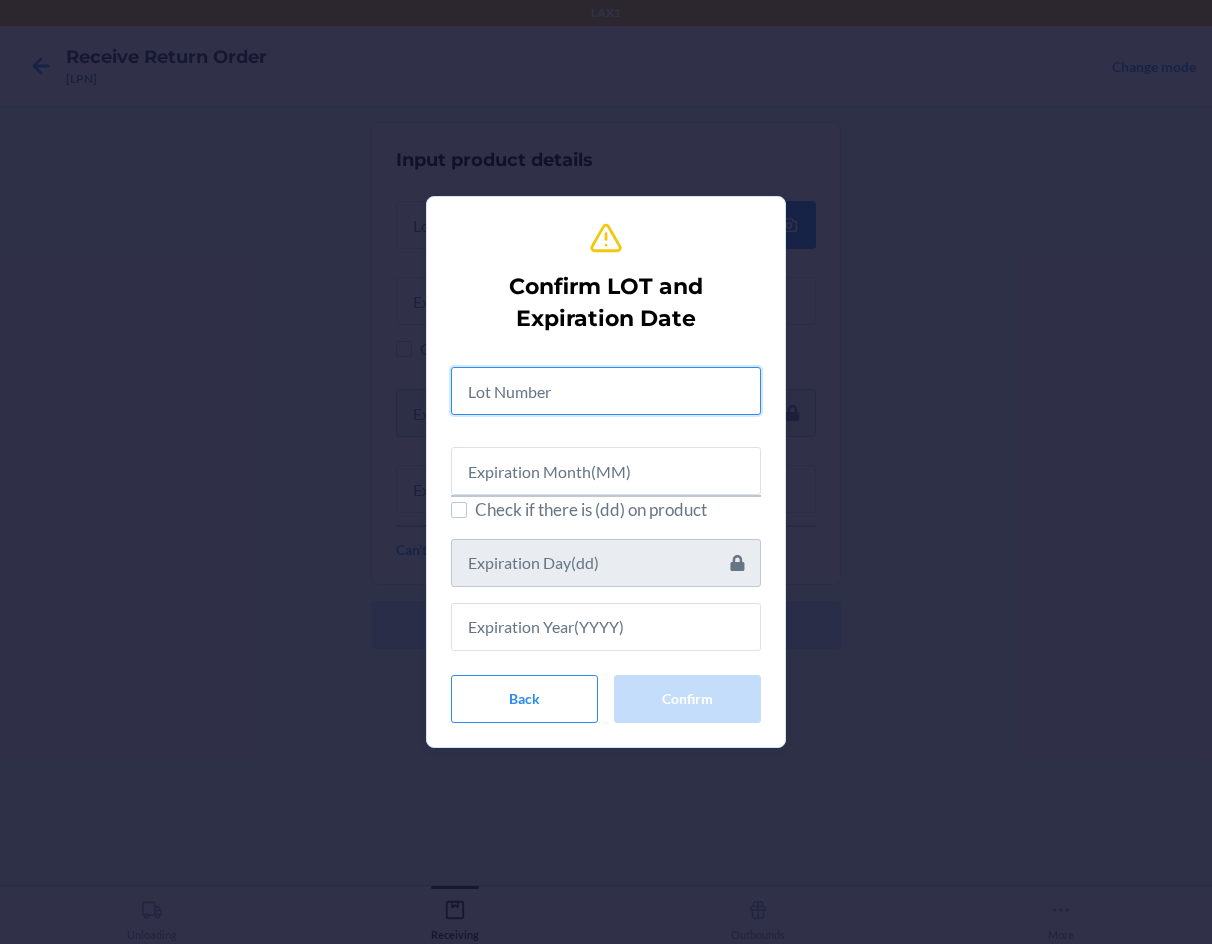click at bounding box center [606, 391] 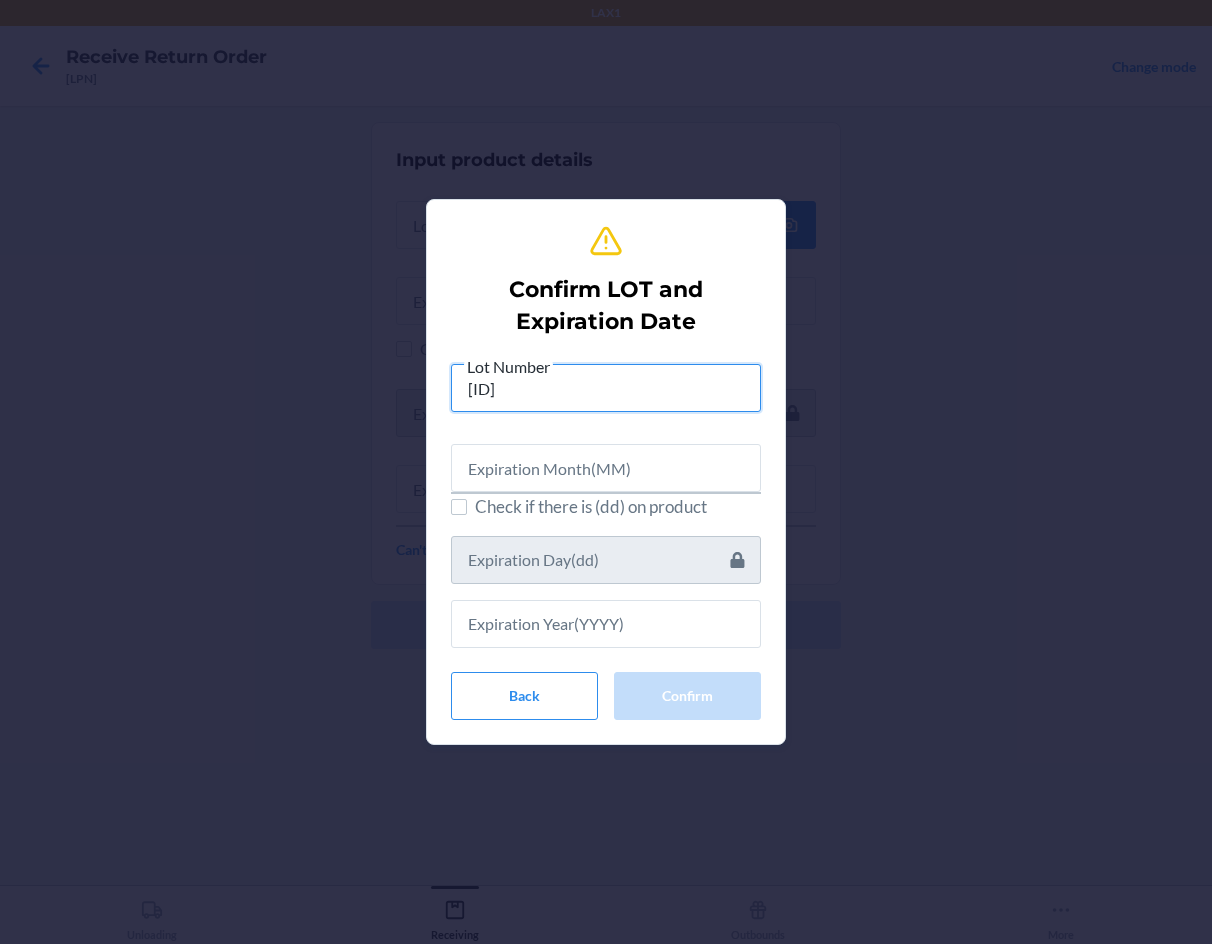 type on "[ID]" 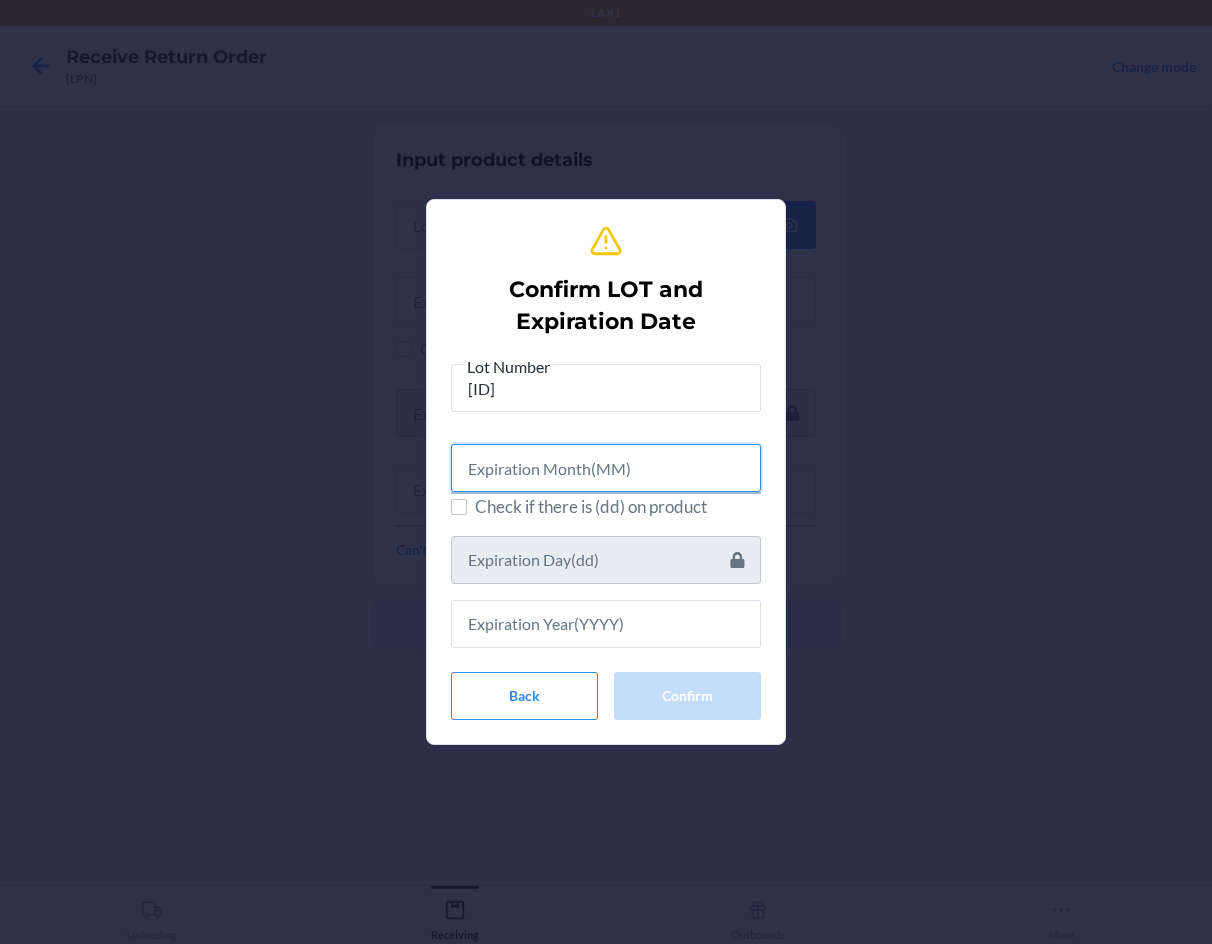 click at bounding box center [606, 468] 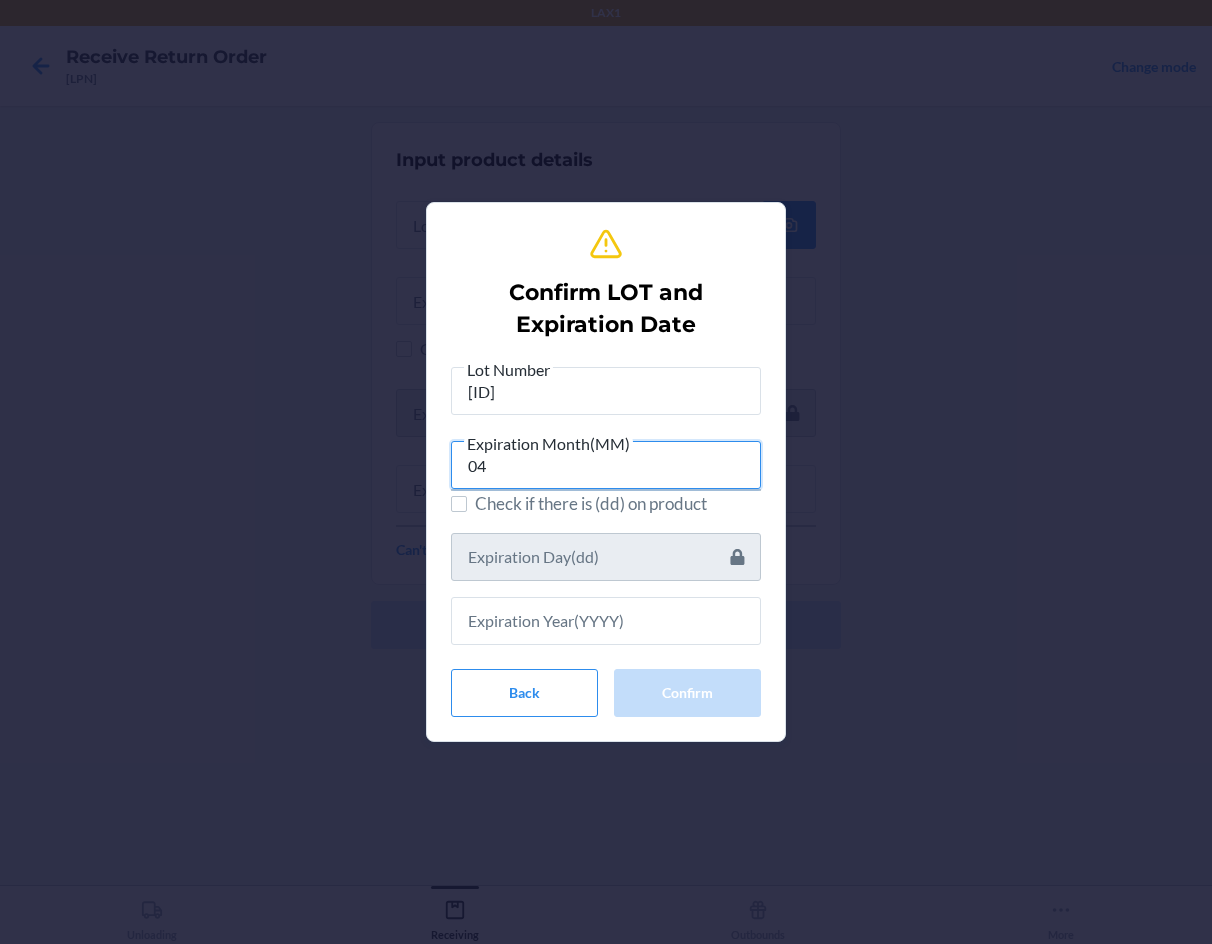 type on "04" 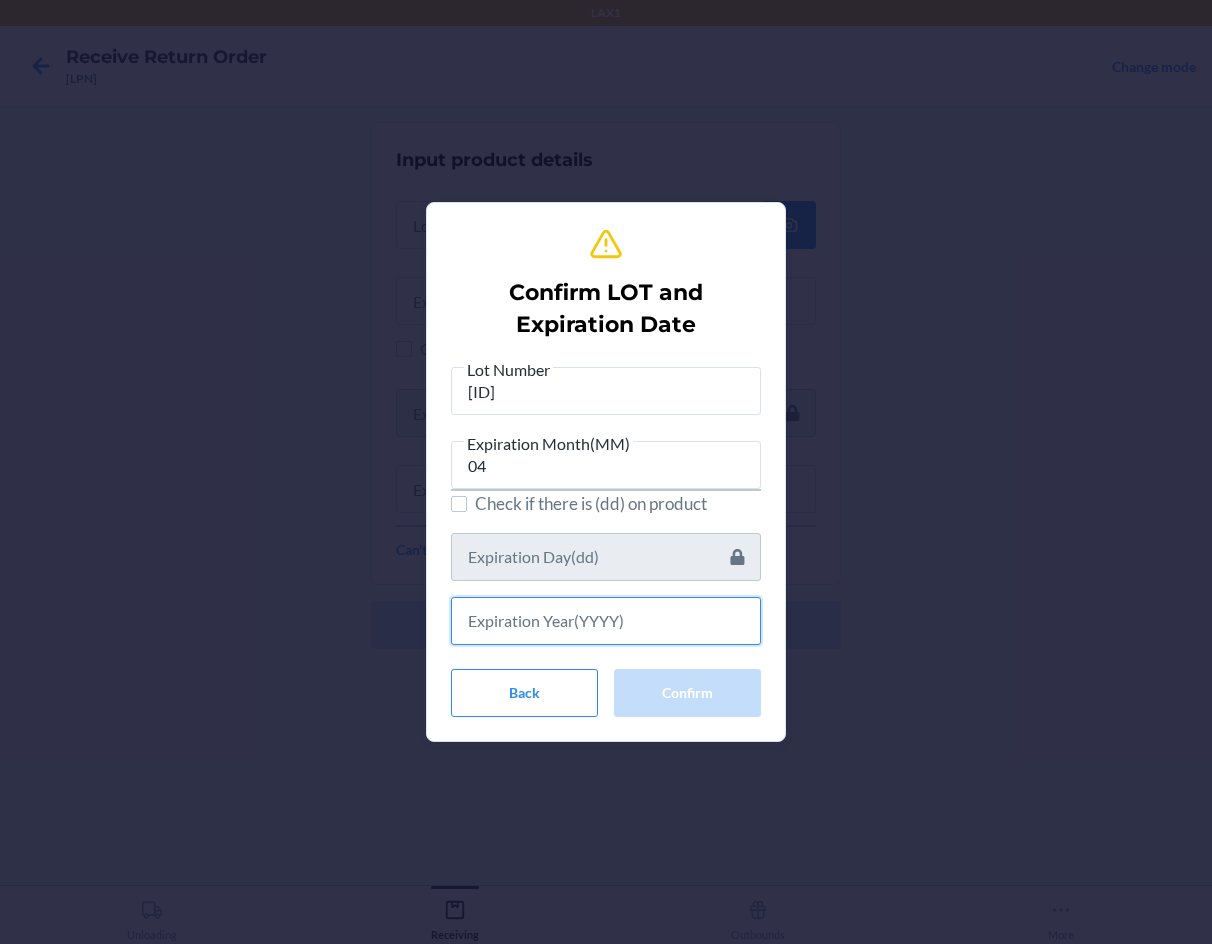 click at bounding box center (606, 621) 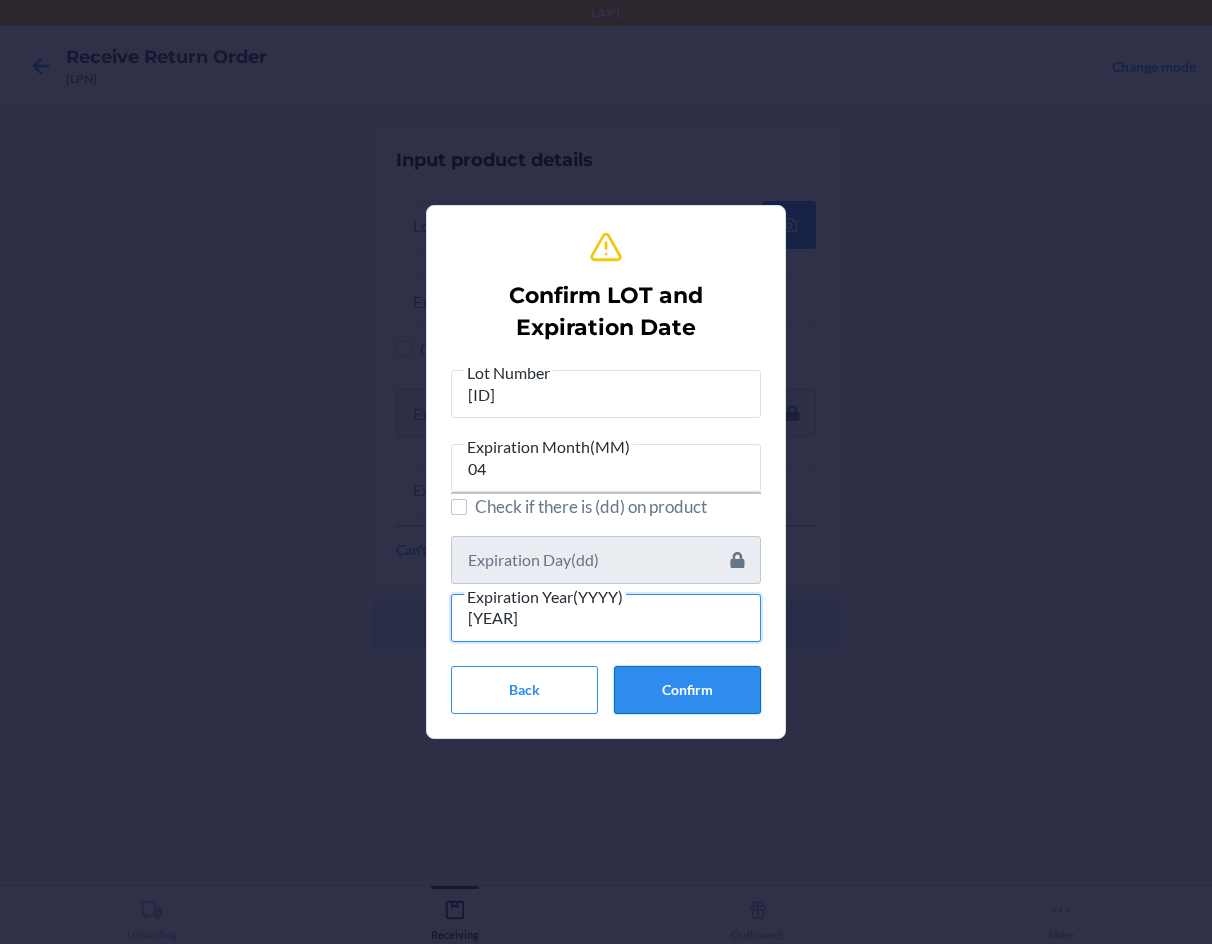 type on "[YEAR]" 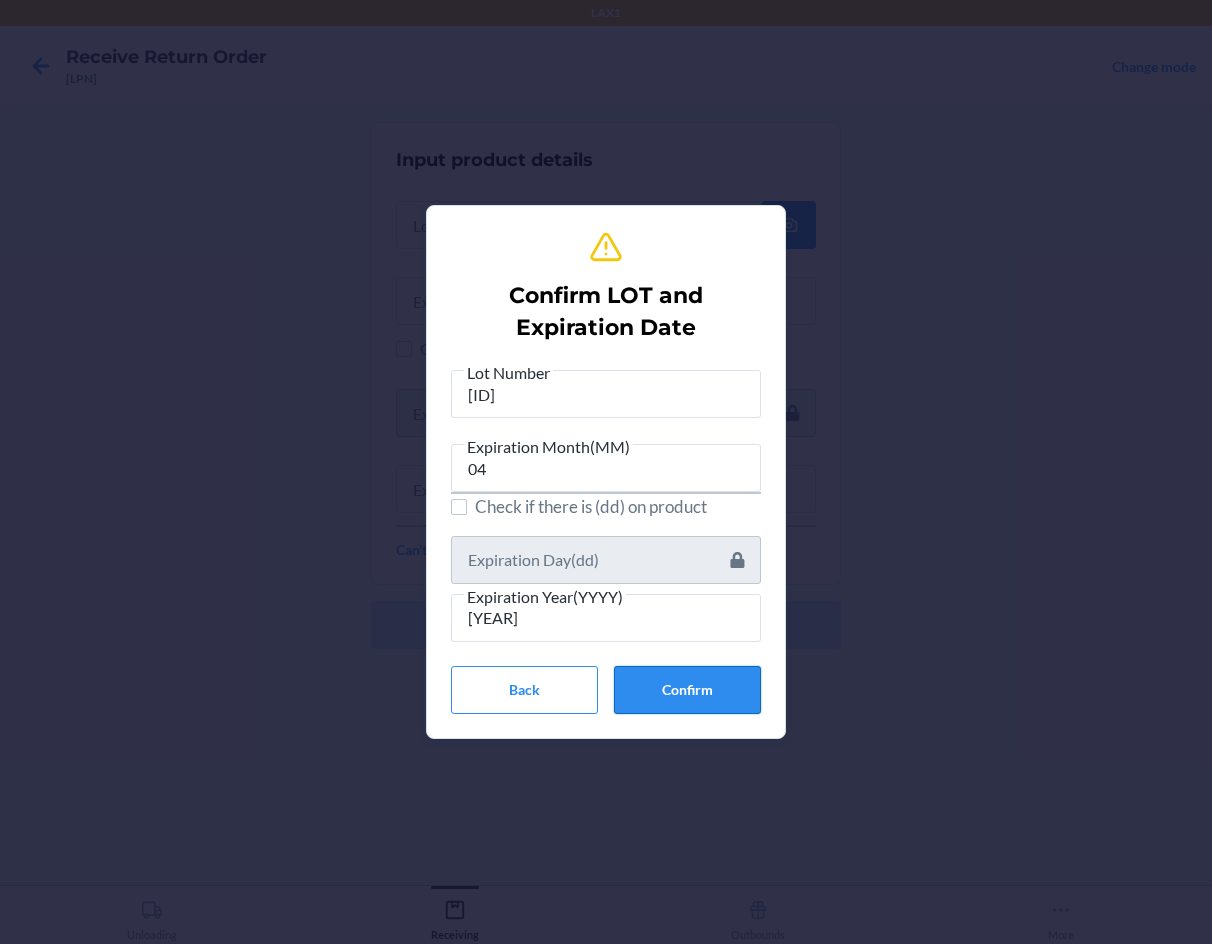 click on "Confirm" at bounding box center [687, 690] 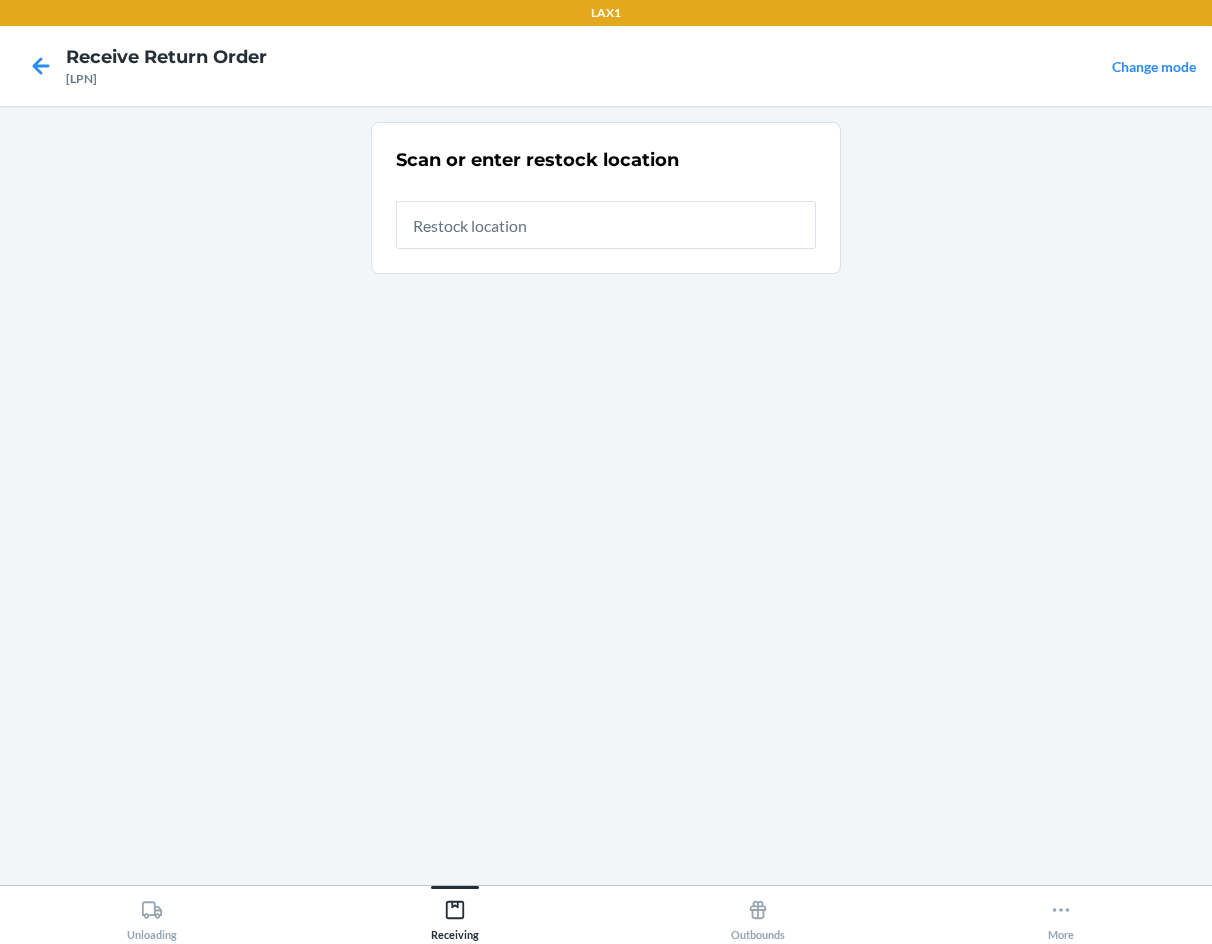 click at bounding box center (606, 225) 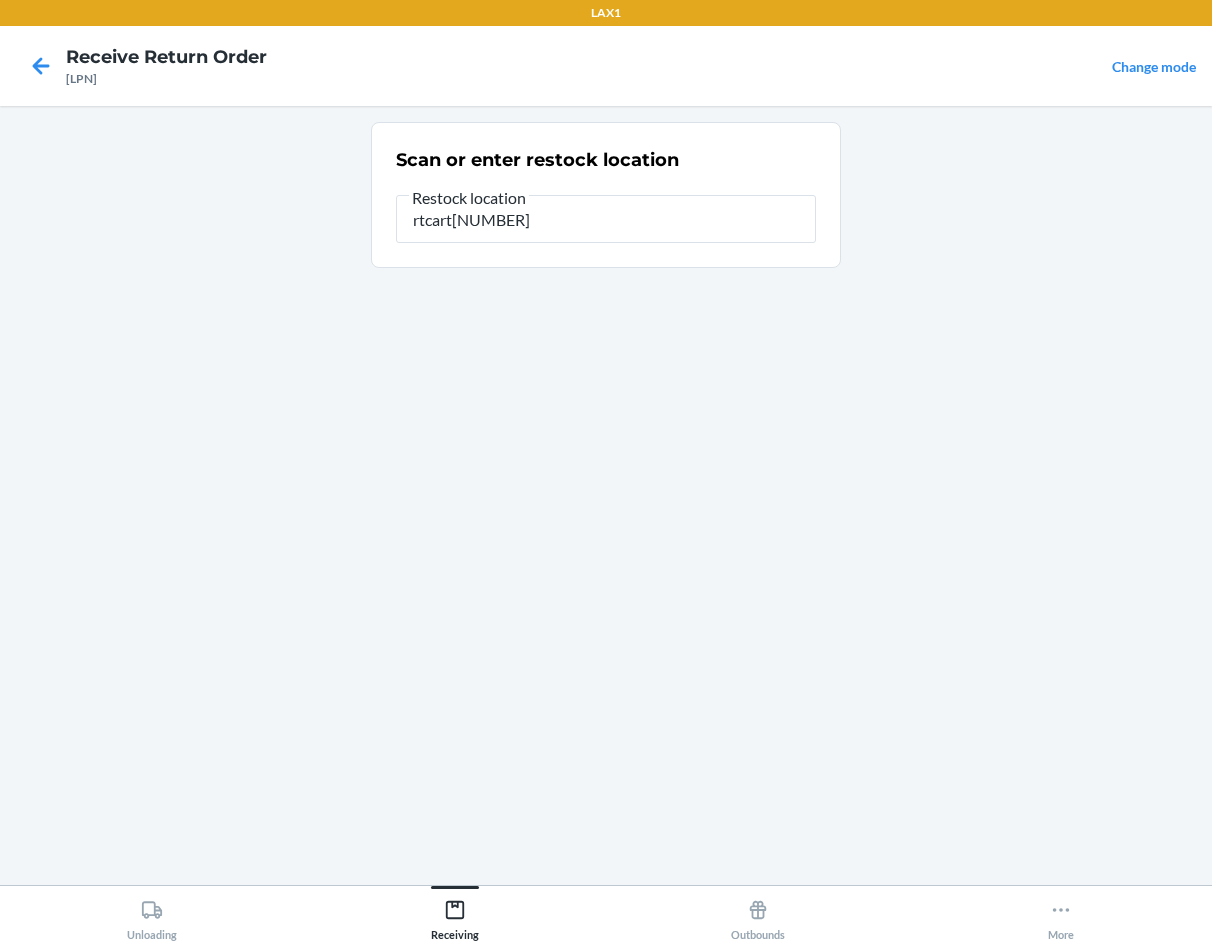 type on "rtcart[NUMBER]" 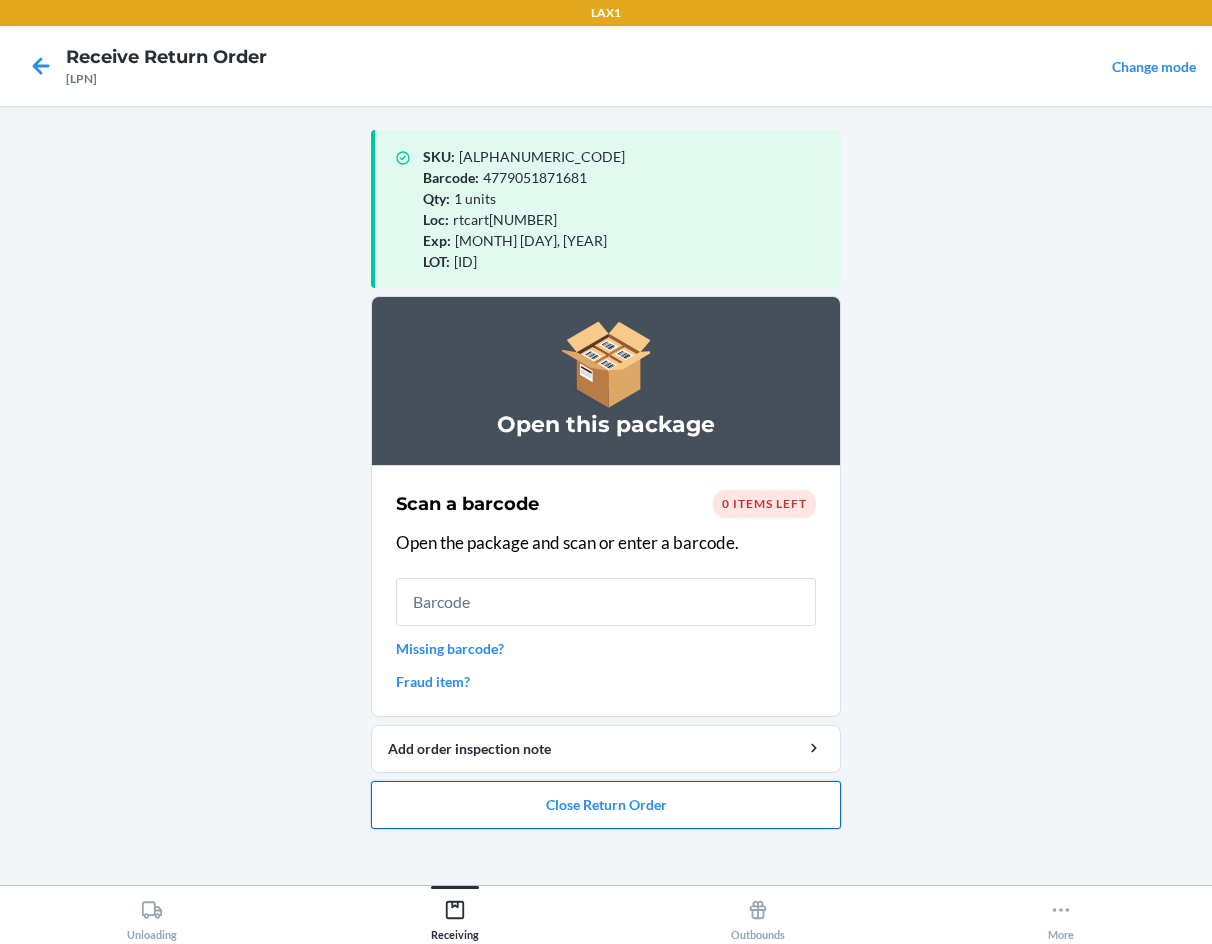 click on "Close Return Order" at bounding box center (606, 805) 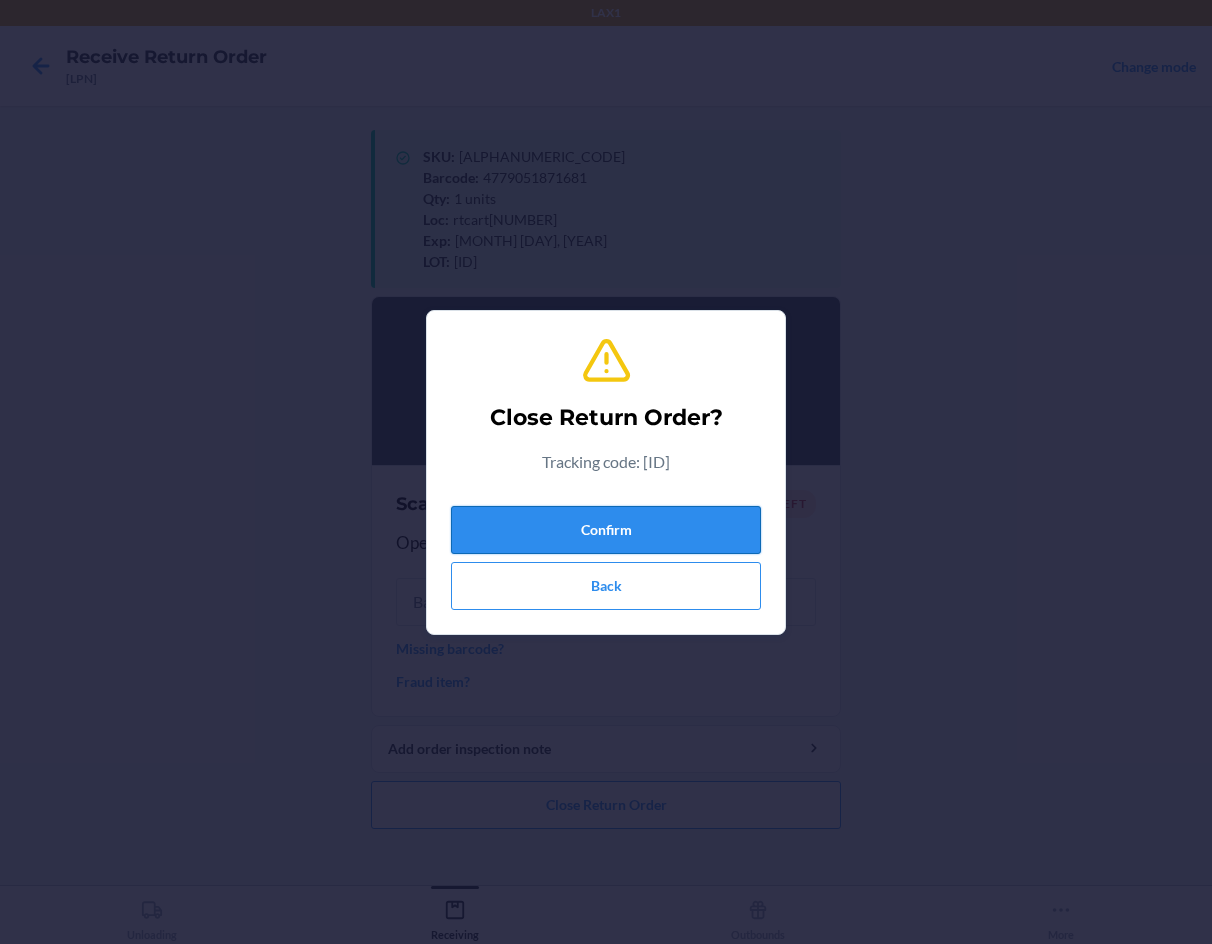 click on "Confirm" at bounding box center [606, 530] 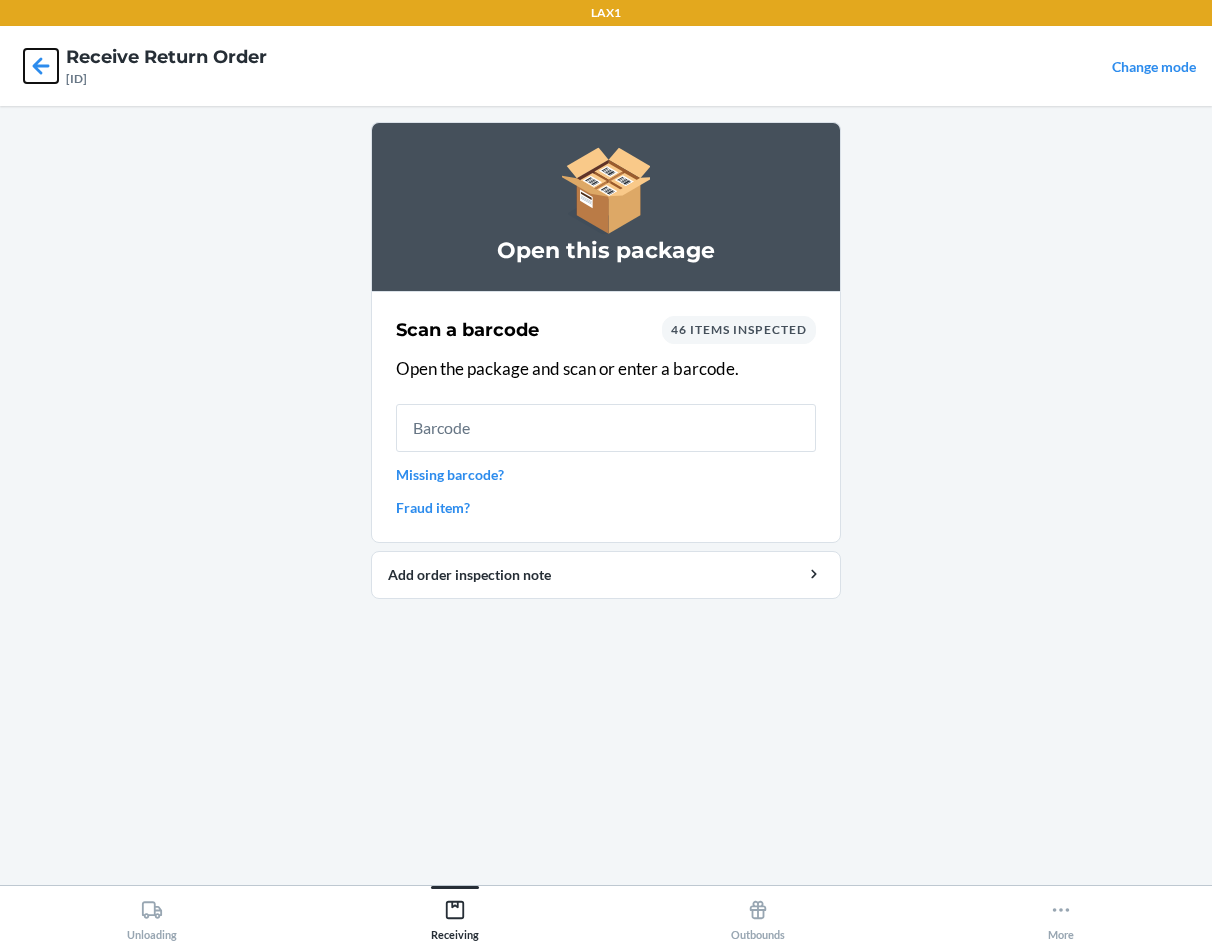 click 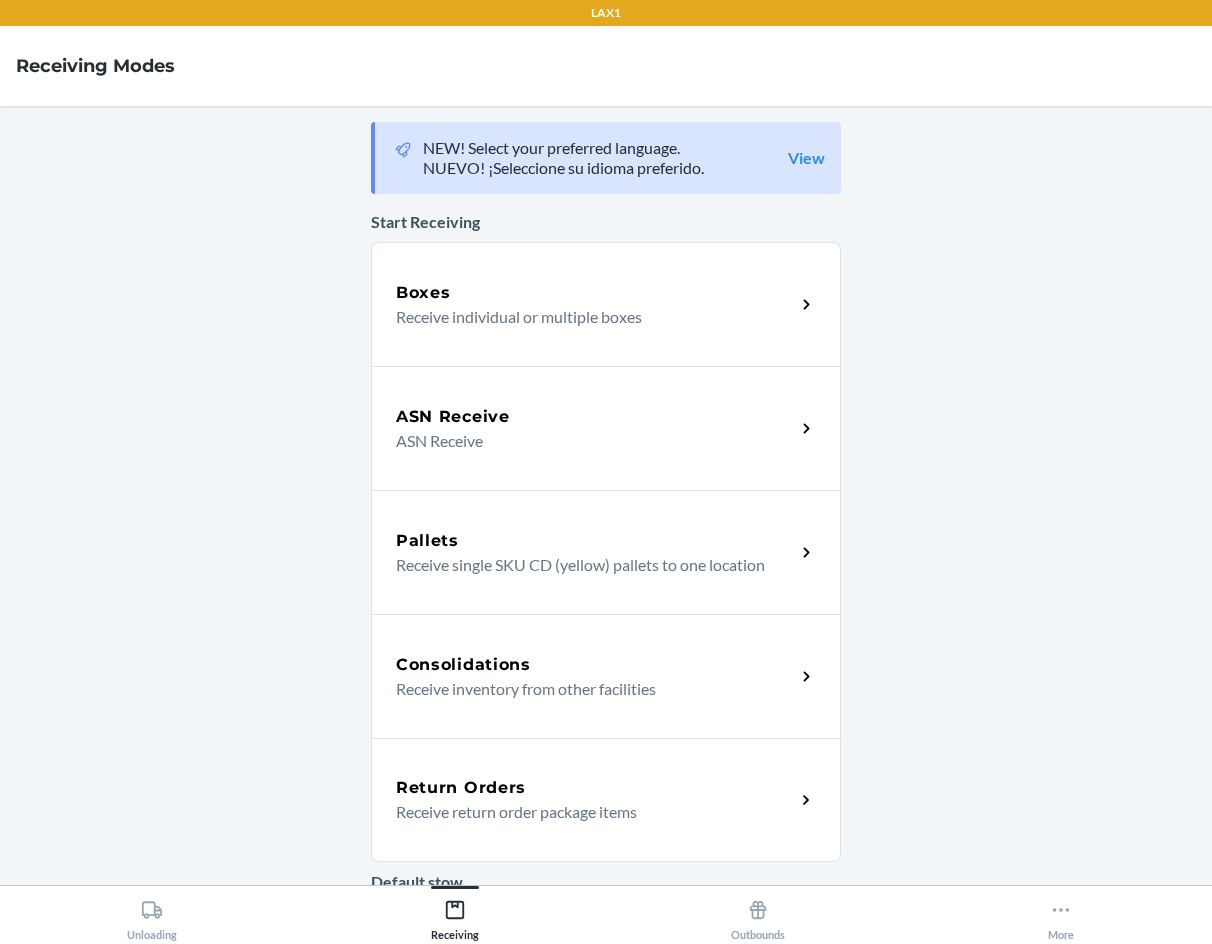 drag, startPoint x: 501, startPoint y: 844, endPoint x: 520, endPoint y: 795, distance: 52.554733 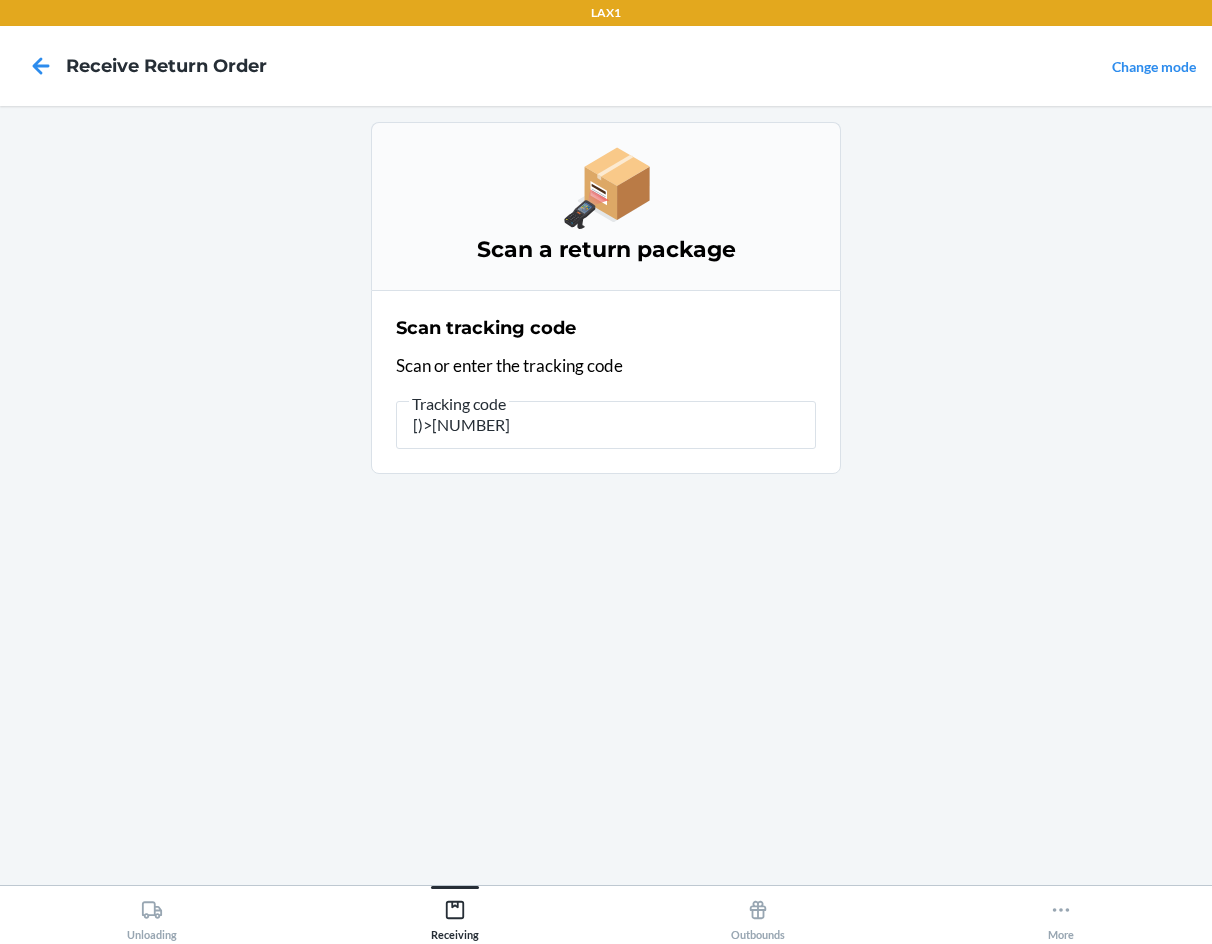 type on "[)>[TRACKING_CODE]2214012091/11LBSN2615E3RDSTHIGHLAND[CITY][STATE]063Z0111ZFLEXPORTHUB12z14Z15Z9179220Z0.000.0021Z122Z023Z22140124Z09KRETURN" 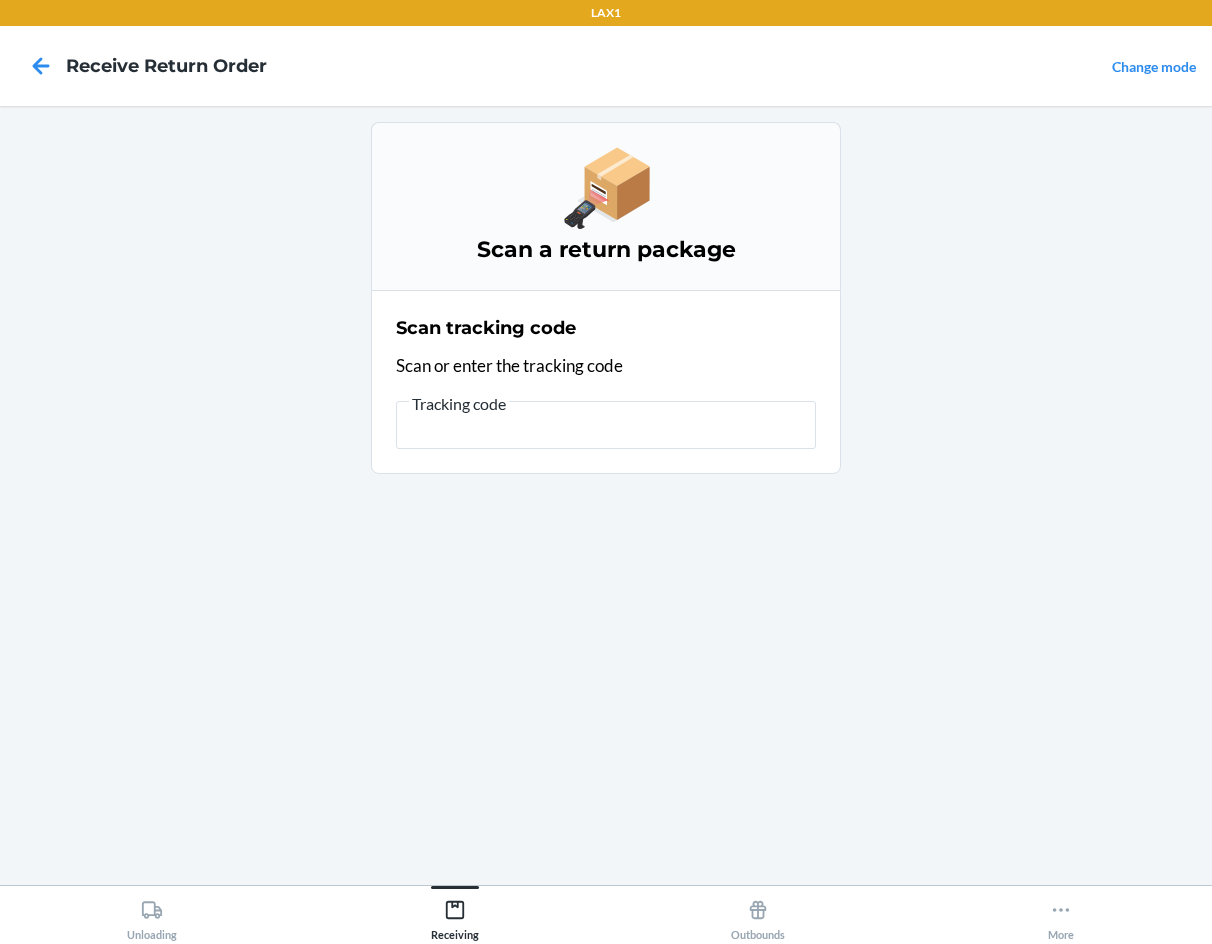 scroll, scrollTop: 0, scrollLeft: 1046, axis: horizontal 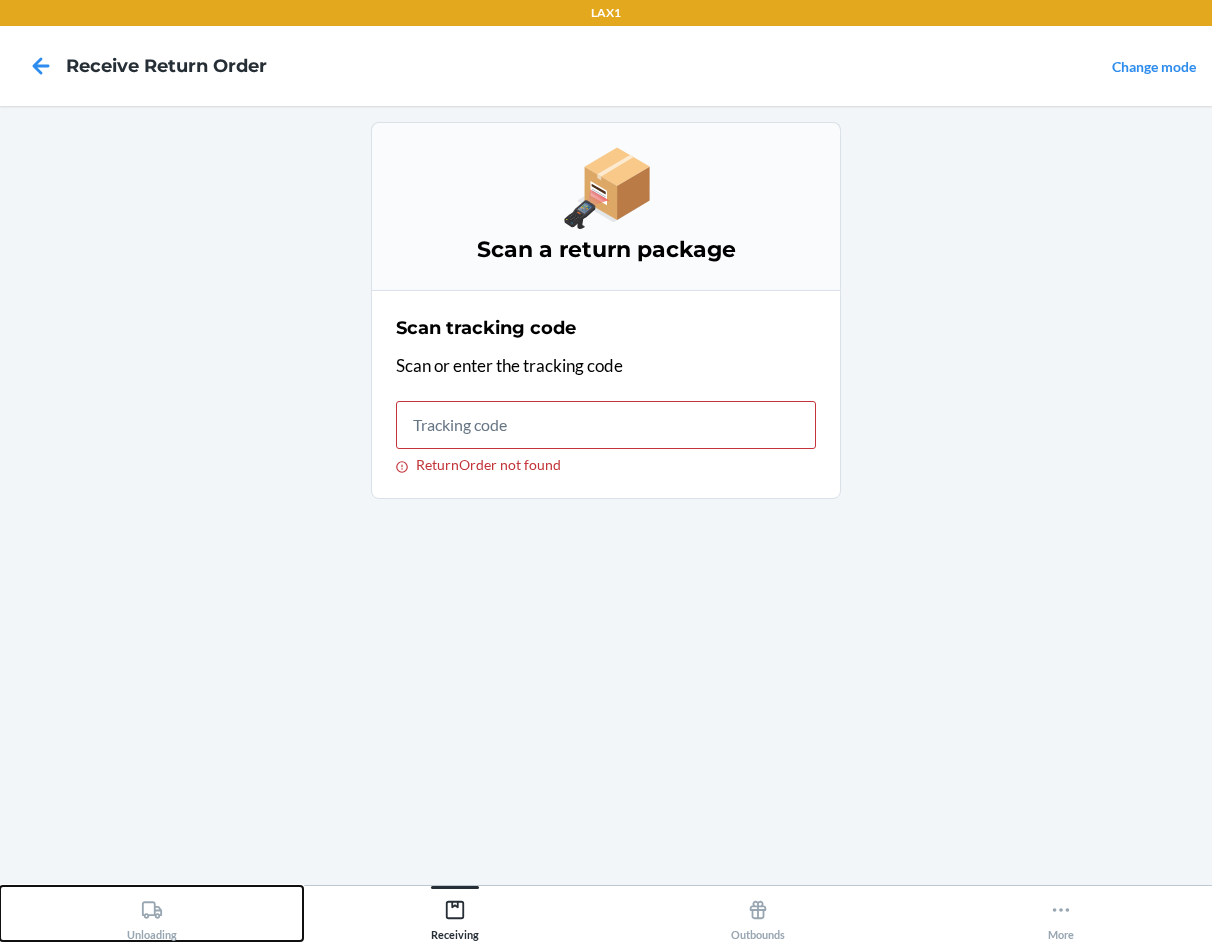 click on "Unloading" at bounding box center [151, 913] 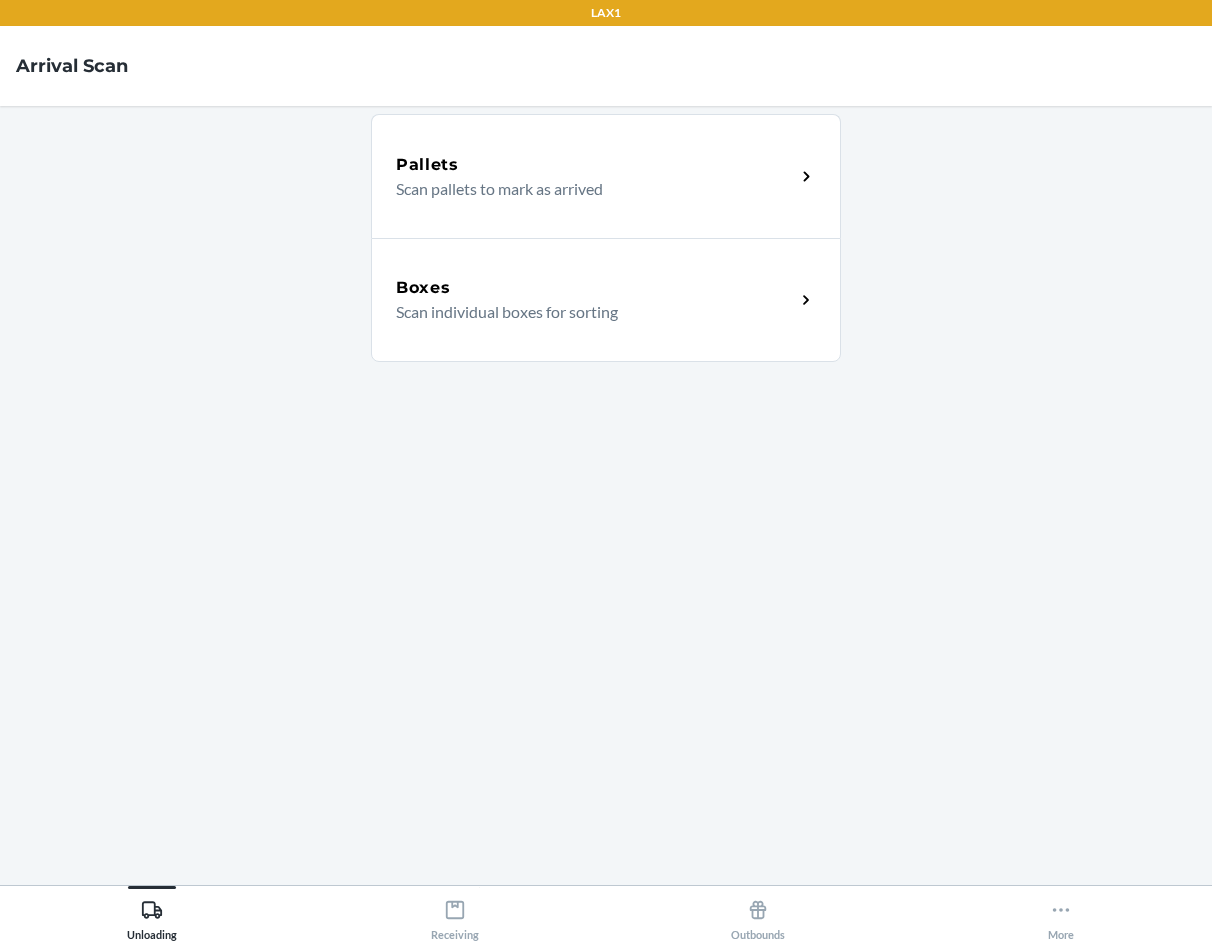 click on "Boxes" at bounding box center [595, 288] 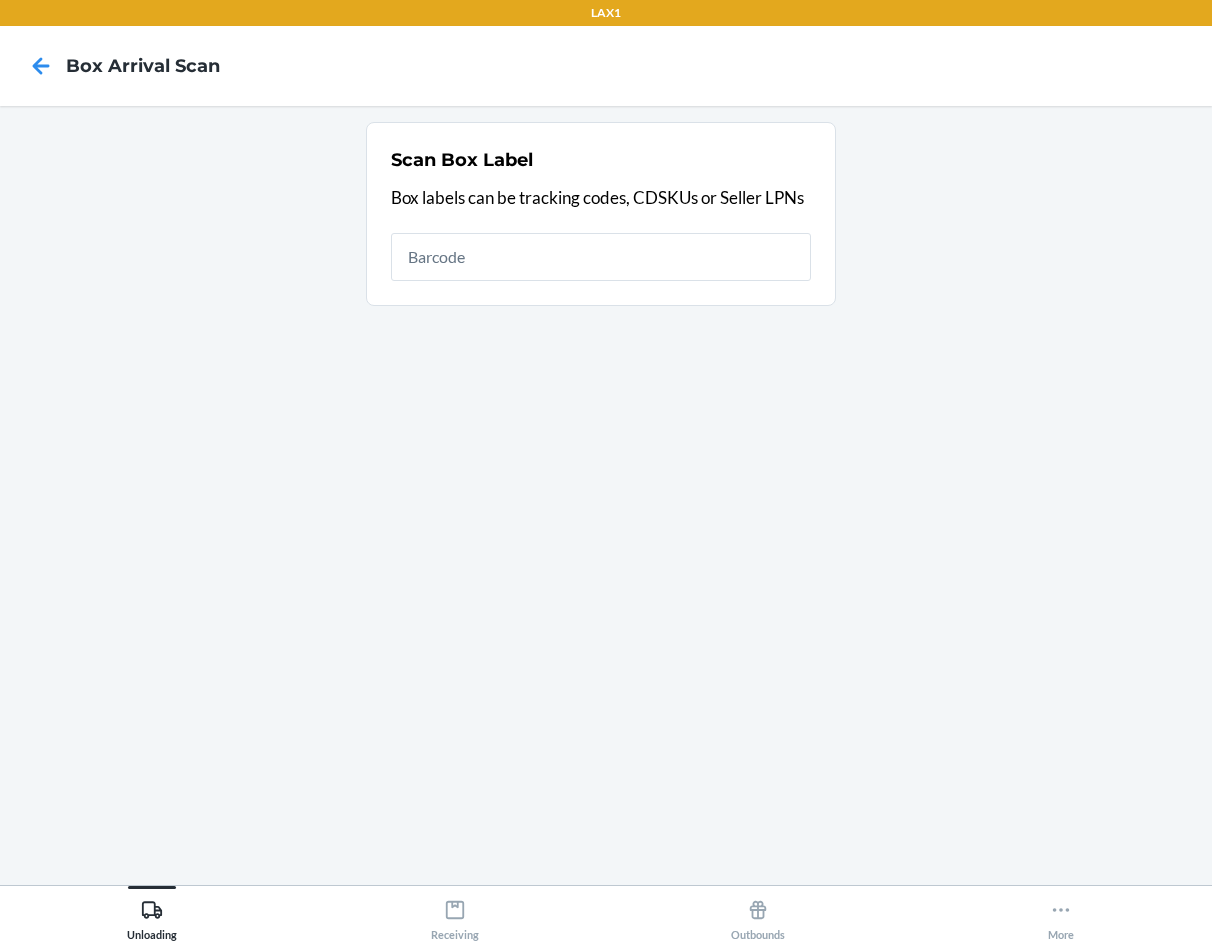 click at bounding box center [601, 257] 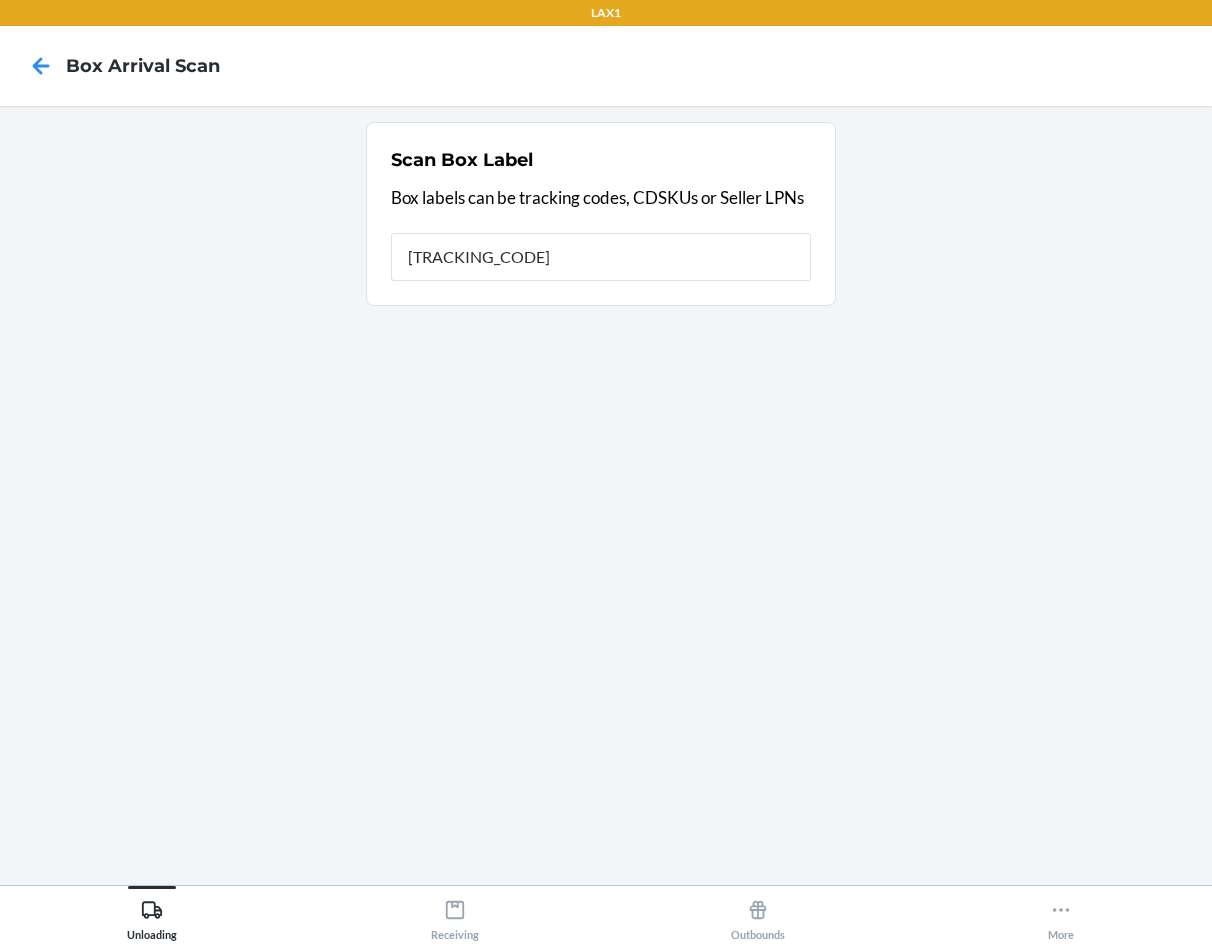 type on "[TRACKING_CODE]" 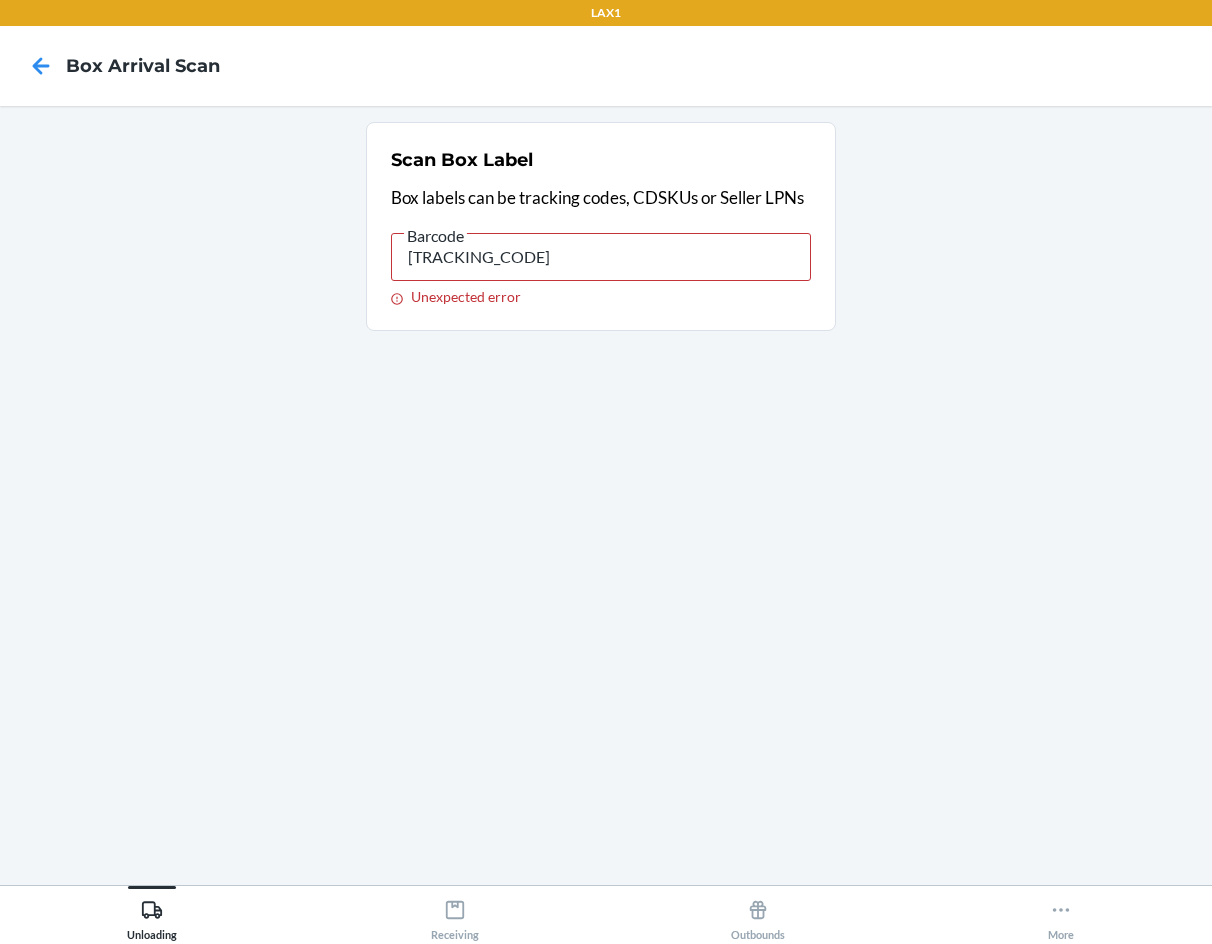 drag, startPoint x: 607, startPoint y: 261, endPoint x: 145, endPoint y: 292, distance: 463.03888 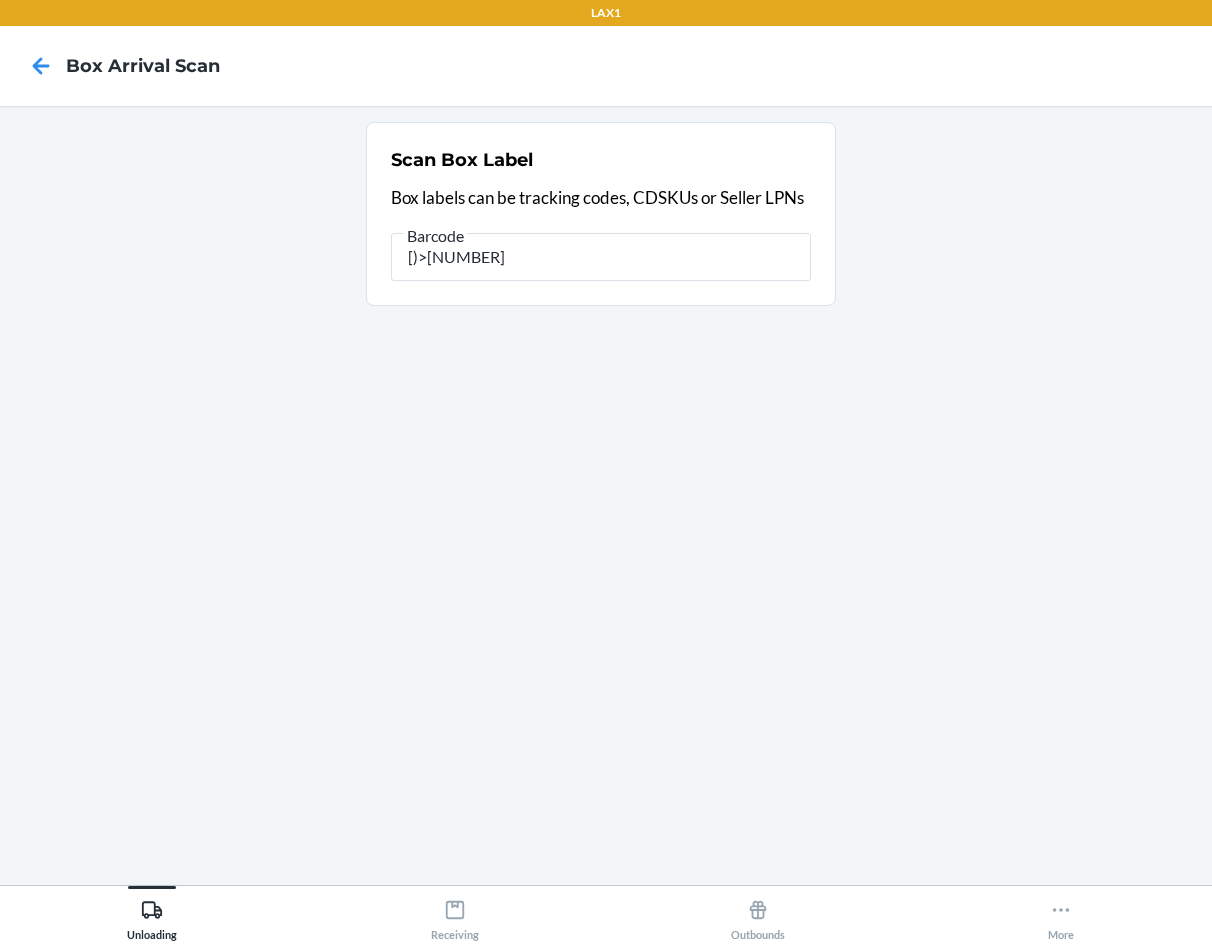 scroll, scrollTop: 0, scrollLeft: 0, axis: both 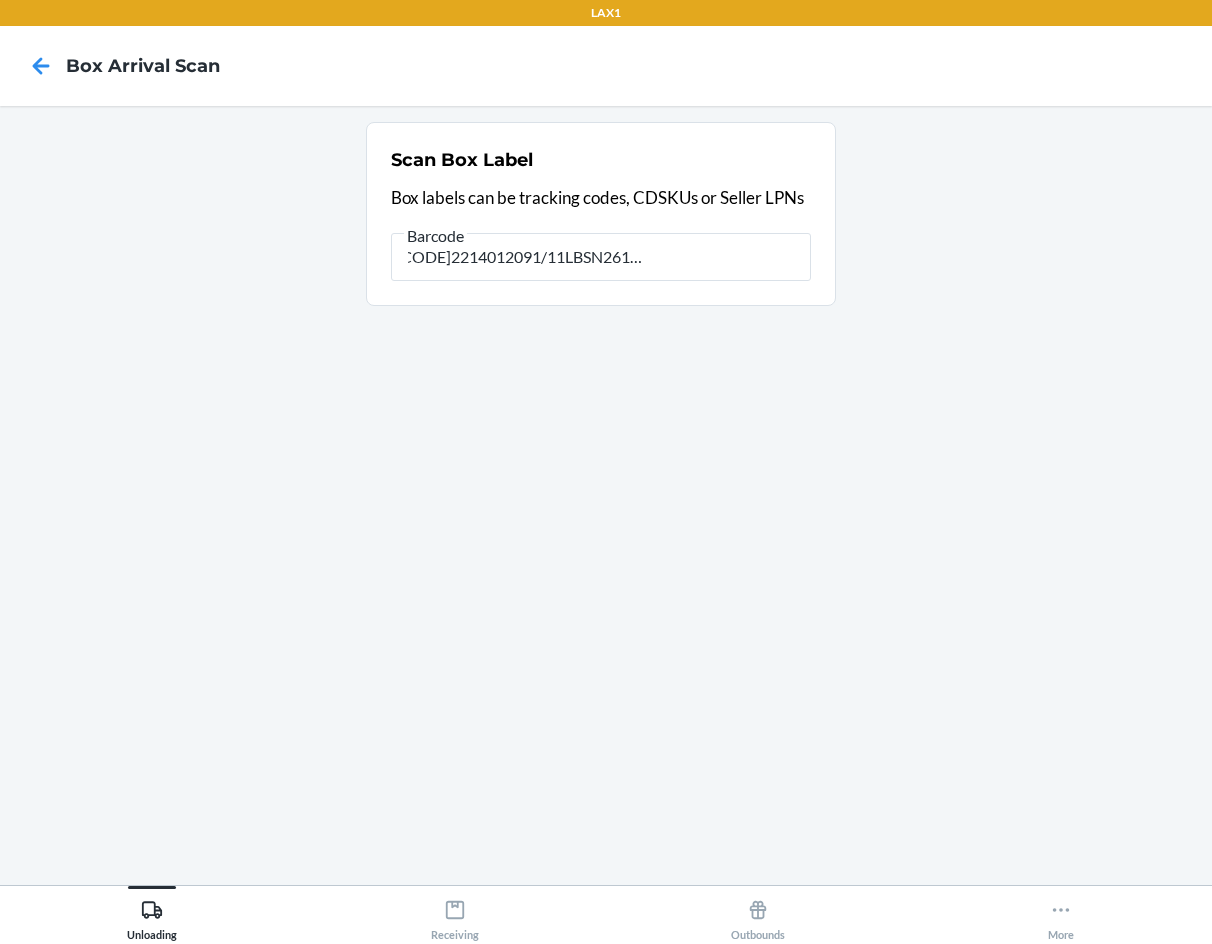 type on "[)>[TRACKING_CODE]2214012091/11LBSN2615E3RDSTHIGHLAND[CITY][STATE]063Z0111ZFLEXPORTHUB12z14Z15Z9179220Z0.000.0021Z122Z023Z22140124Z09KRETURN" 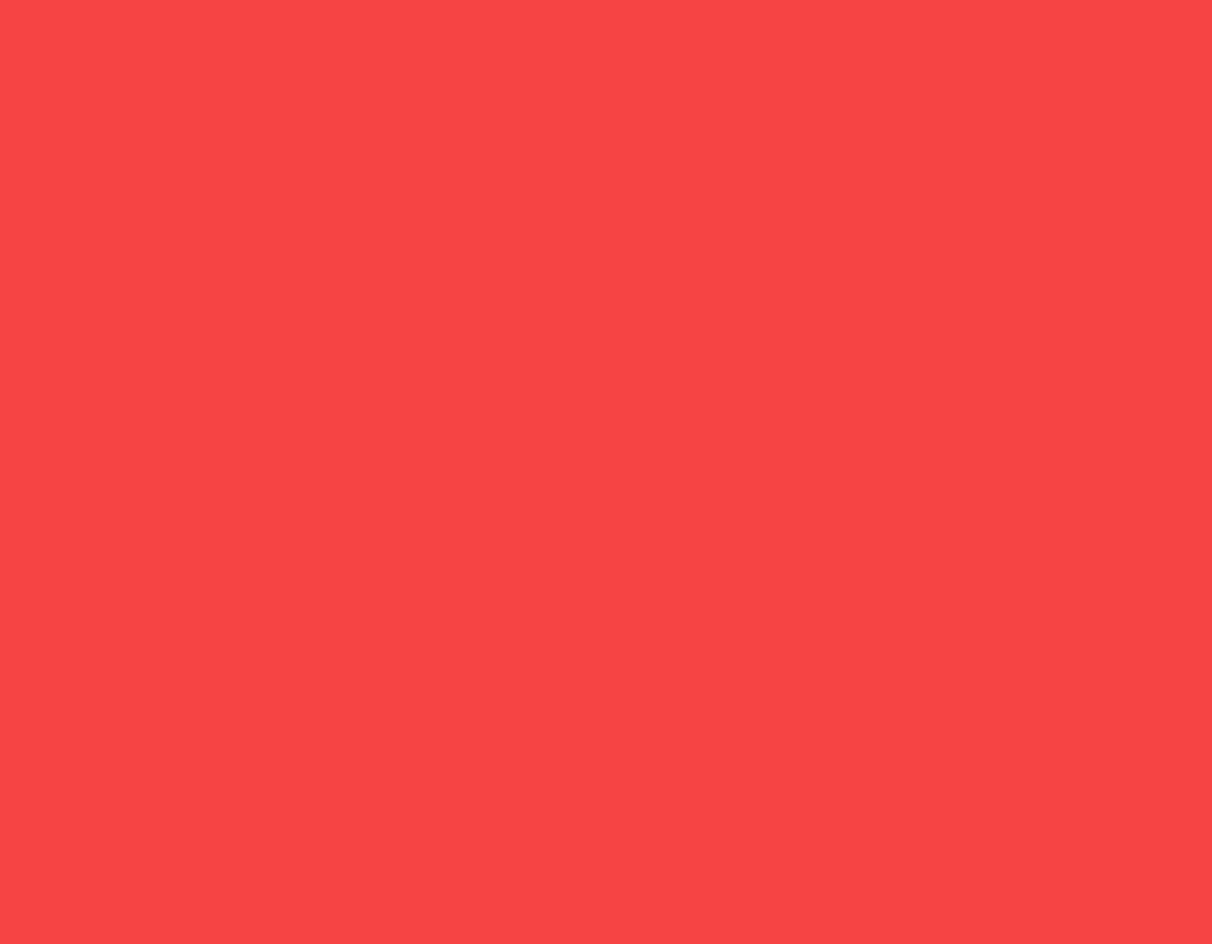 scroll, scrollTop: 0, scrollLeft: 1046, axis: horizontal 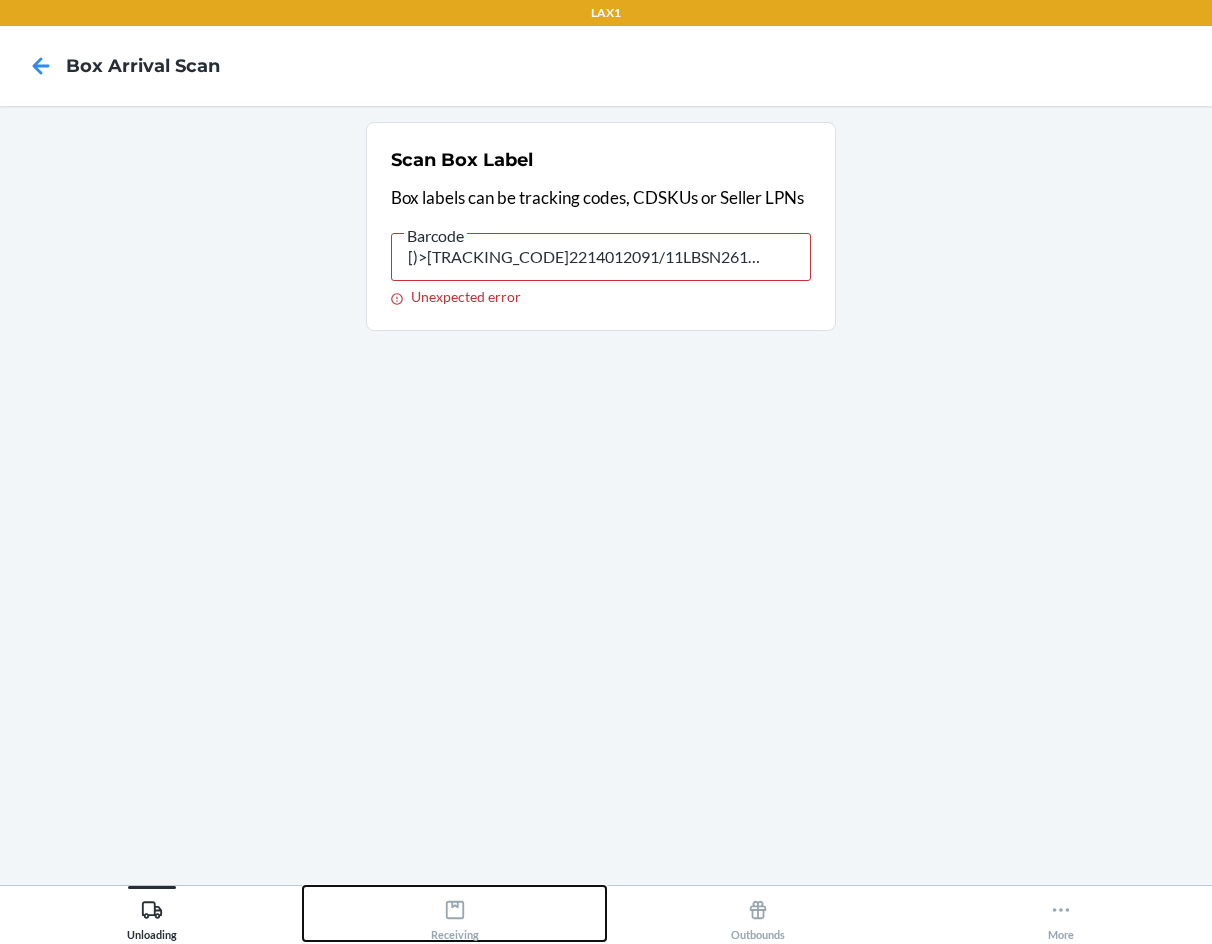 click on "Receiving" at bounding box center [454, 913] 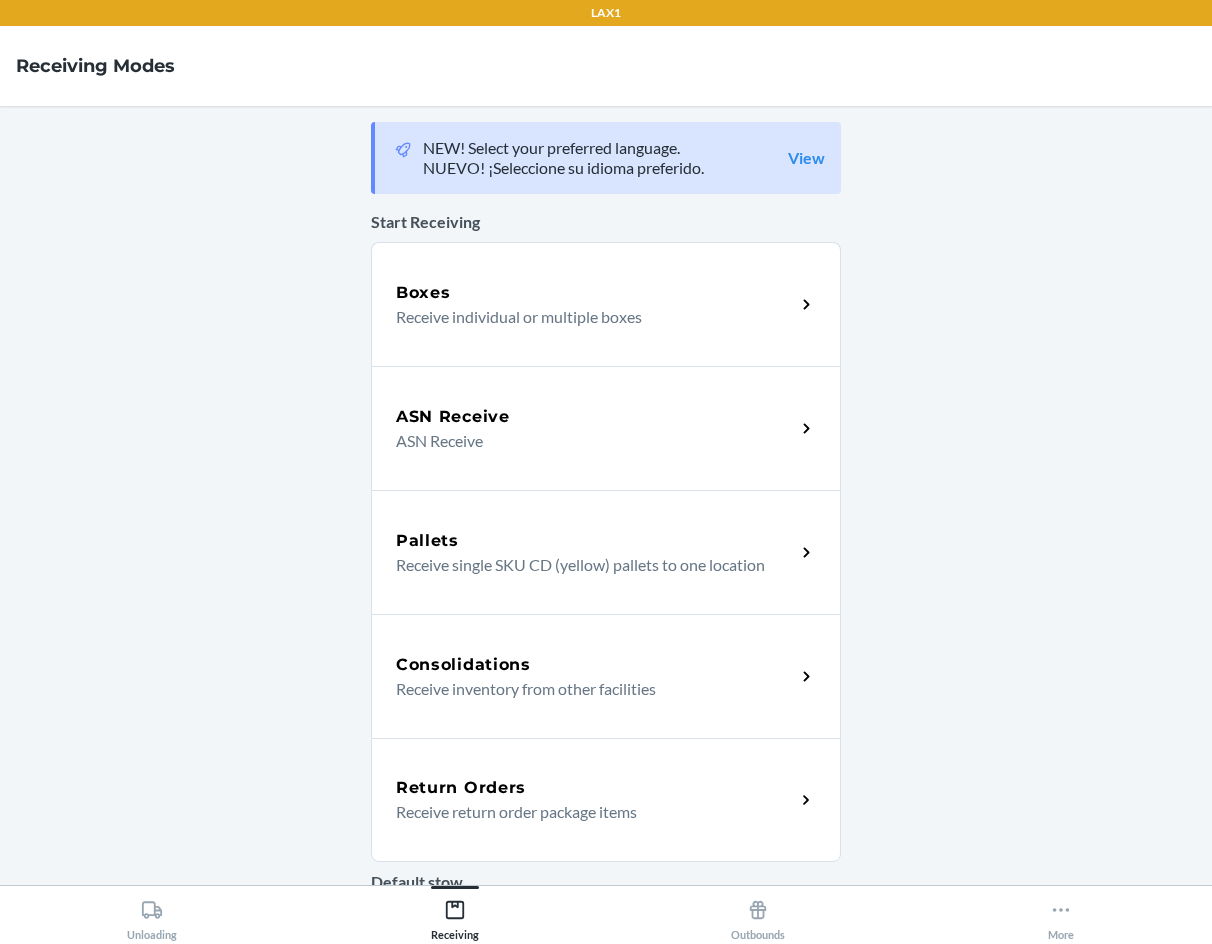 click on "Return Orders" at bounding box center (595, 788) 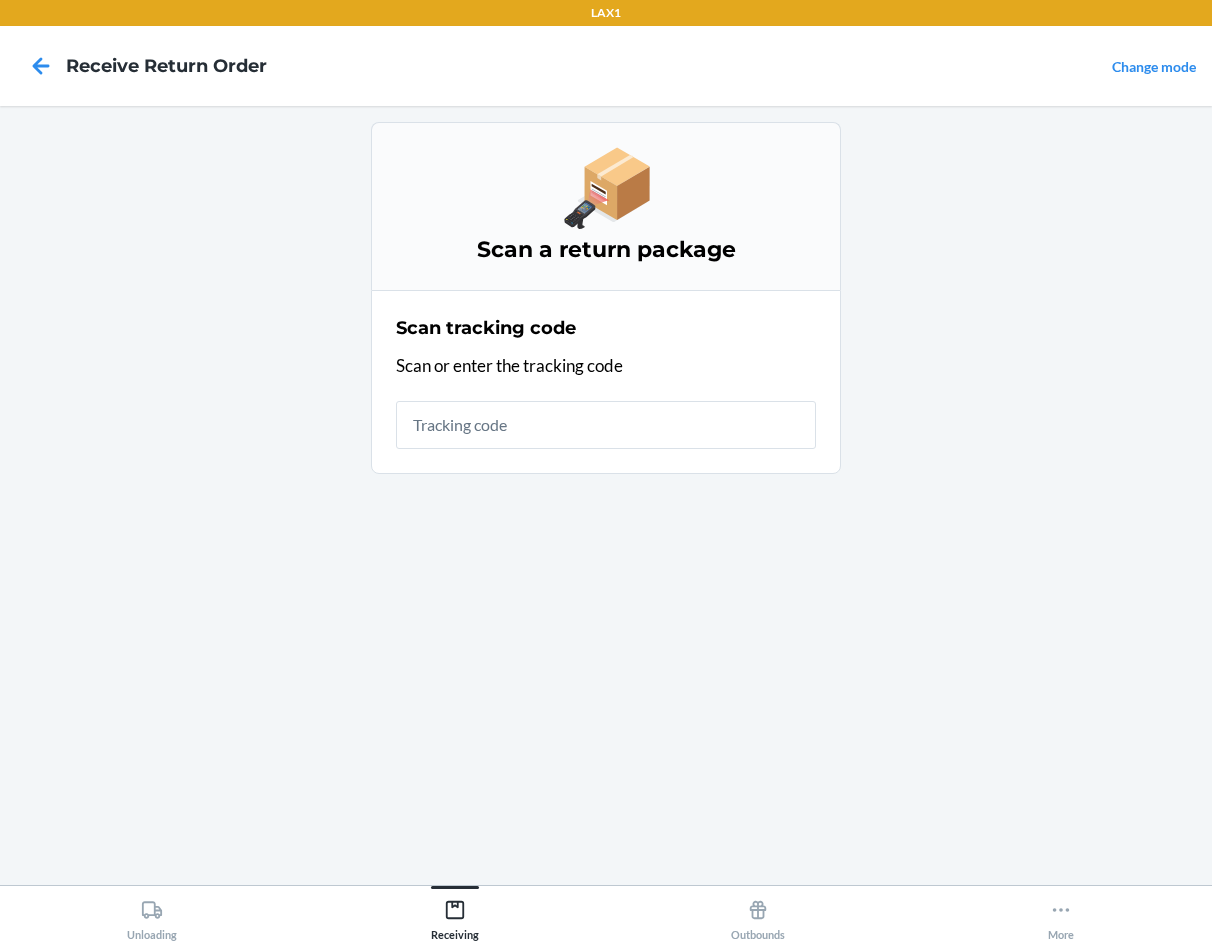 click at bounding box center (606, 425) 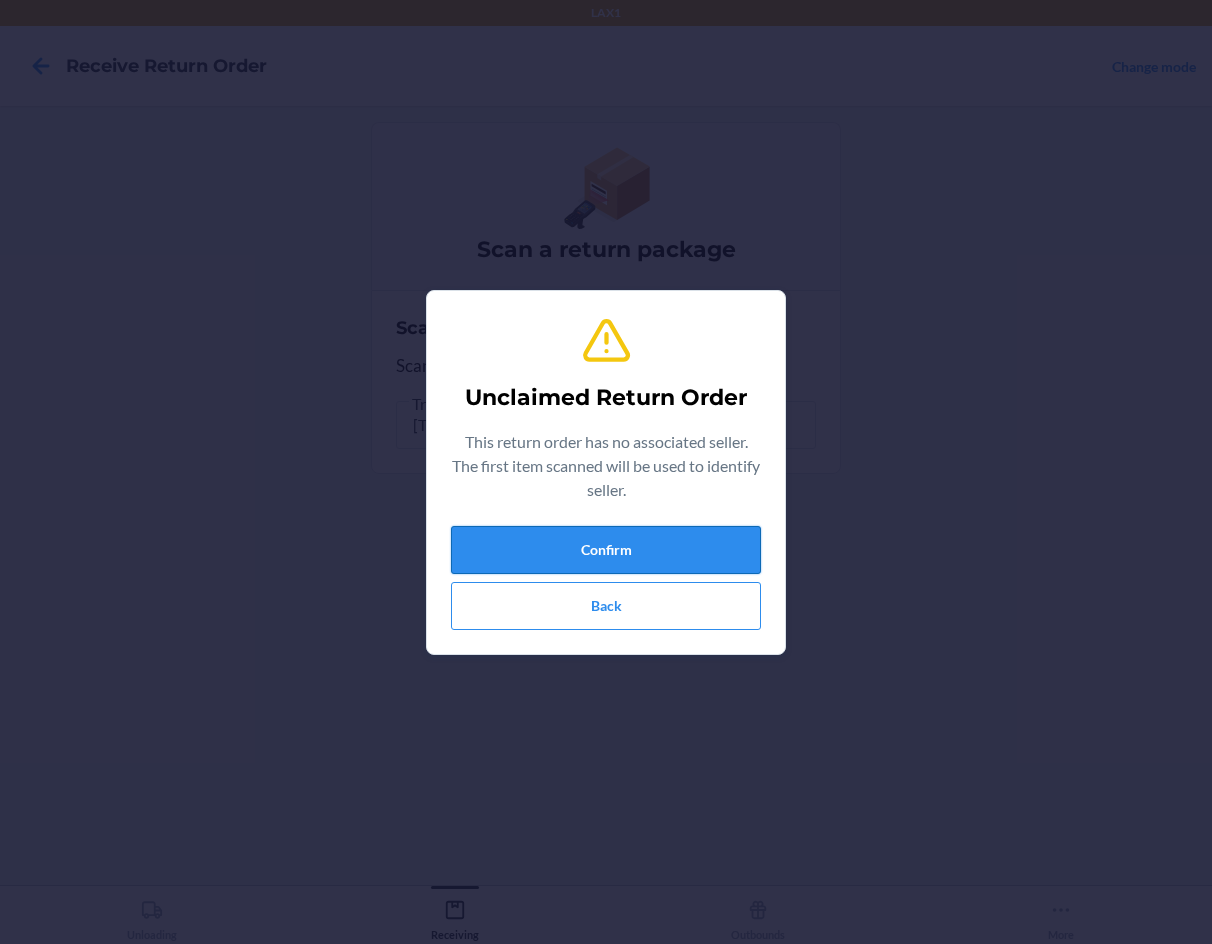 click on "Confirm" at bounding box center (606, 550) 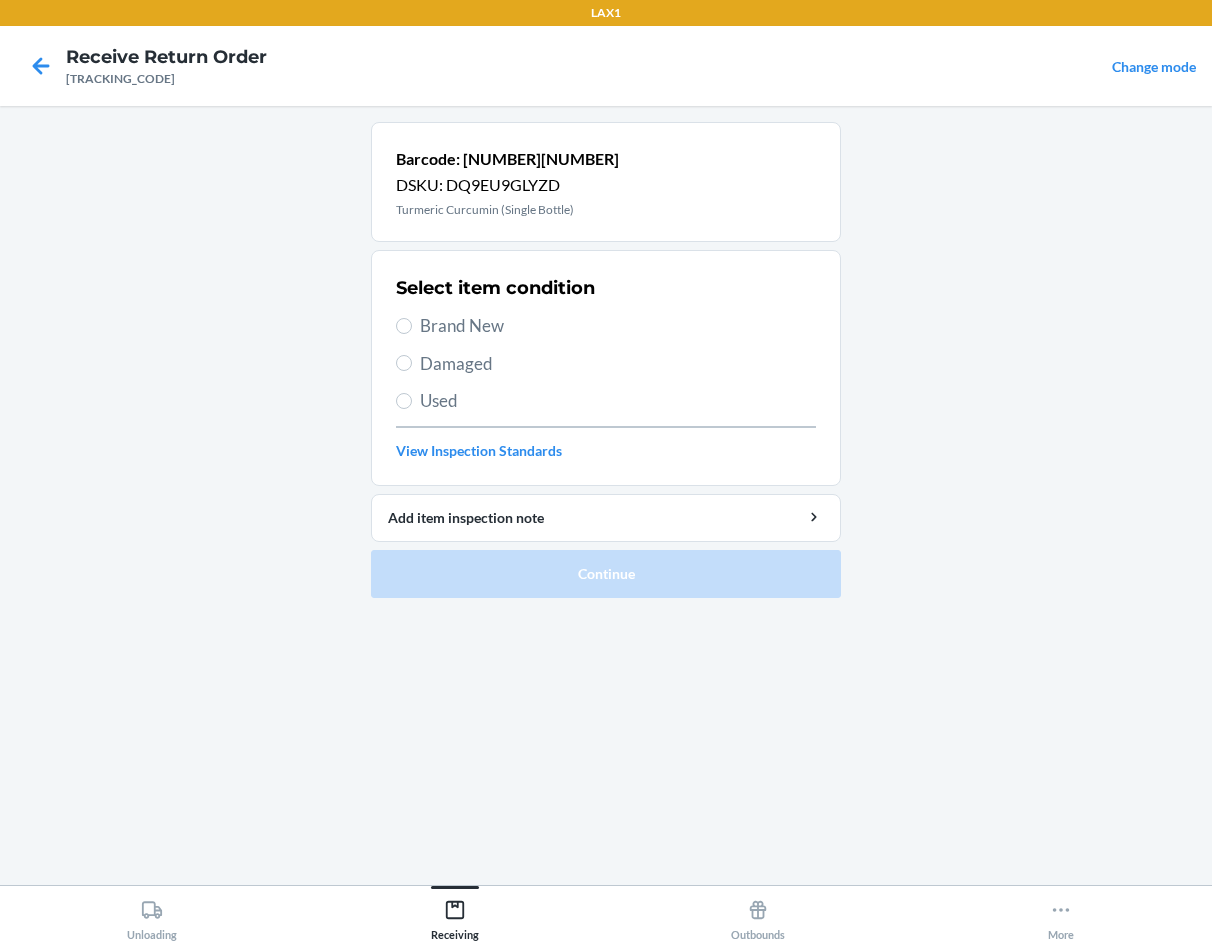 click on "Brand New" at bounding box center (618, 326) 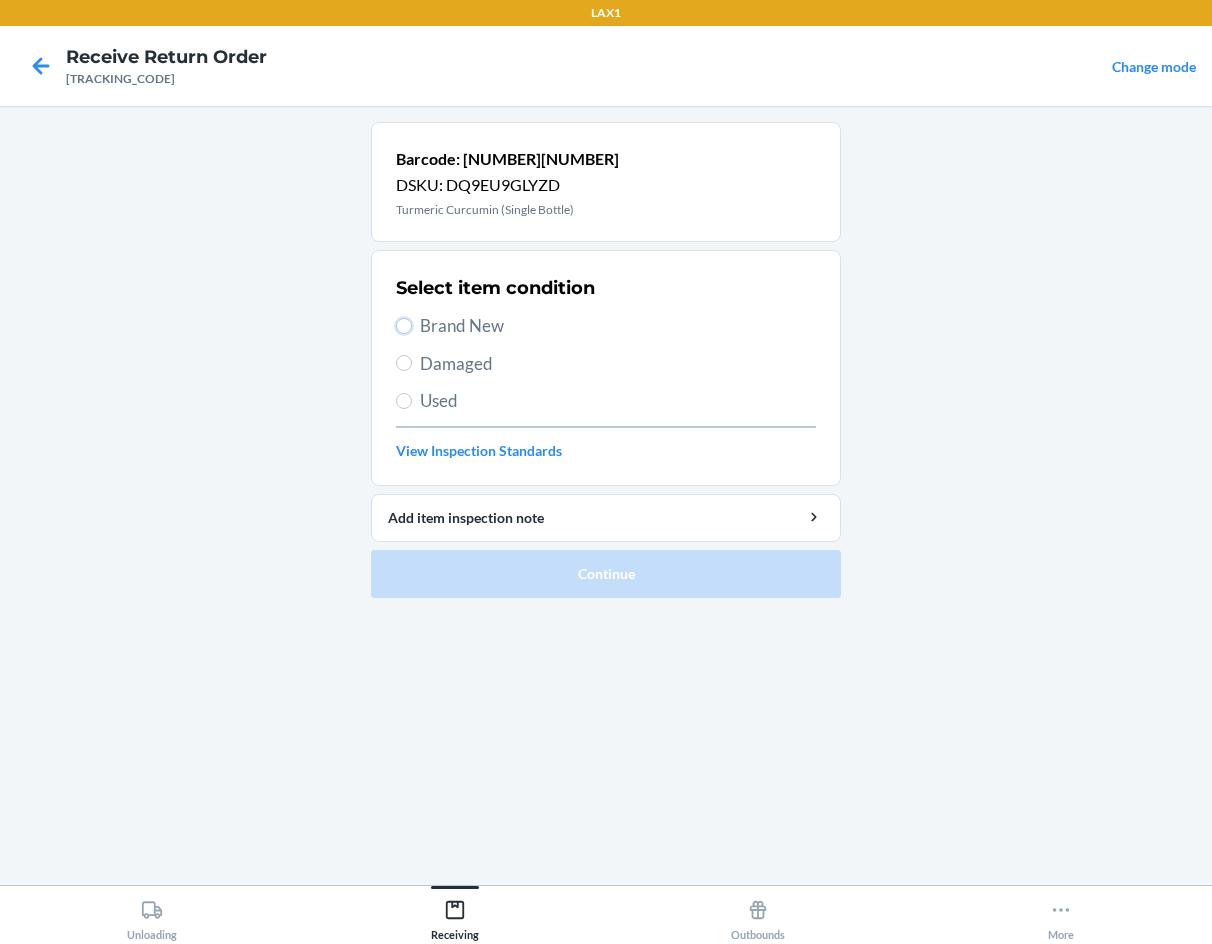 click on "Brand New" at bounding box center (404, 326) 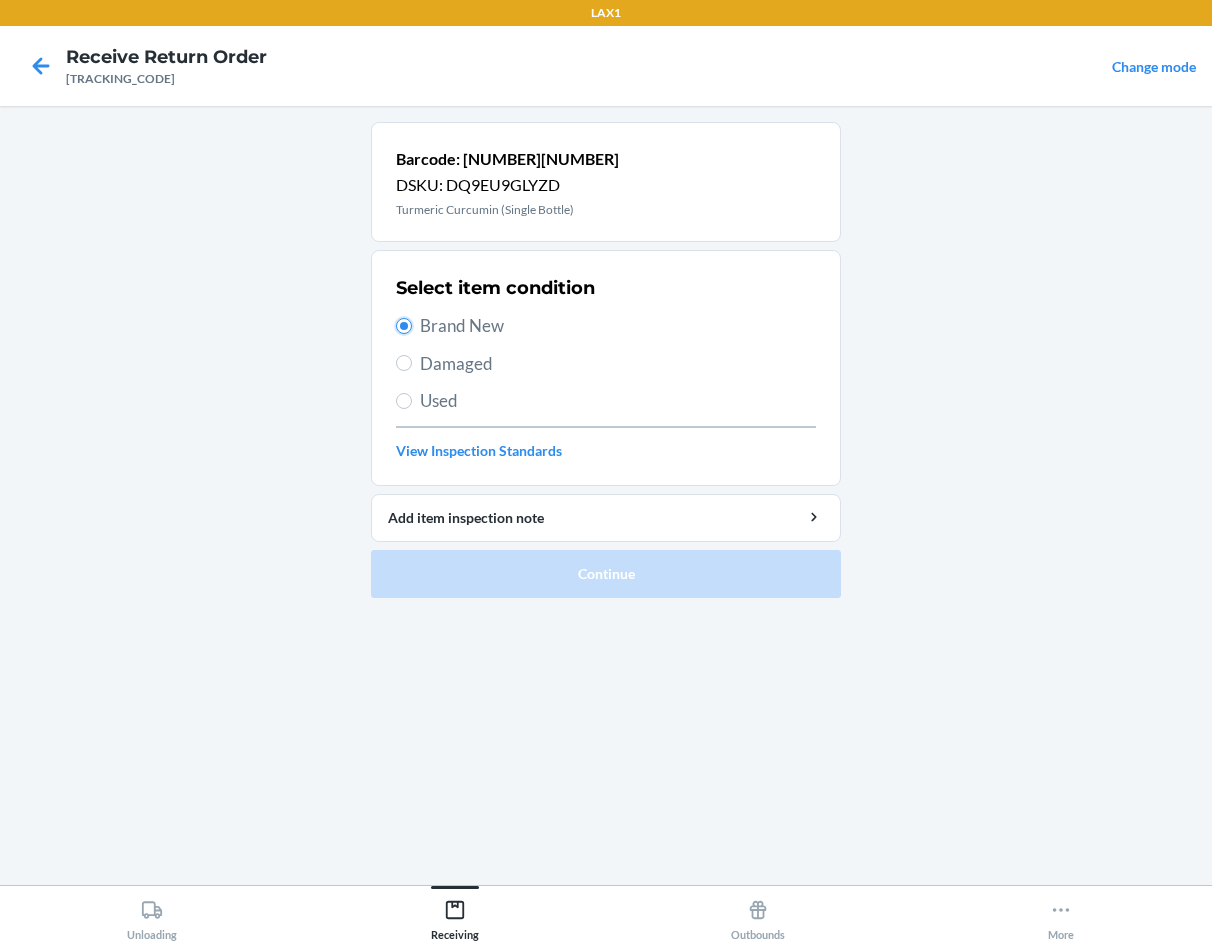 radio on "true" 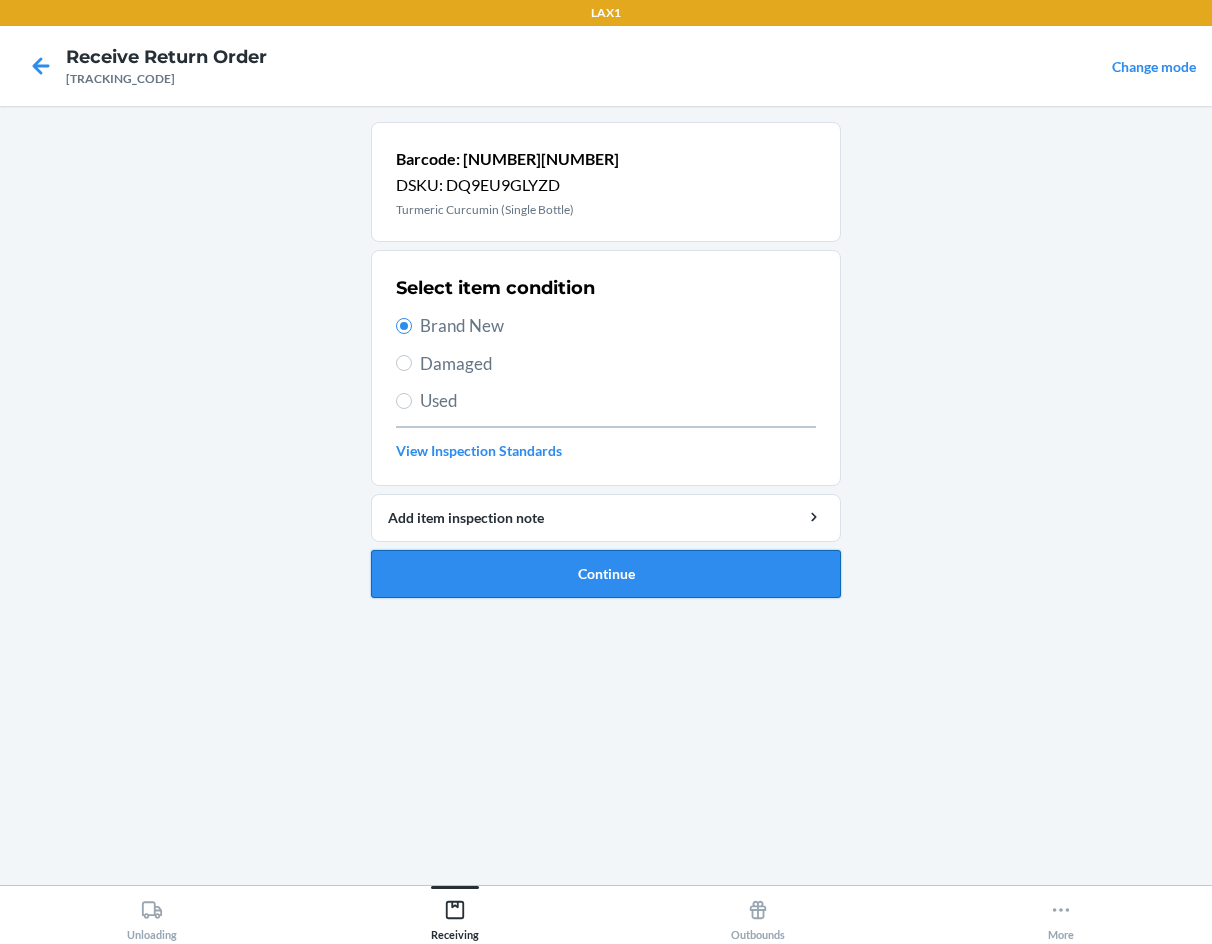 click on "Continue" at bounding box center (606, 574) 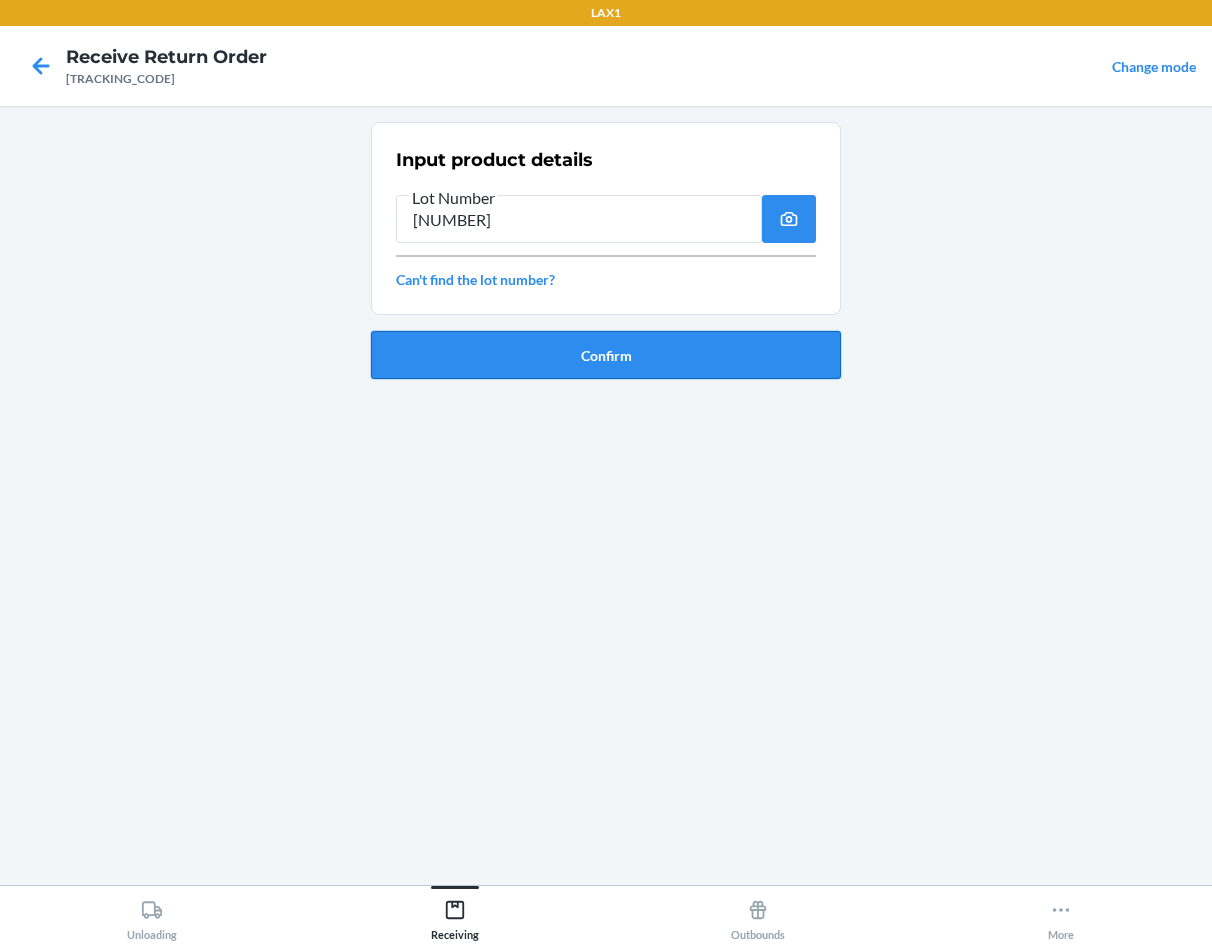 type on "[NUMBER]" 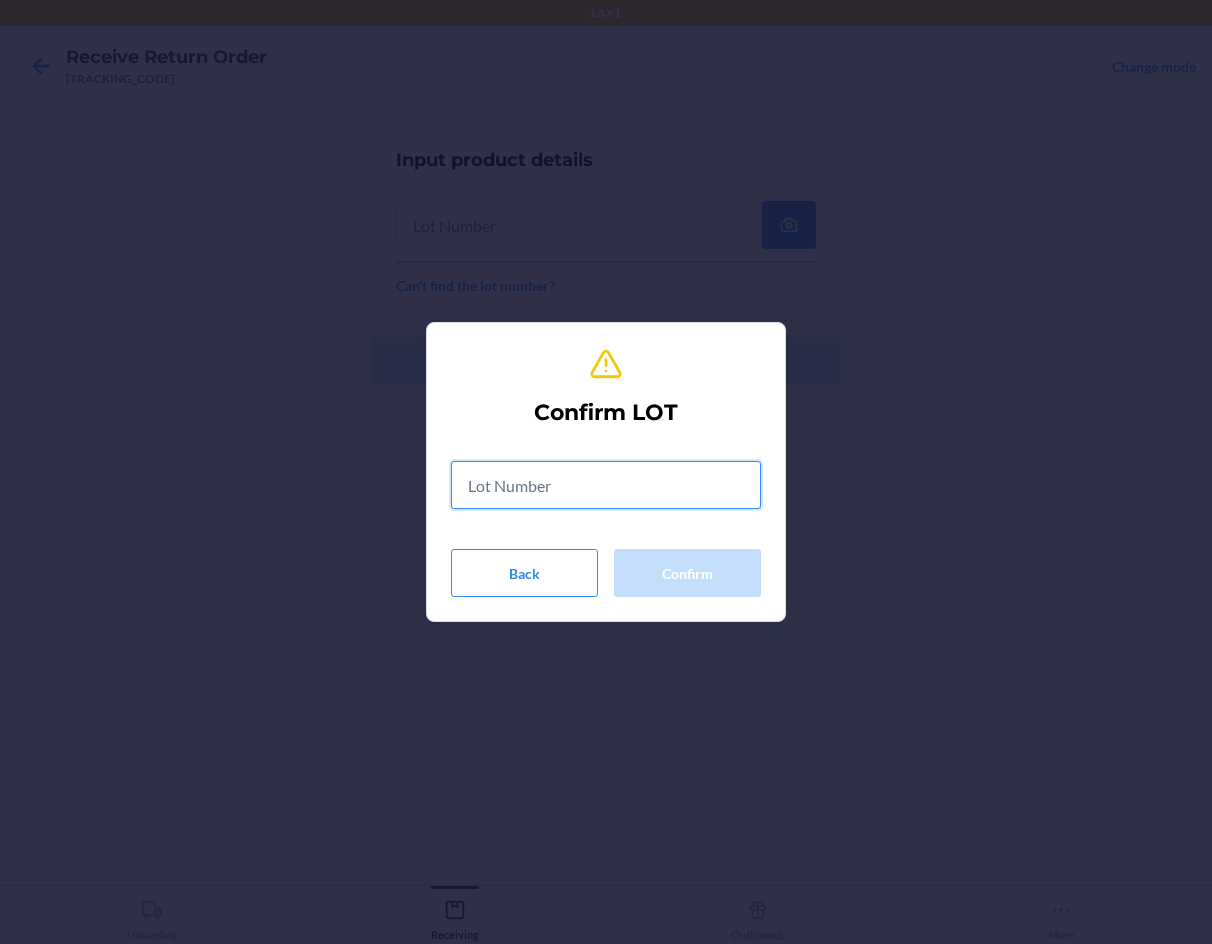 click at bounding box center [606, 485] 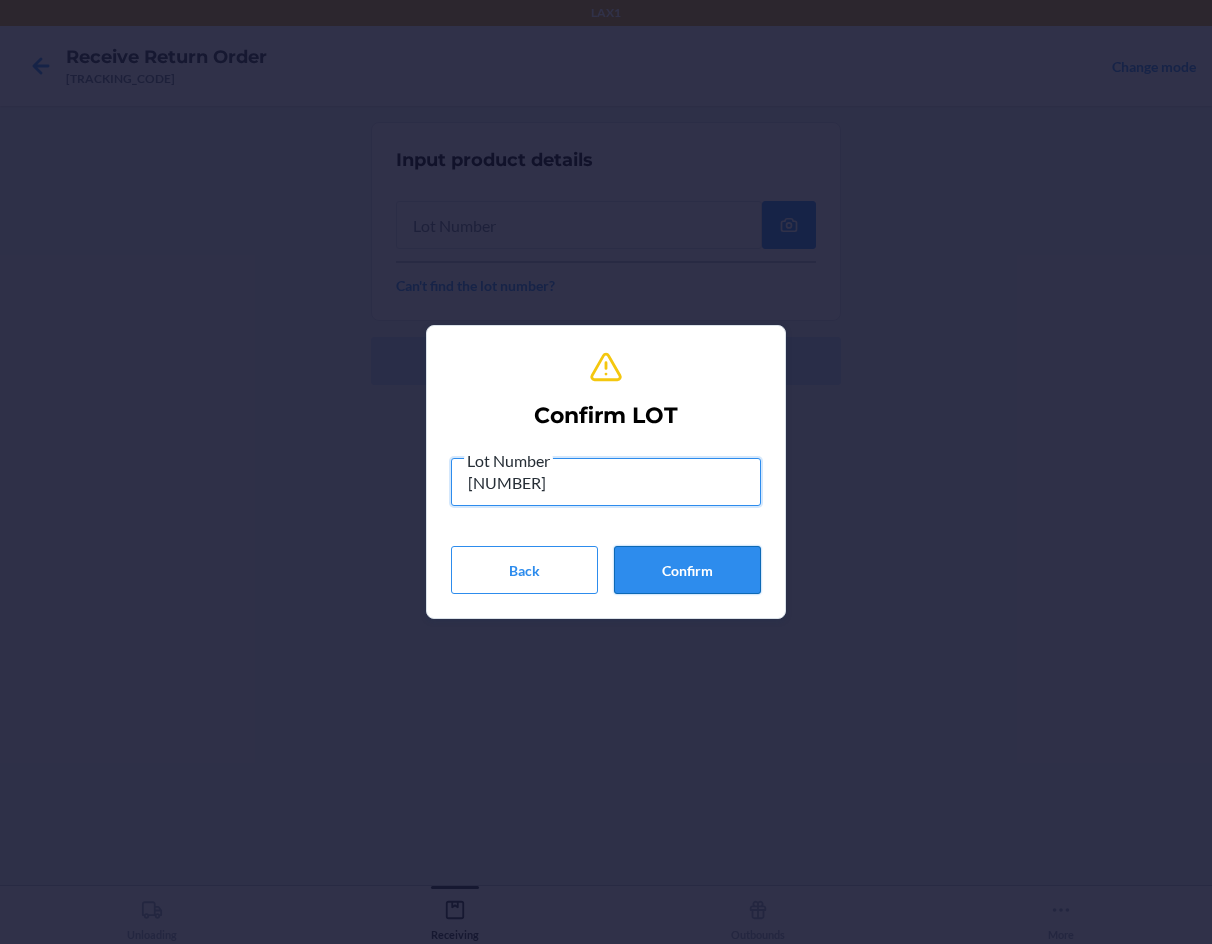 type on "[NUMBER]" 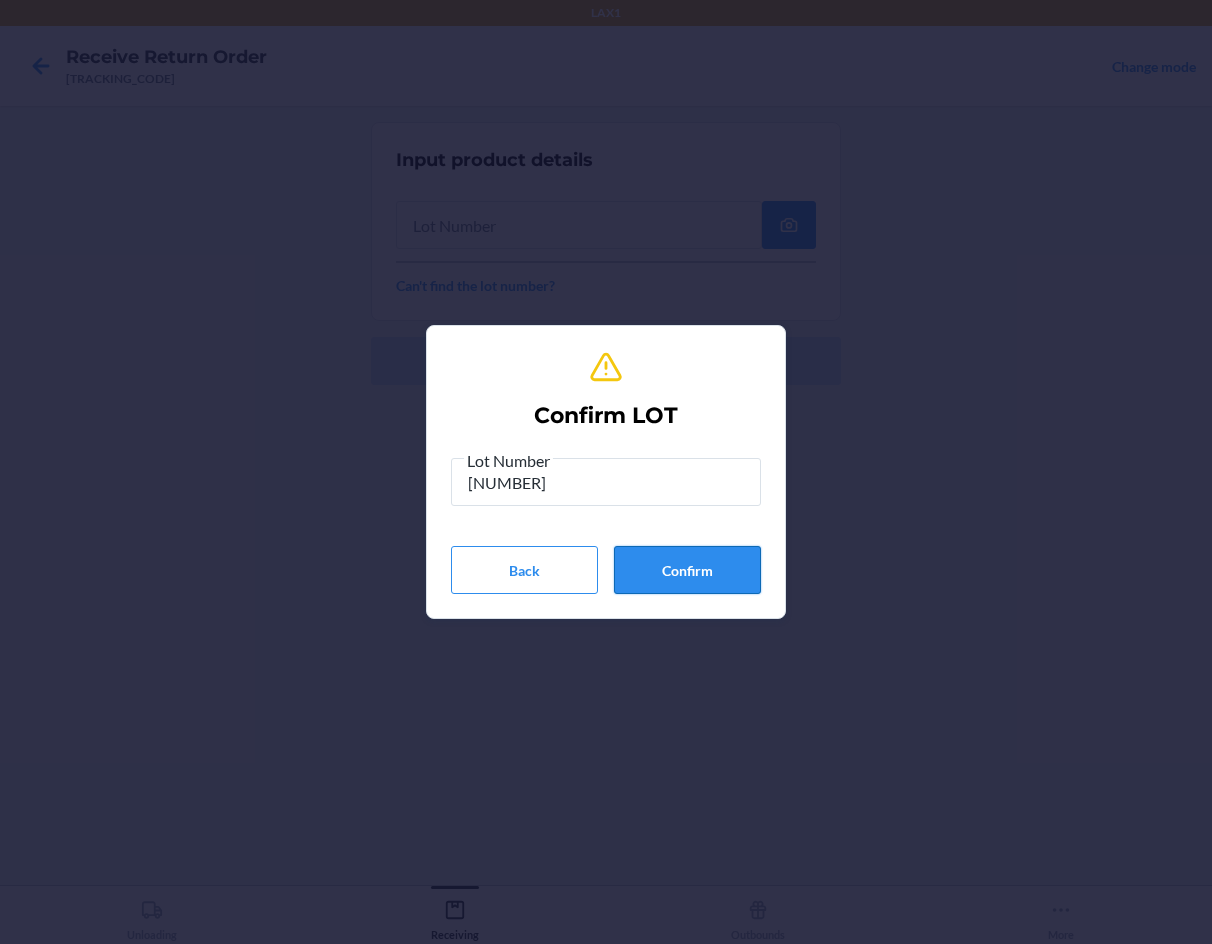 click on "Confirm" at bounding box center [687, 570] 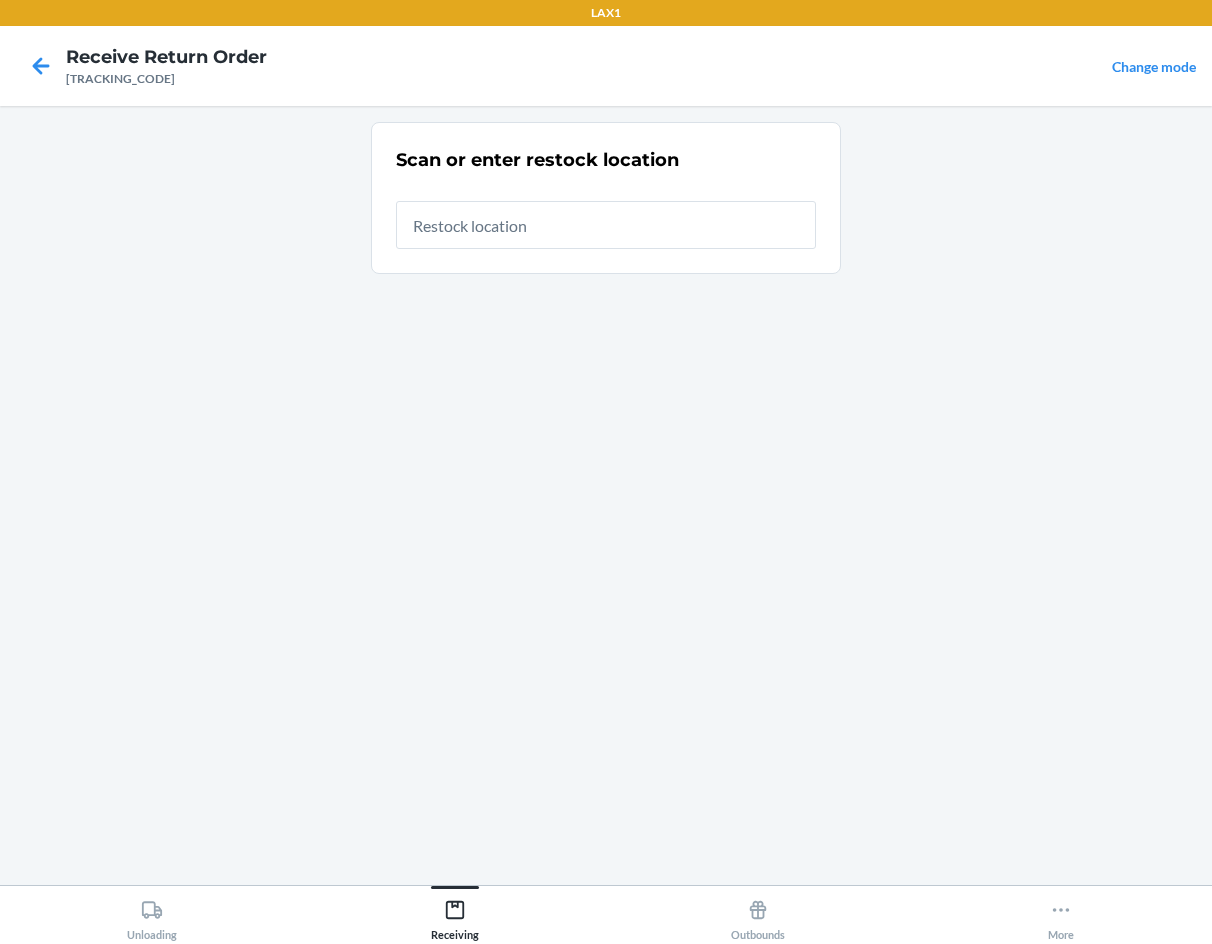 click at bounding box center [606, 225] 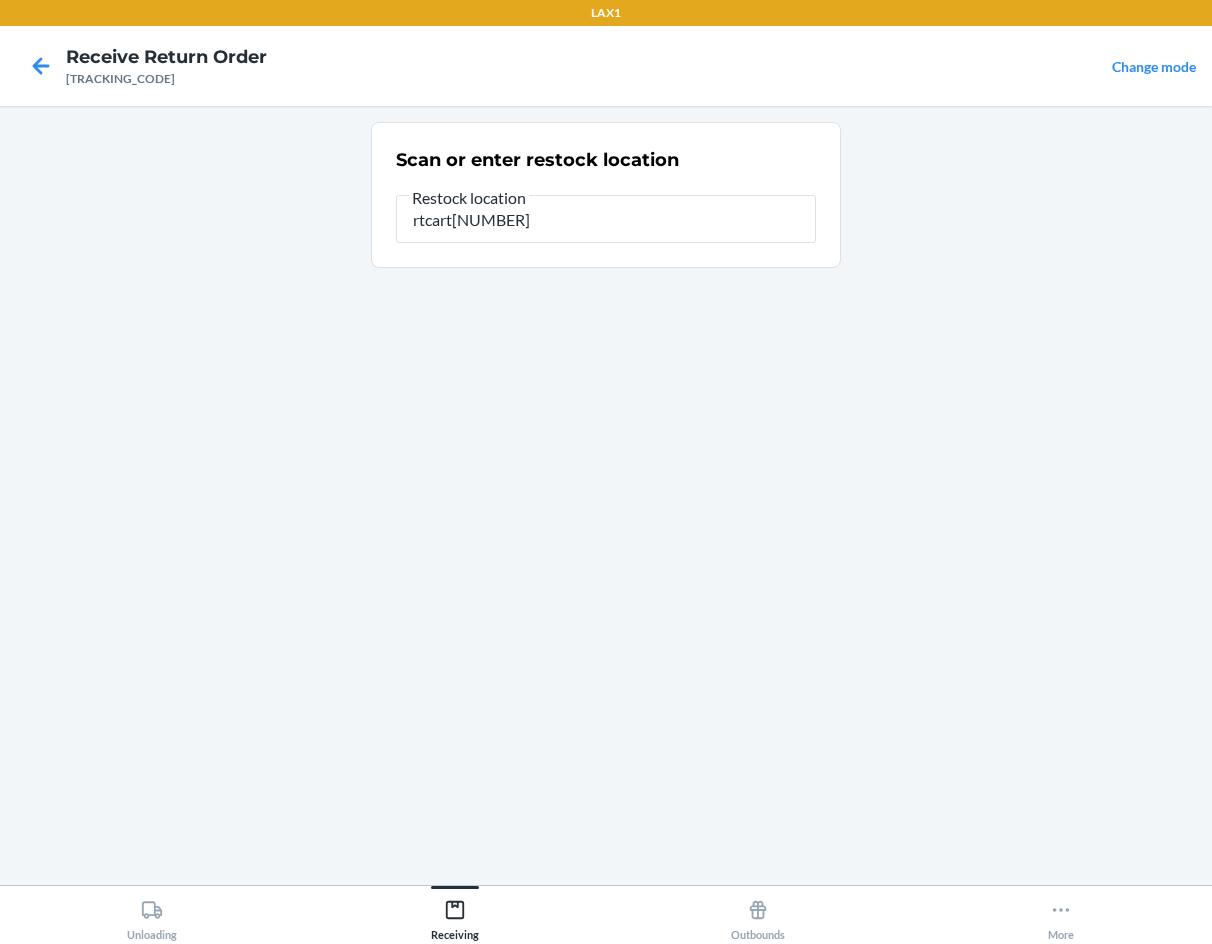 type on "rtcart[NUMBER]" 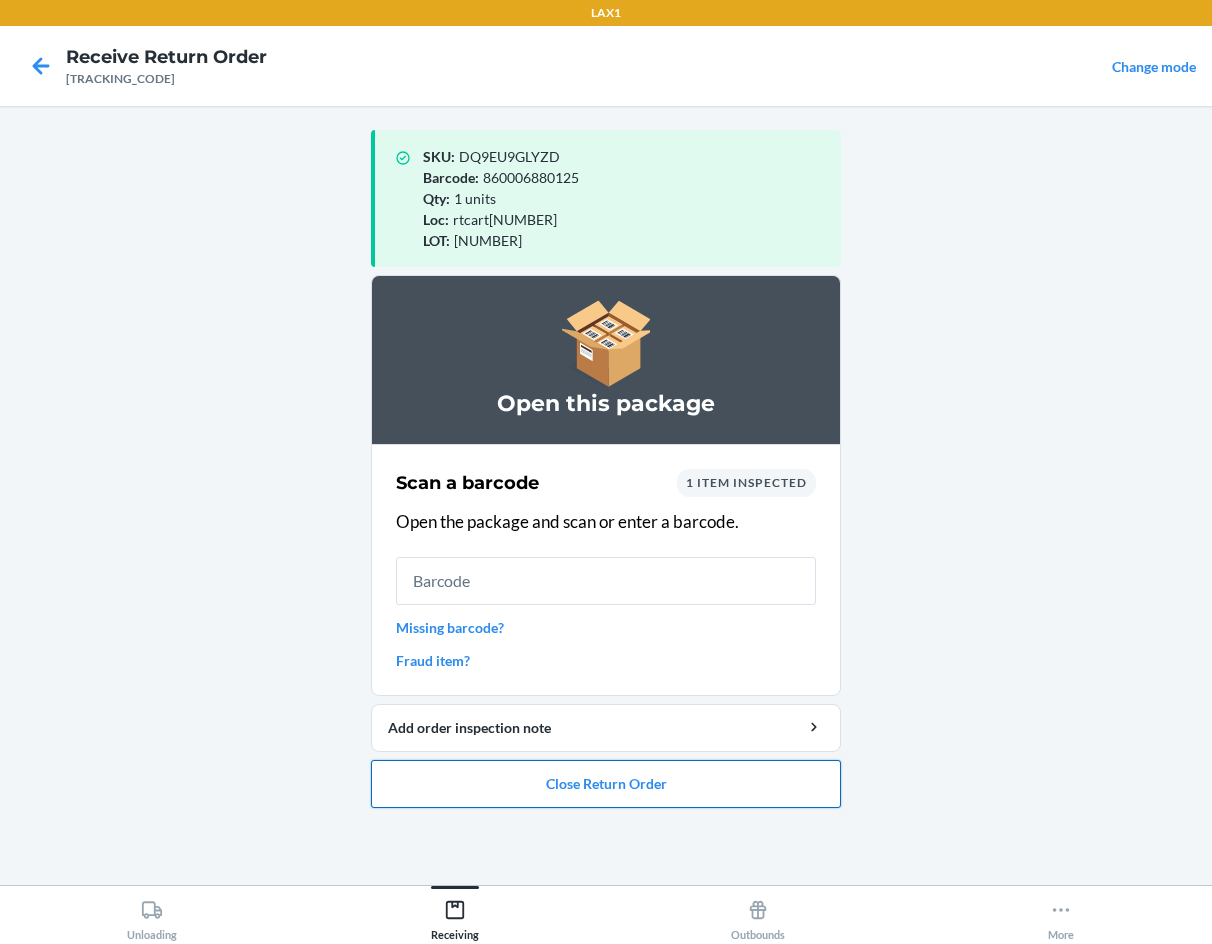 click on "Close Return Order" at bounding box center [606, 784] 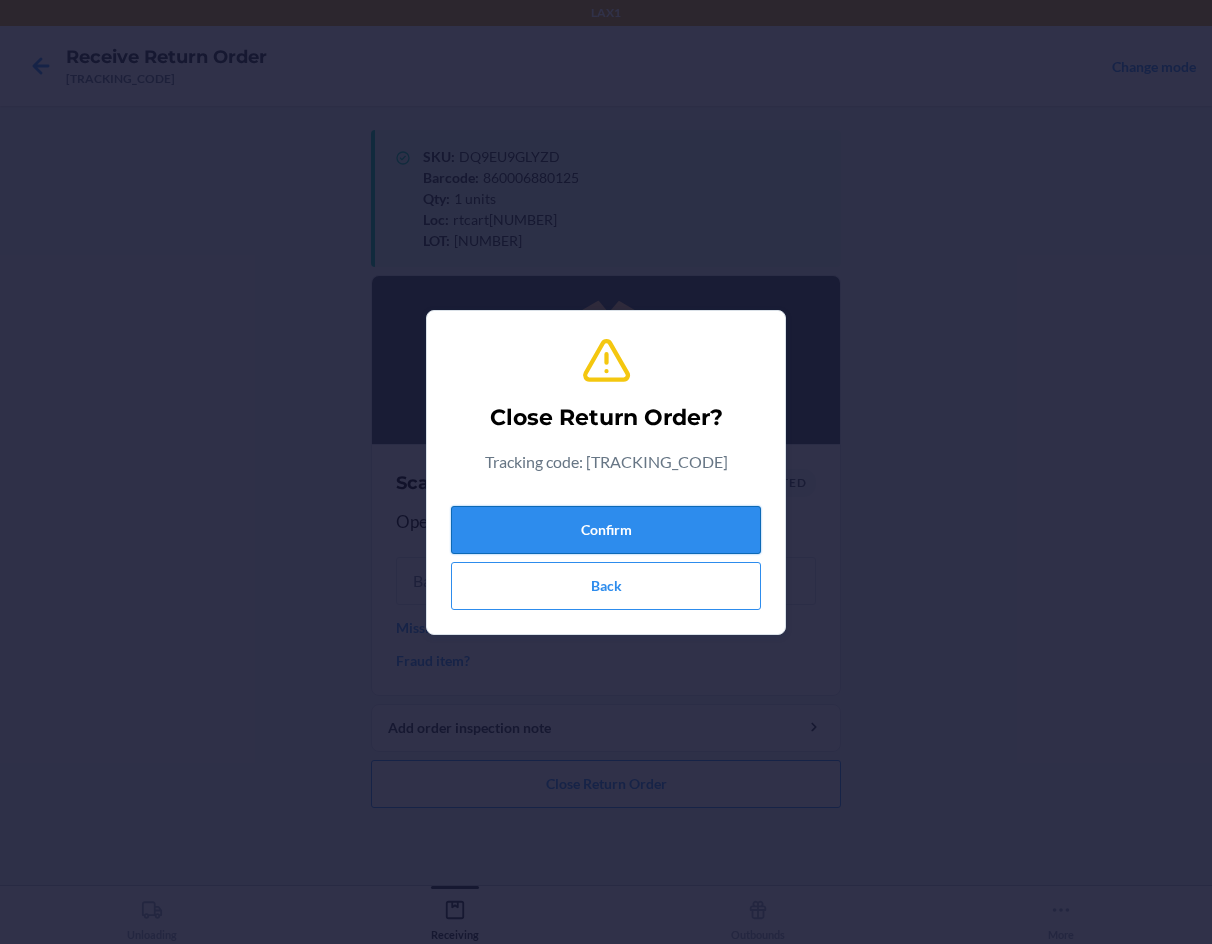 click on "Confirm" at bounding box center (606, 530) 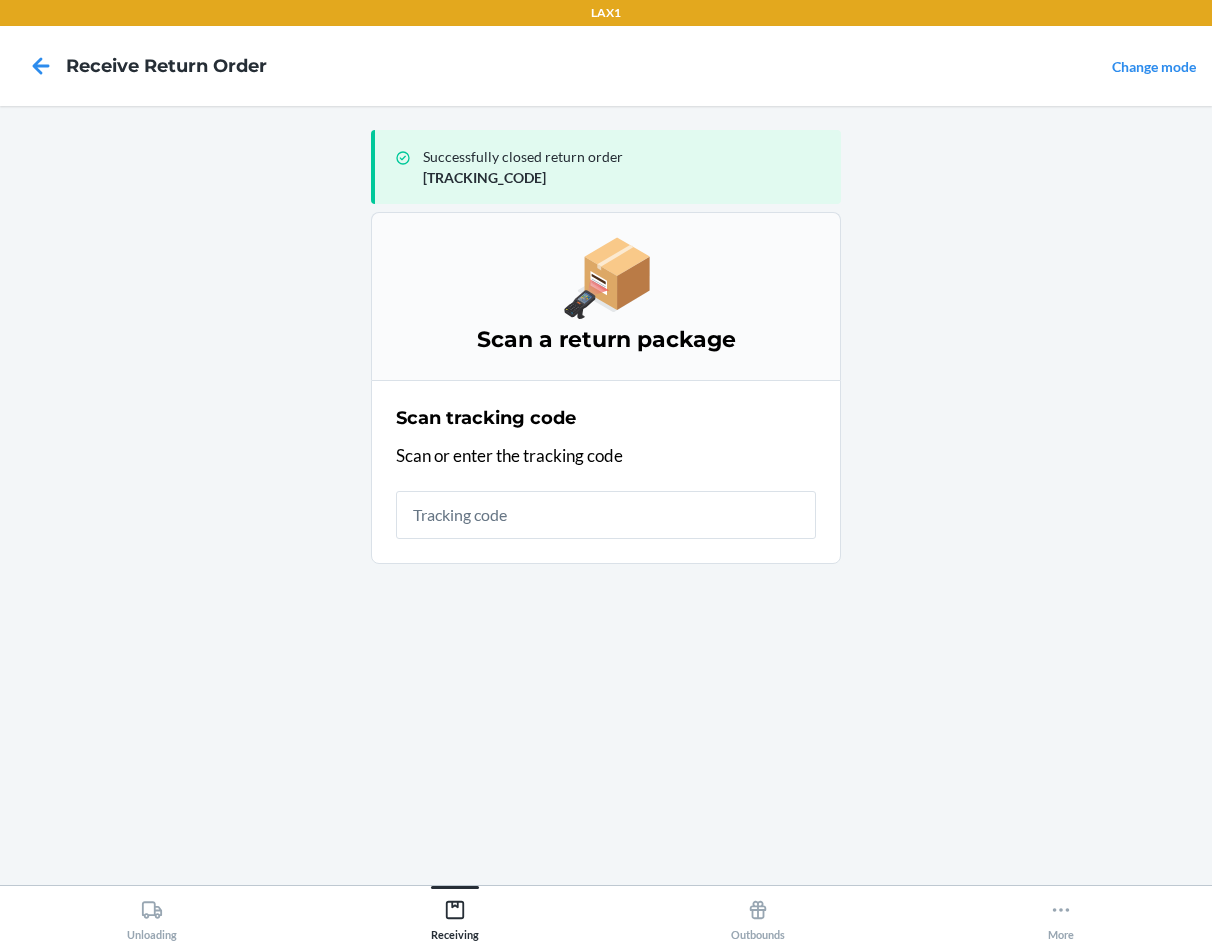 click at bounding box center [606, 515] 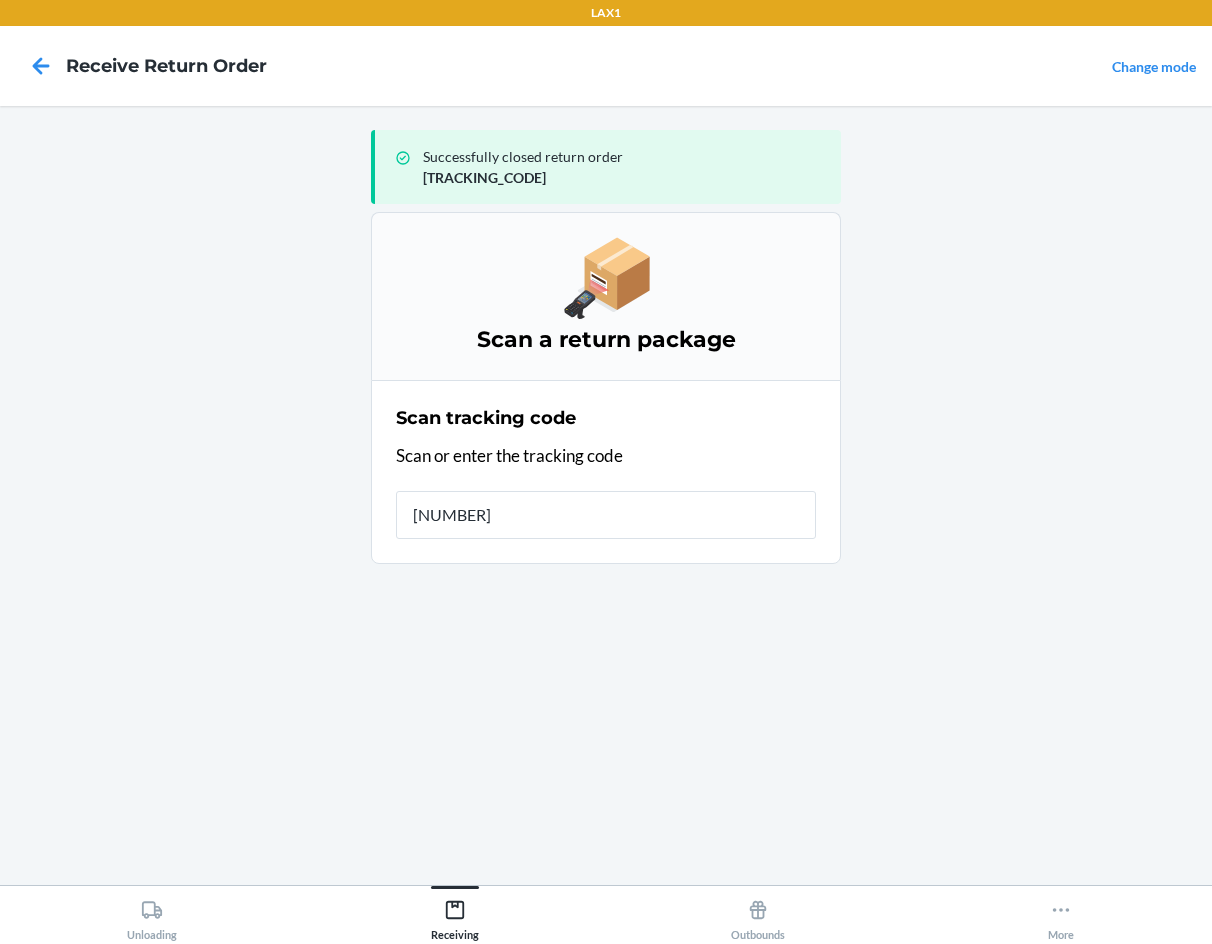 type on "[ID]" 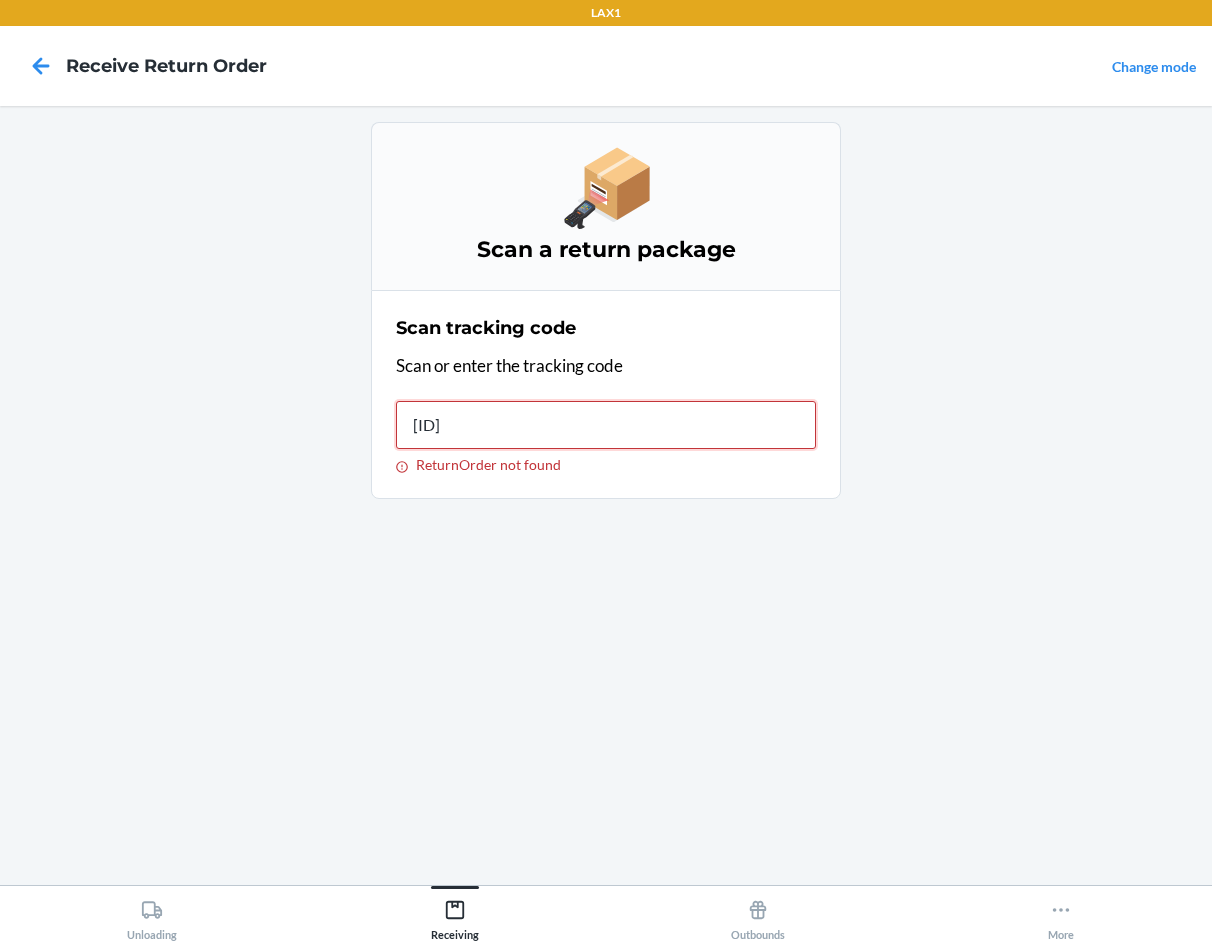 type on "[ID]" 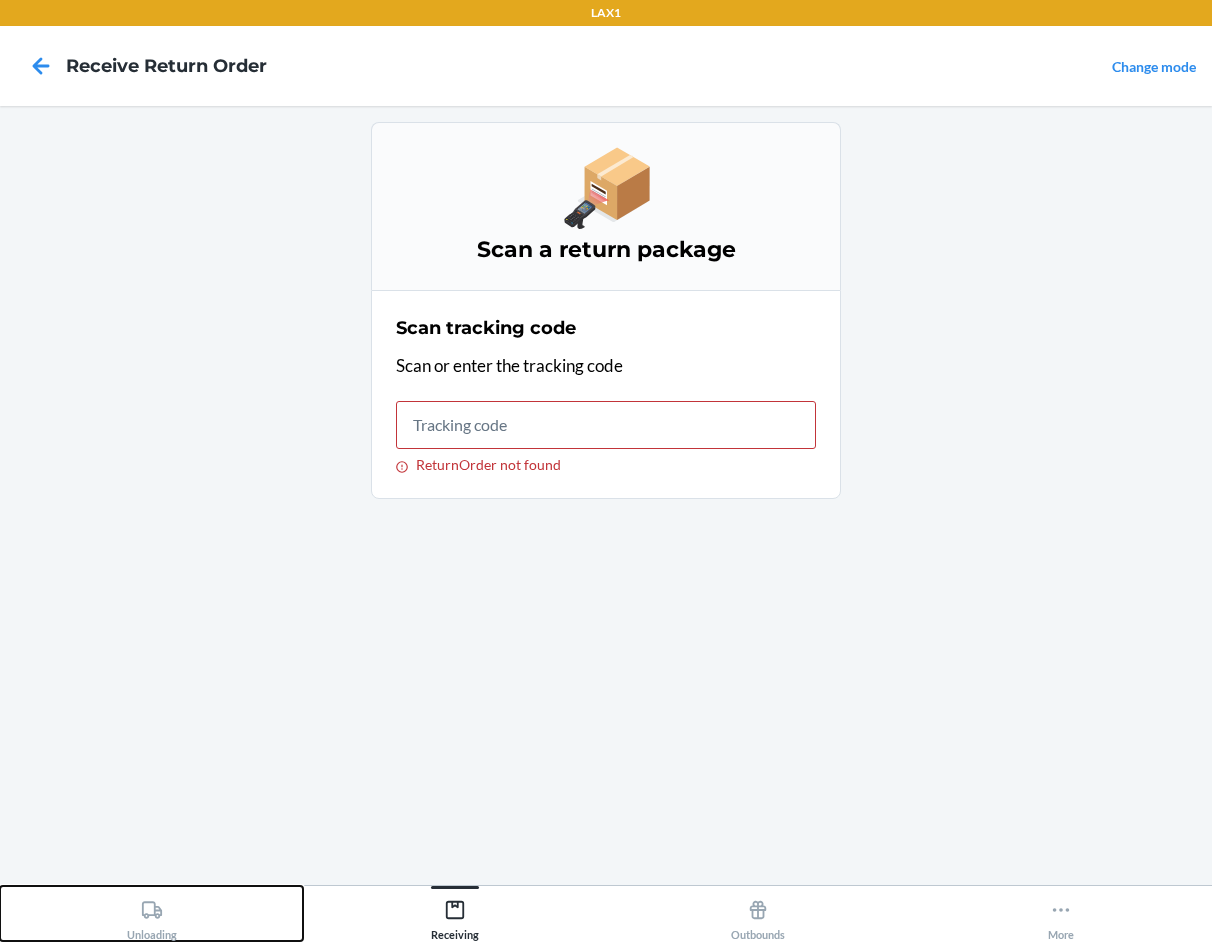 click 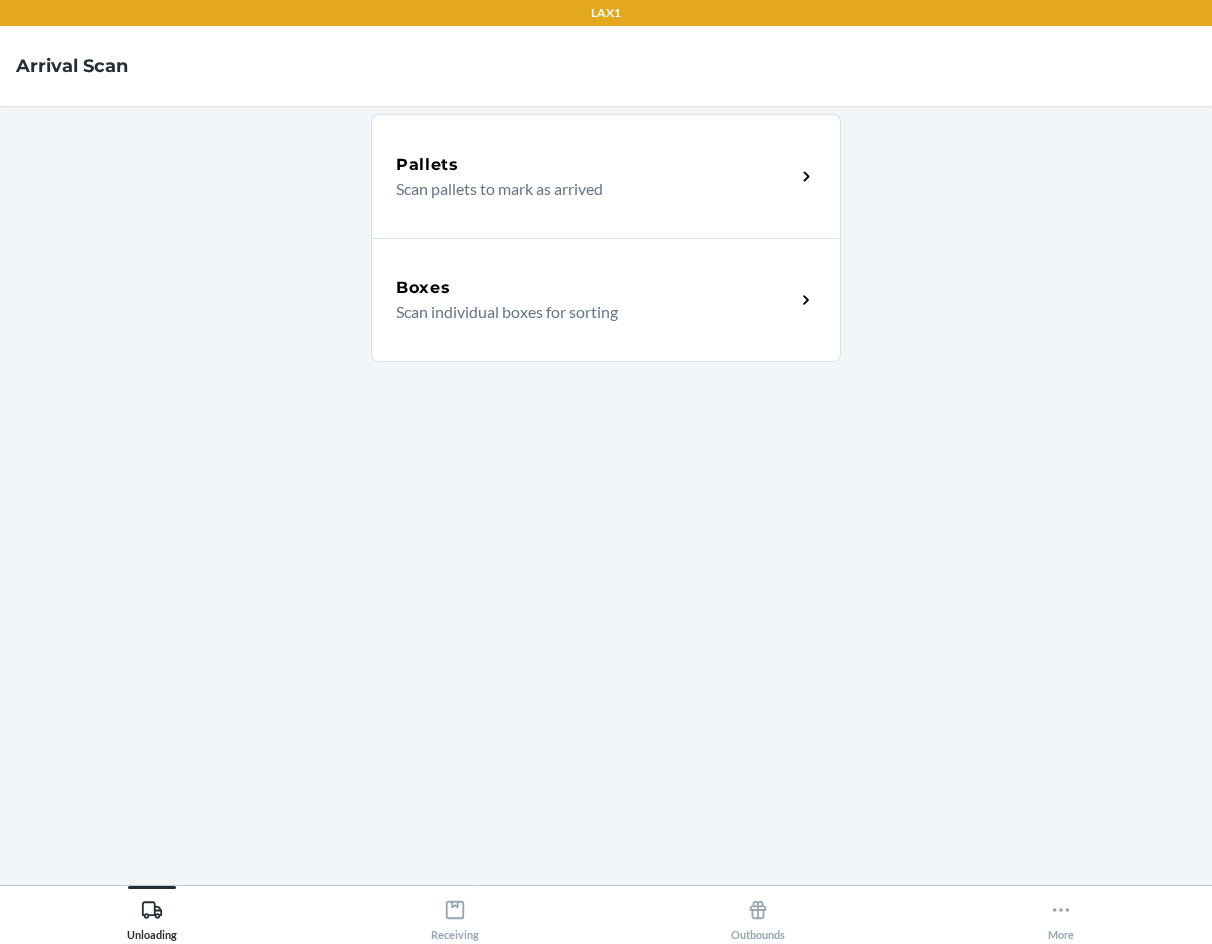 click on "Boxes" at bounding box center (595, 288) 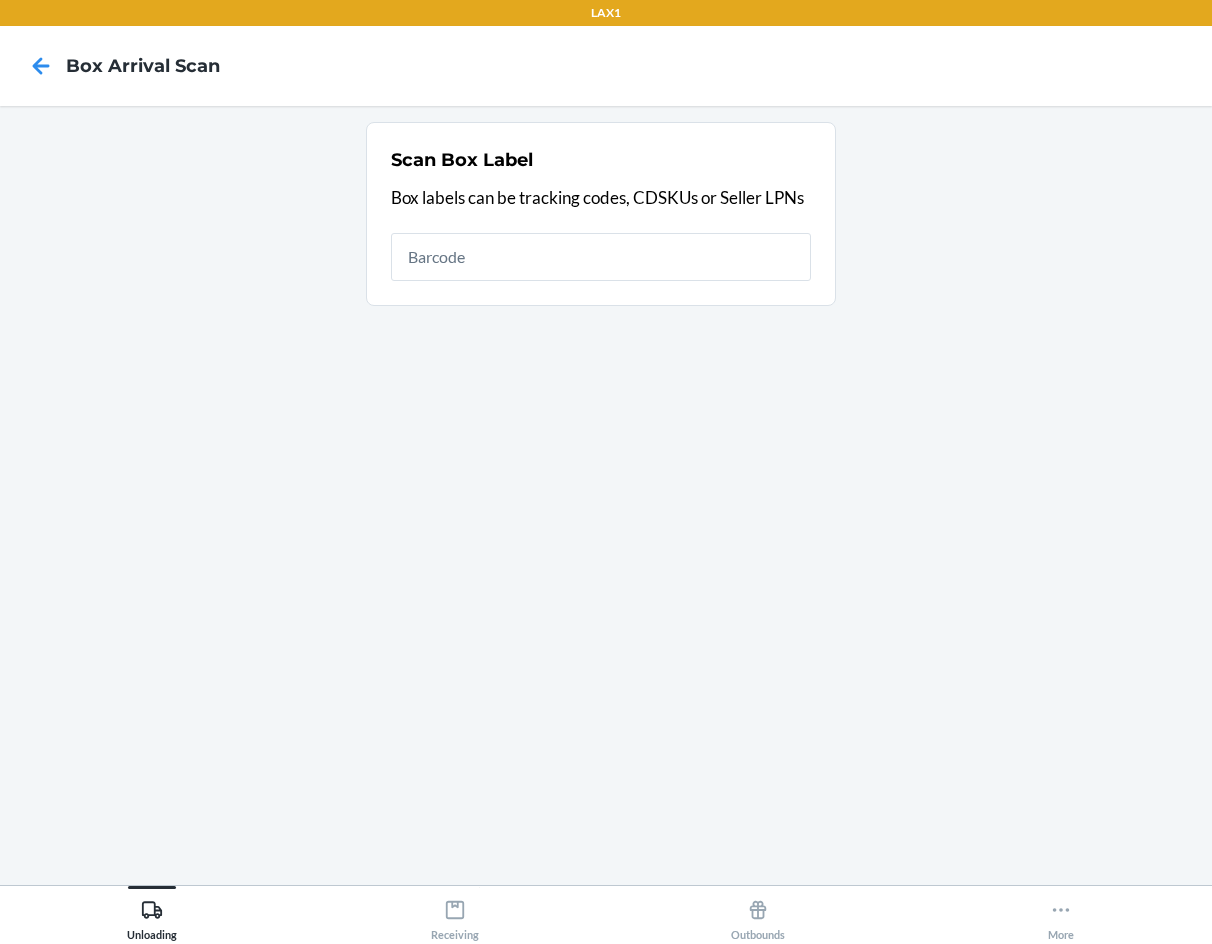 click at bounding box center (601, 257) 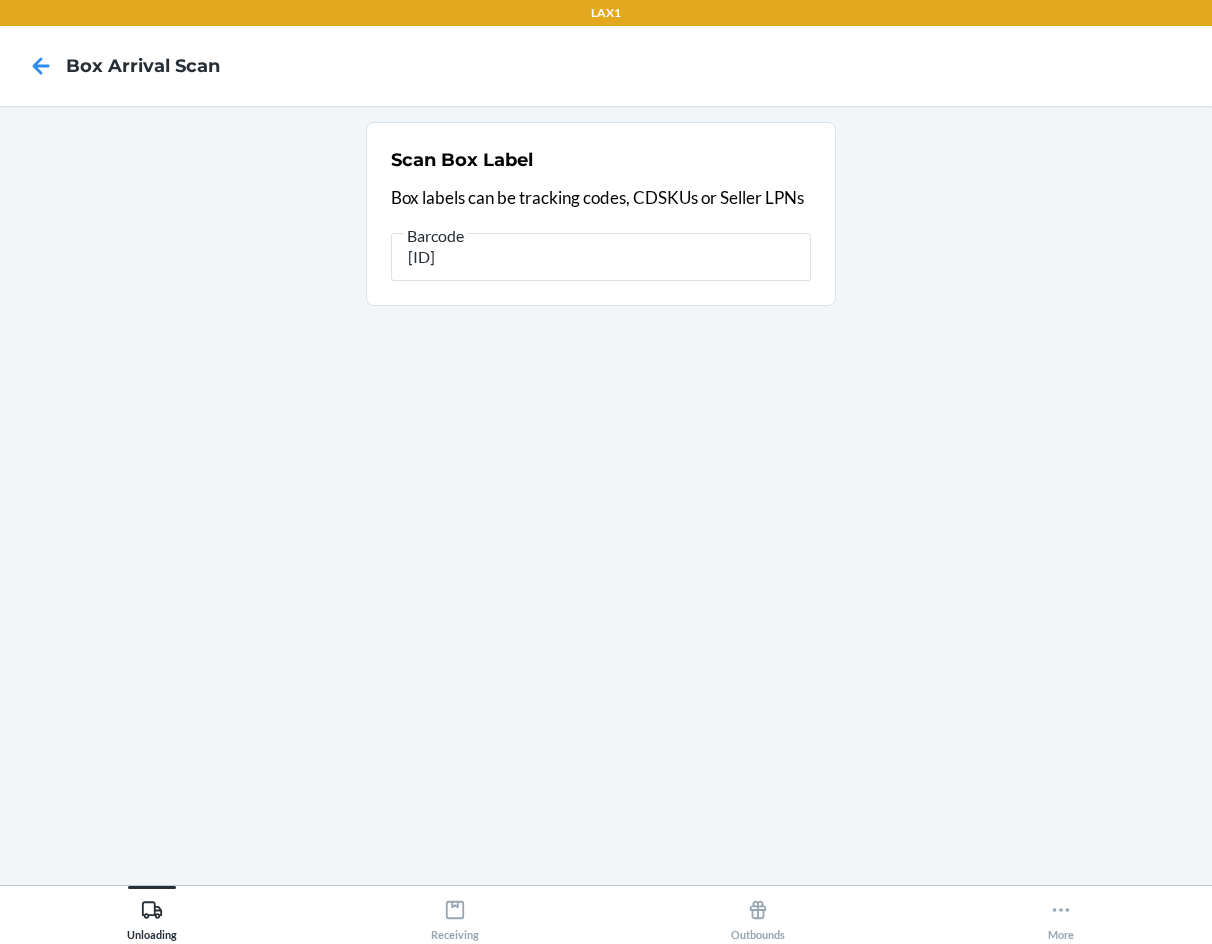 type on "[ID]" 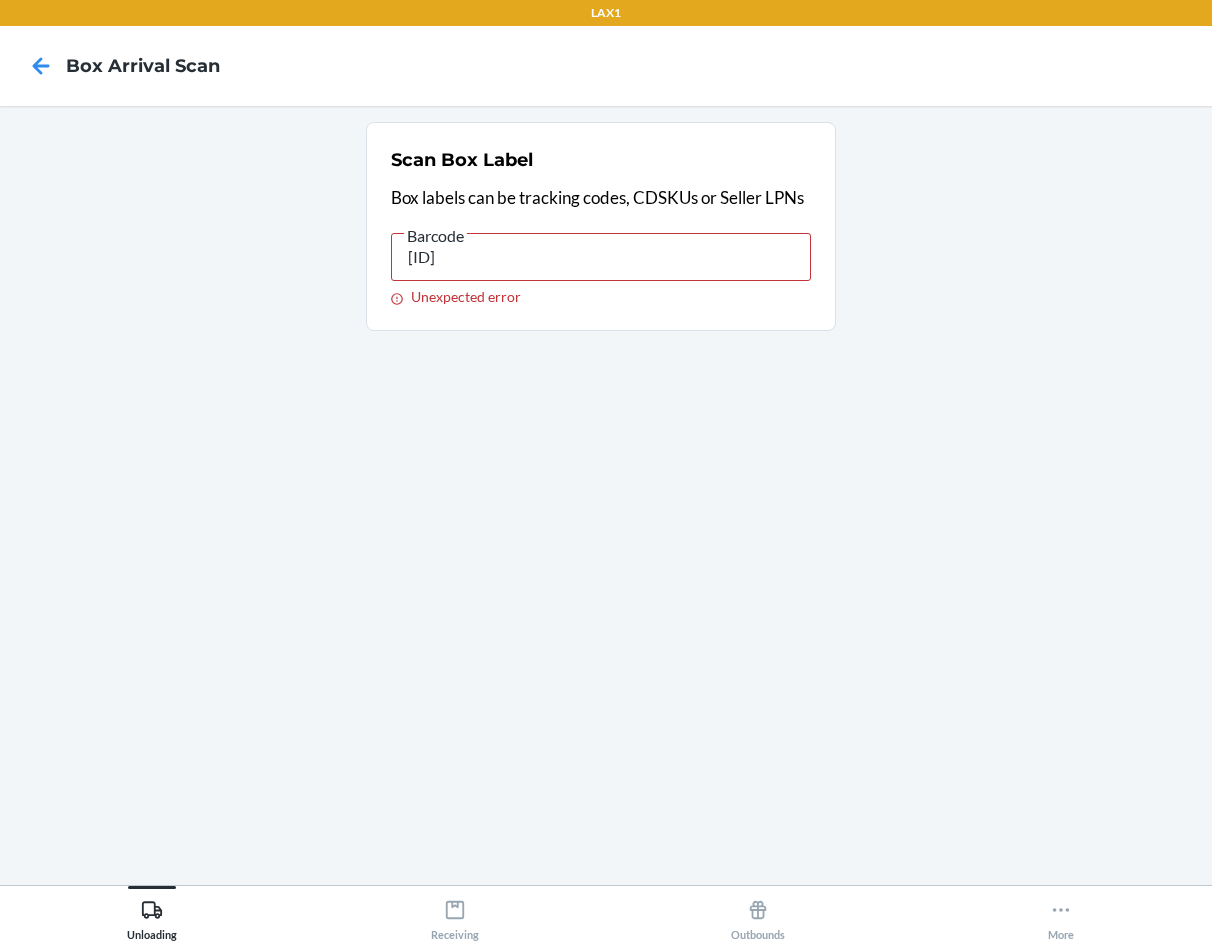 click on "[ID]" at bounding box center (601, 257) 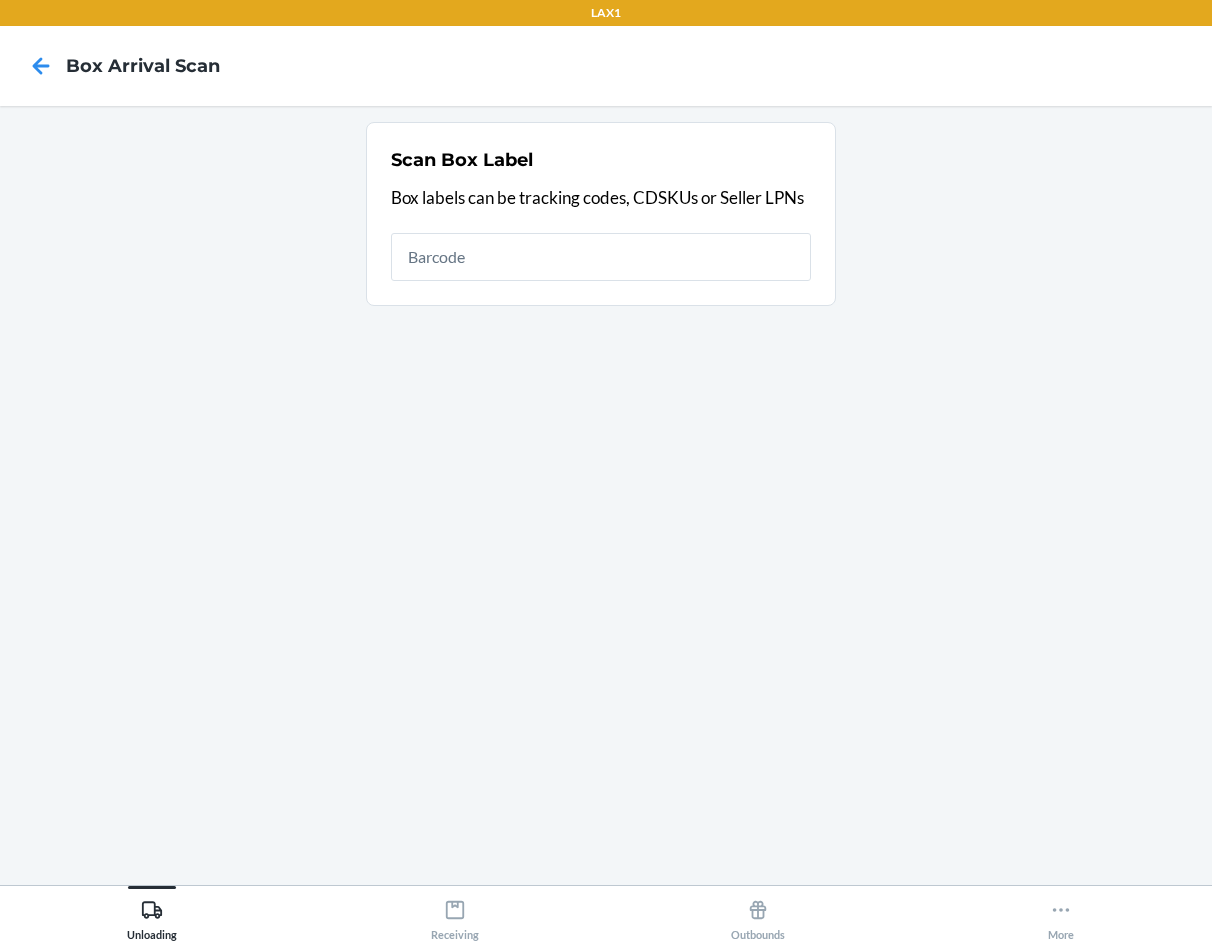 type 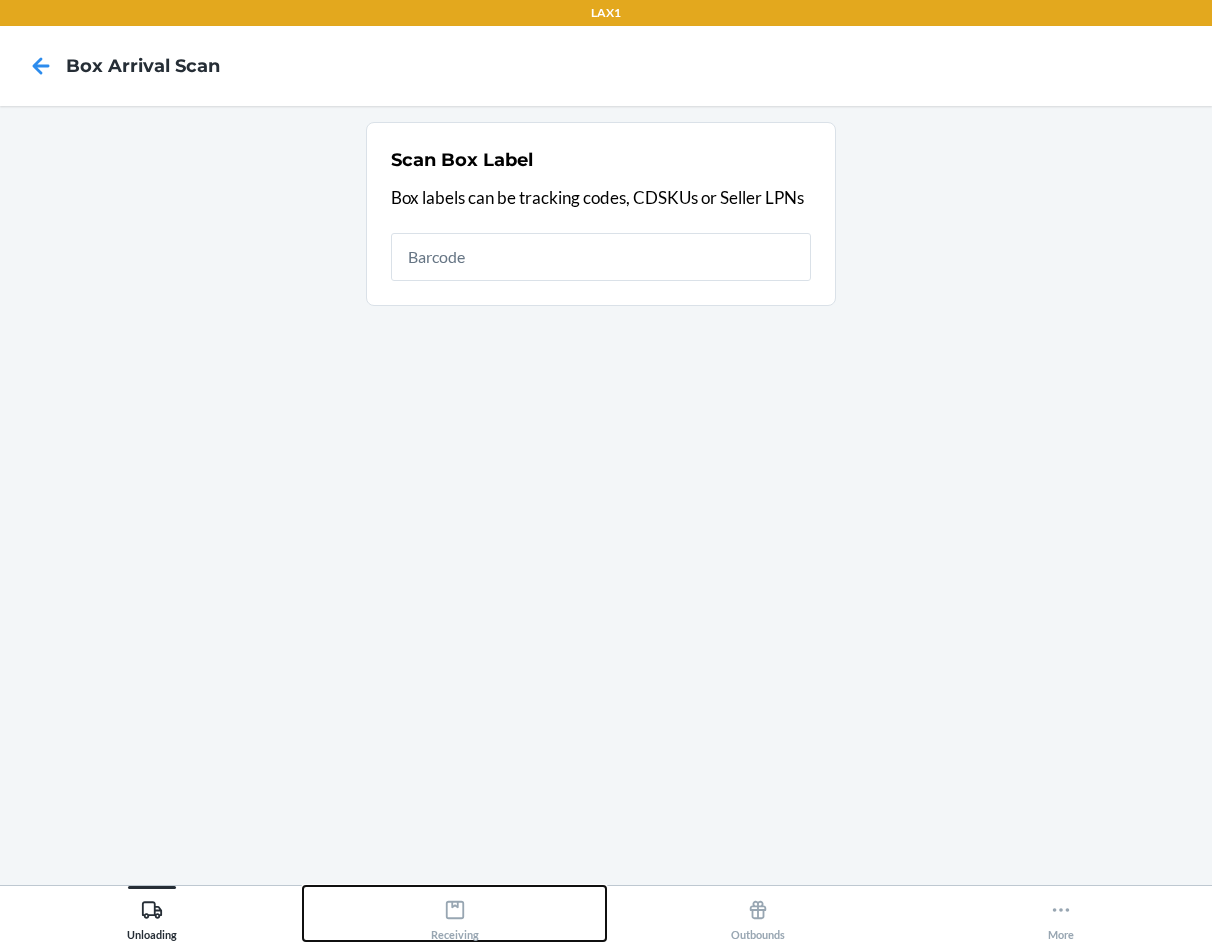 click on "Receiving" at bounding box center (454, 913) 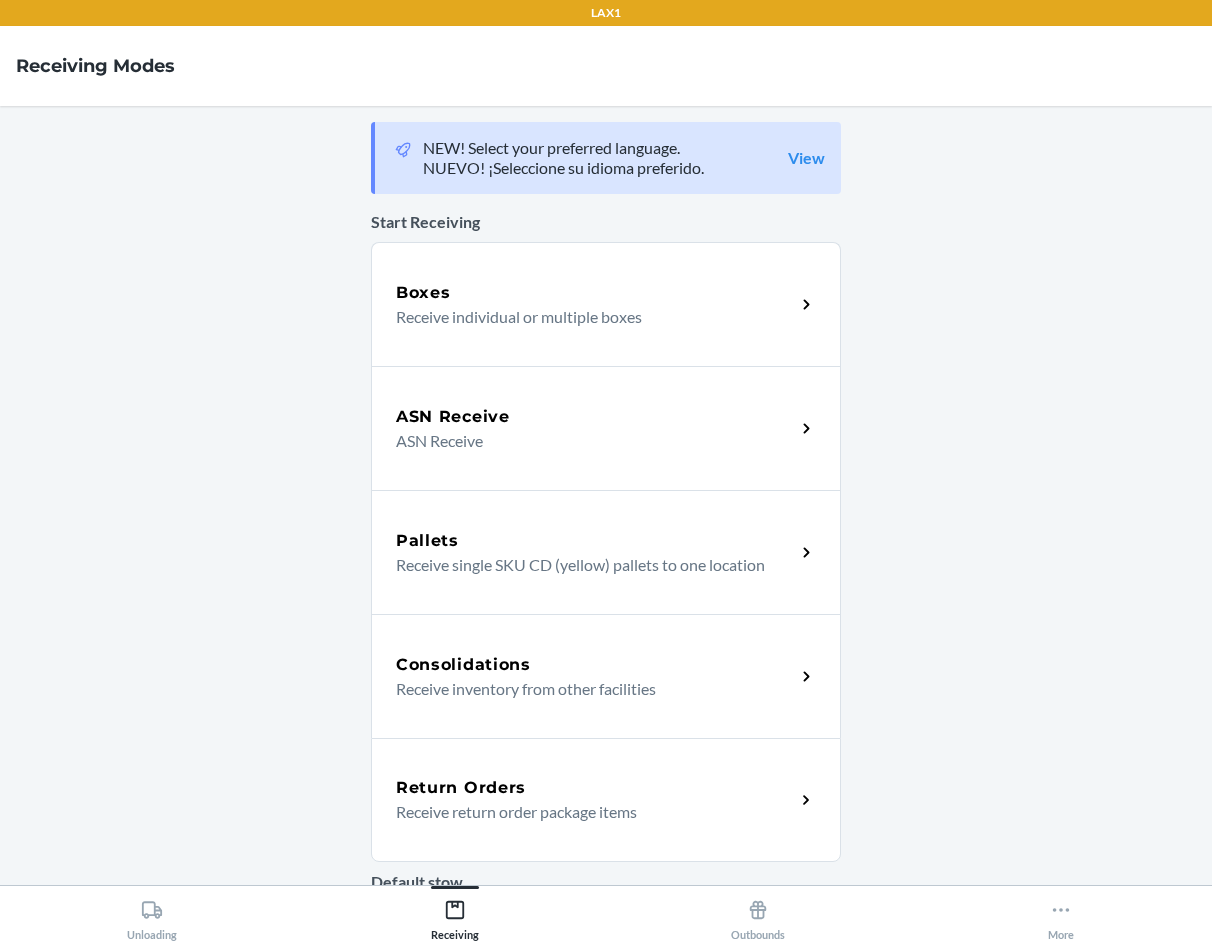 click on "Receive return order package items" at bounding box center [587, 812] 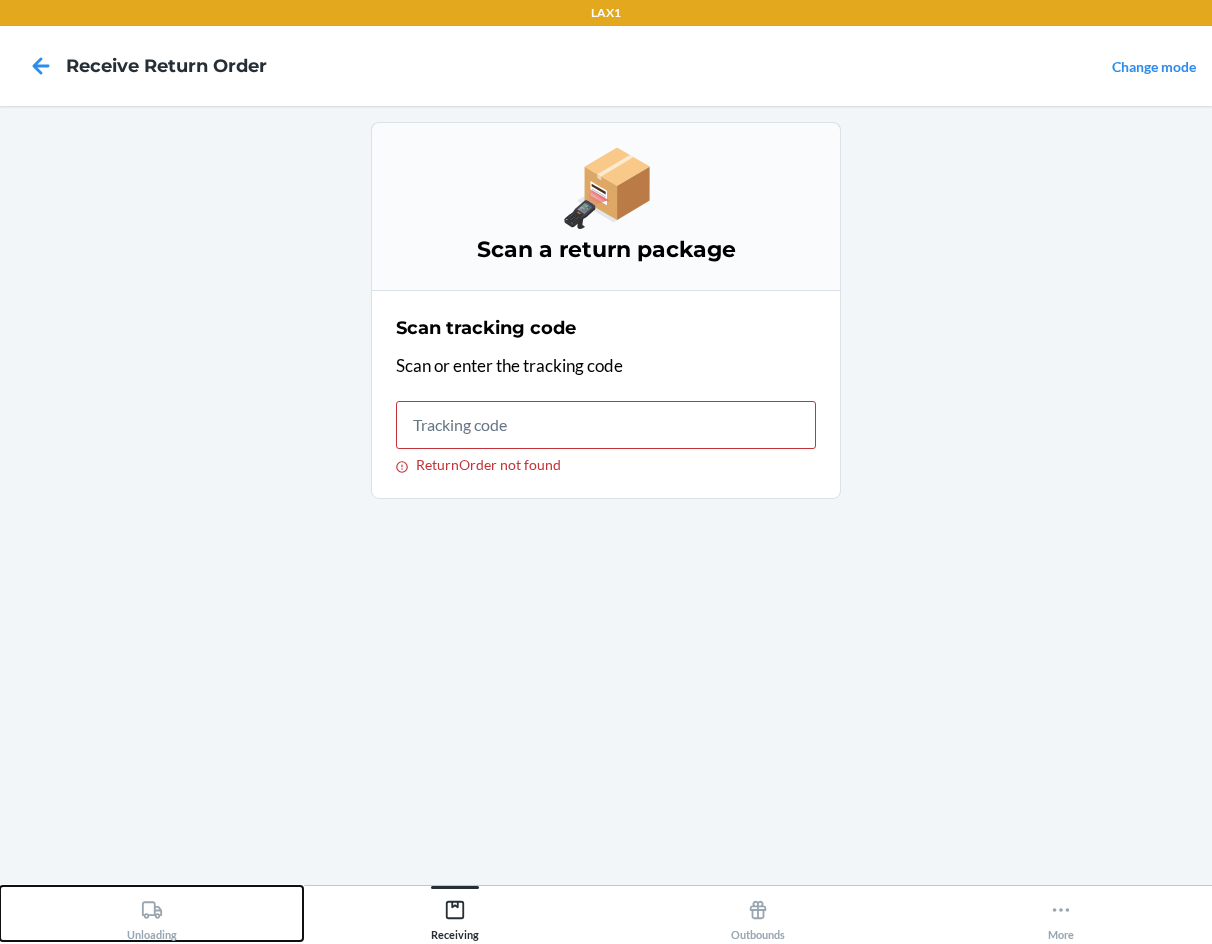 click on "Unloading" at bounding box center [151, 913] 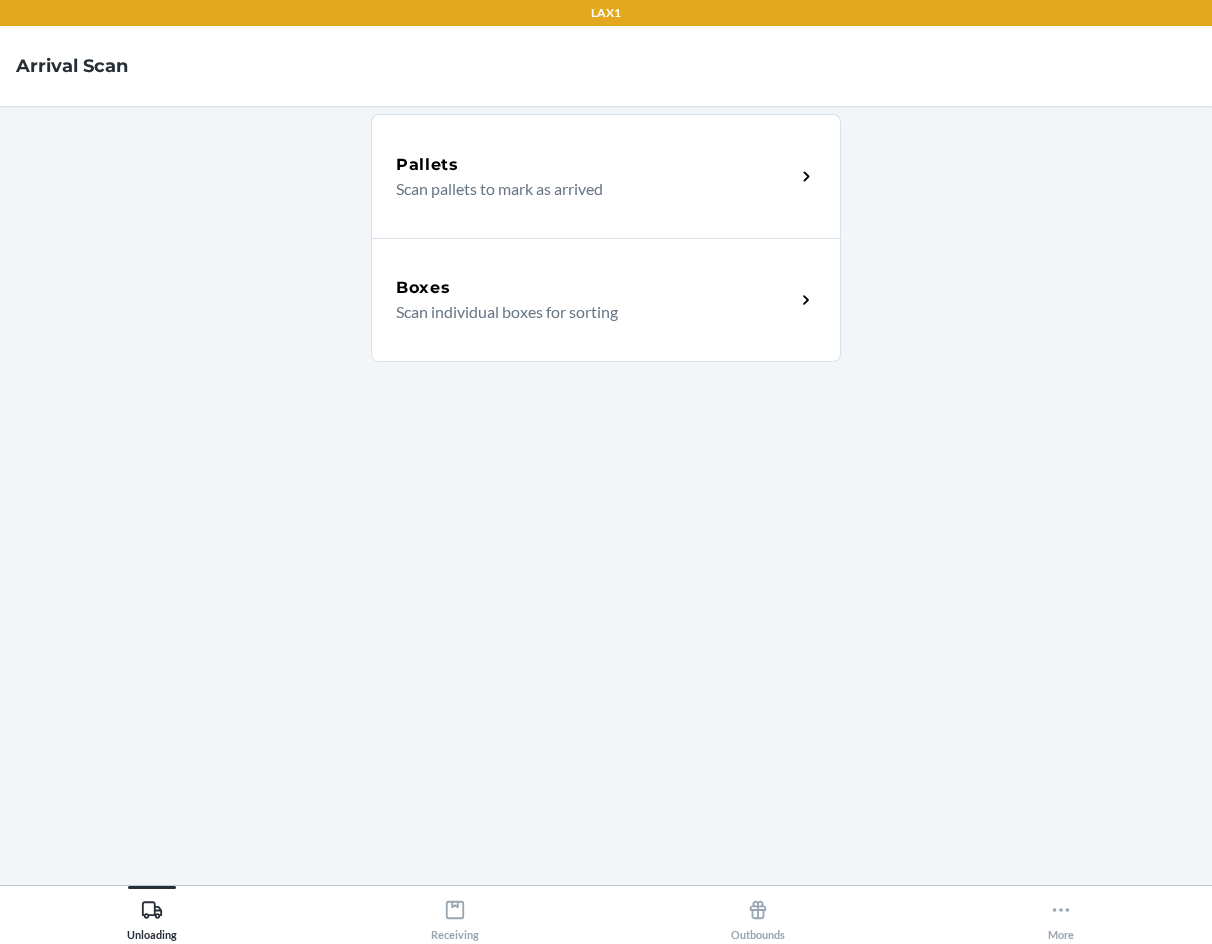 click on "Boxes Scan individual boxes for sorting" at bounding box center [606, 300] 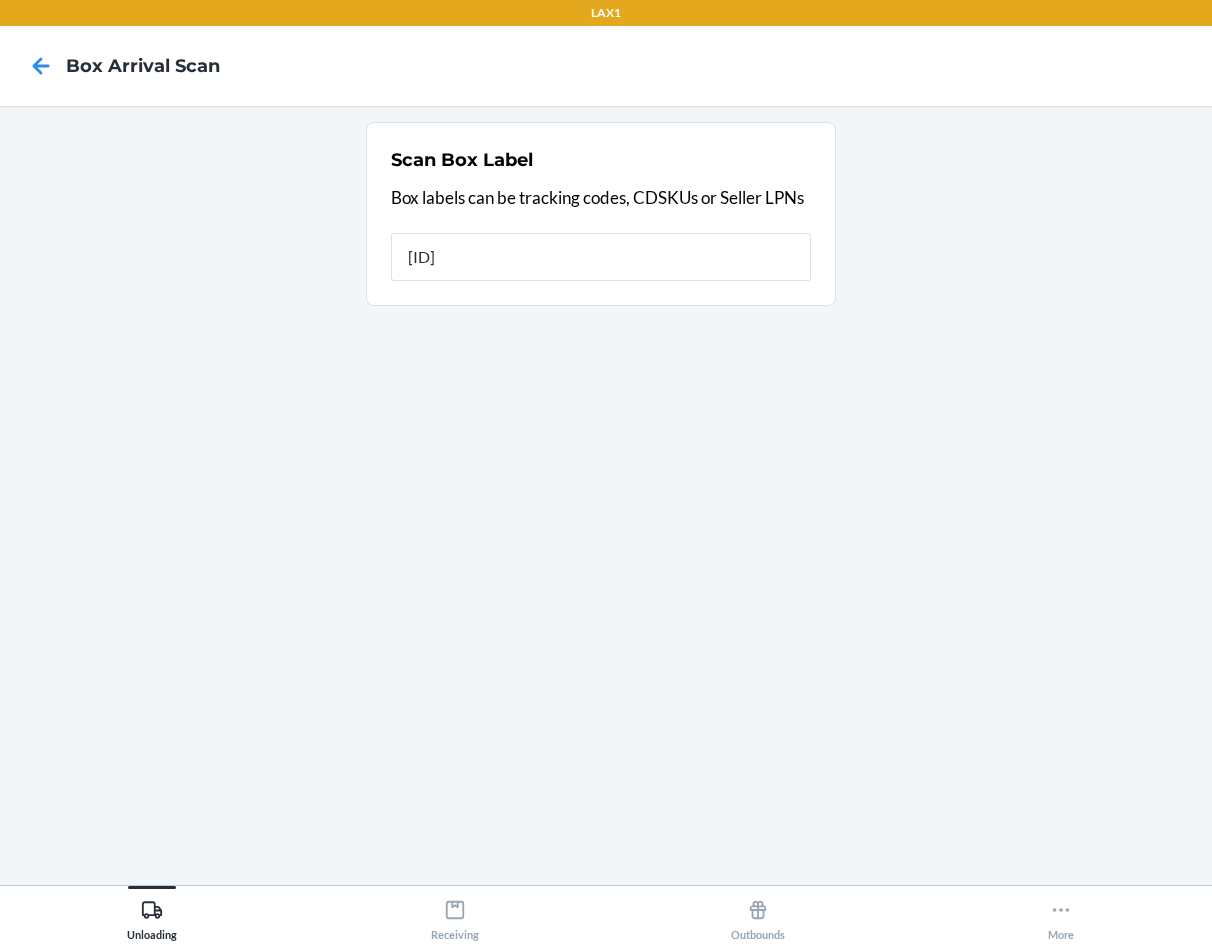 type on "[ALPHANUMERIC_CODE]" 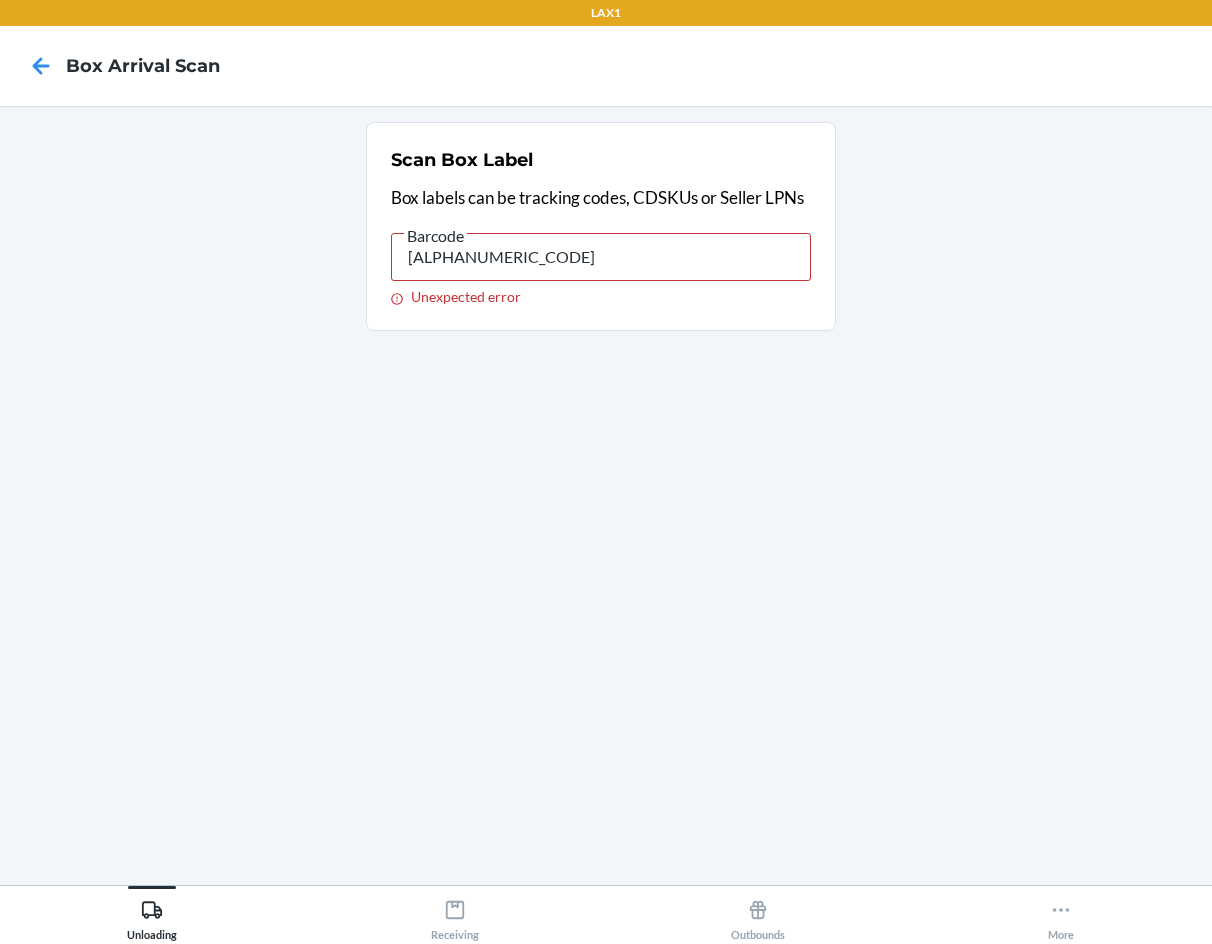 drag, startPoint x: 629, startPoint y: 255, endPoint x: 375, endPoint y: 254, distance: 254.00197 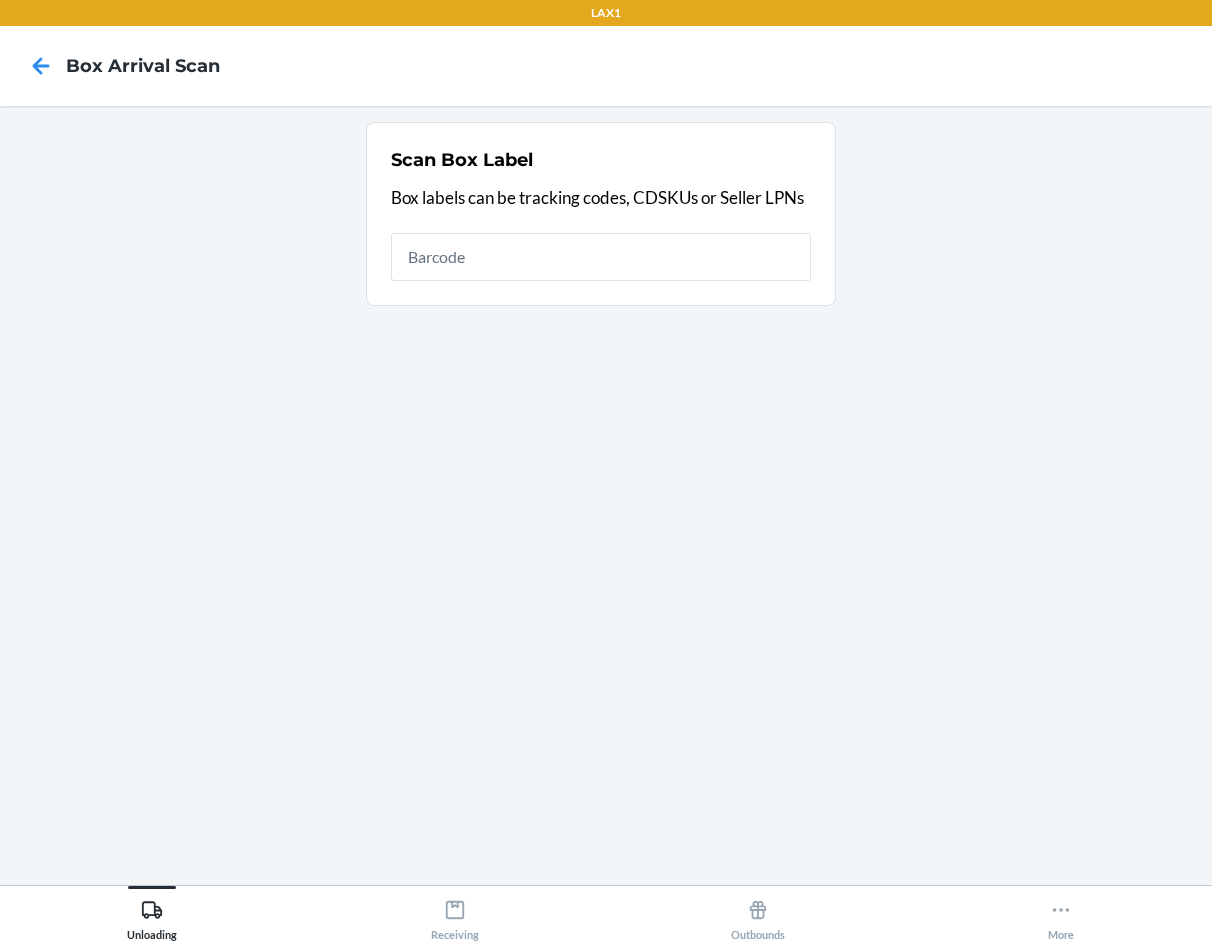 type 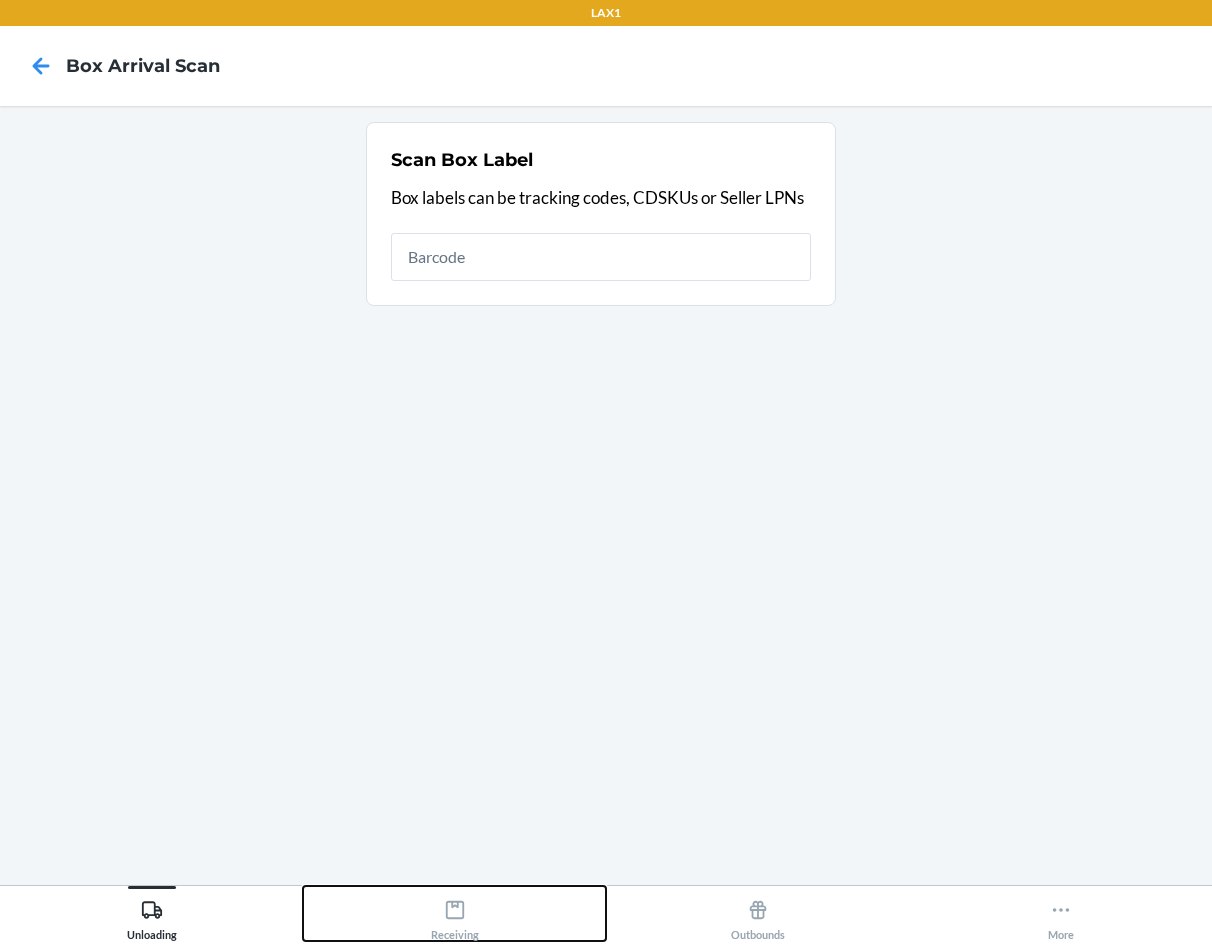 click 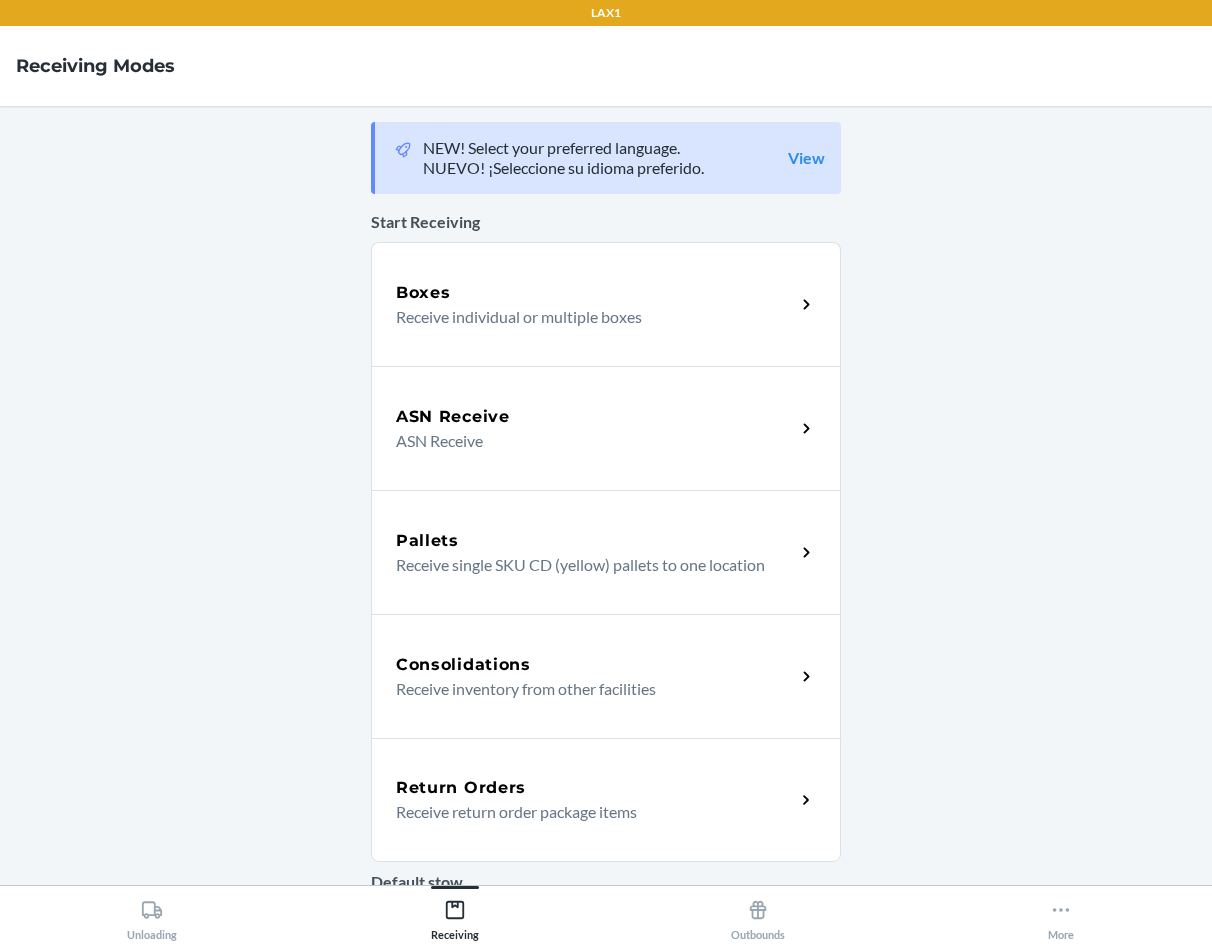 click on "Return Orders Receive return order package items" at bounding box center (606, 800) 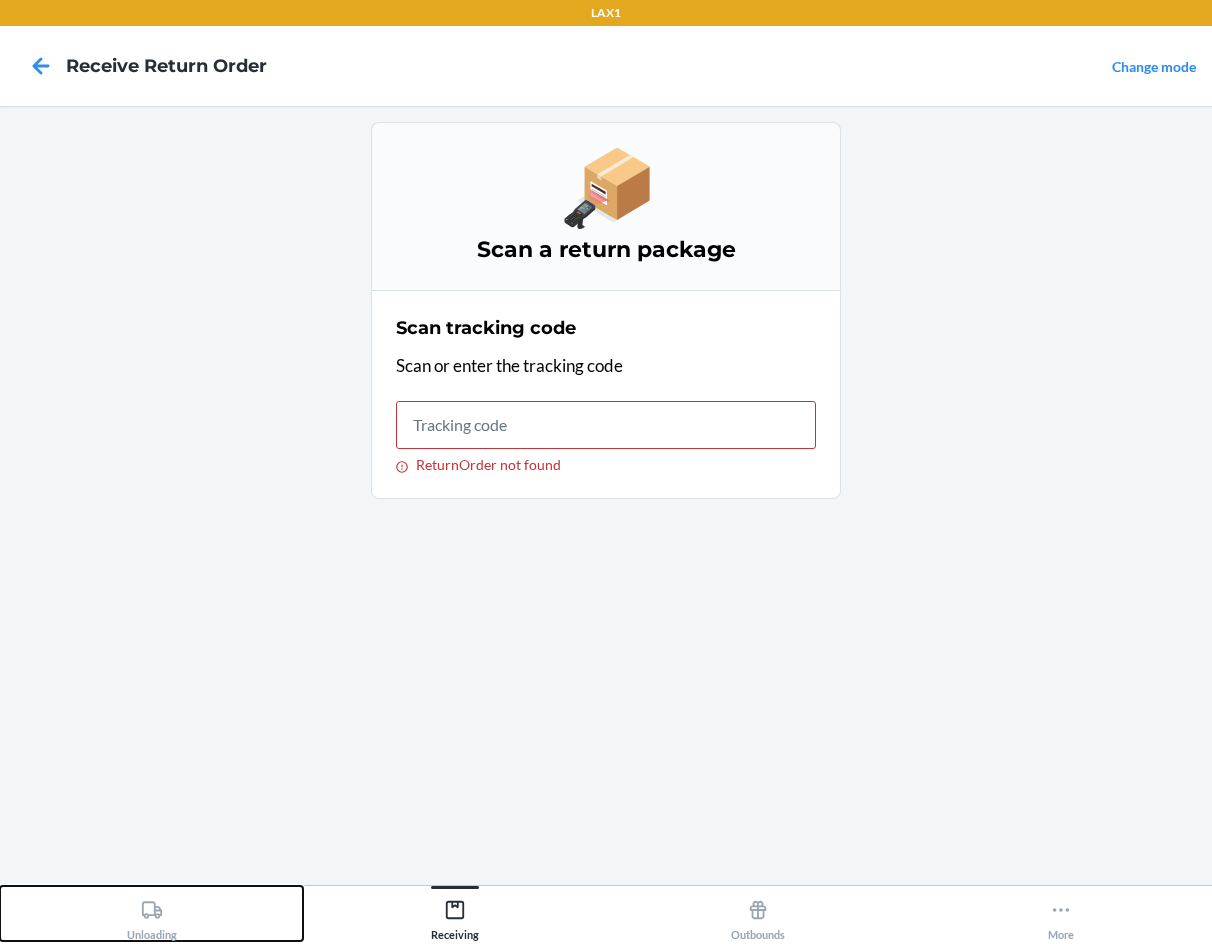 click on "Unloading" at bounding box center [151, 913] 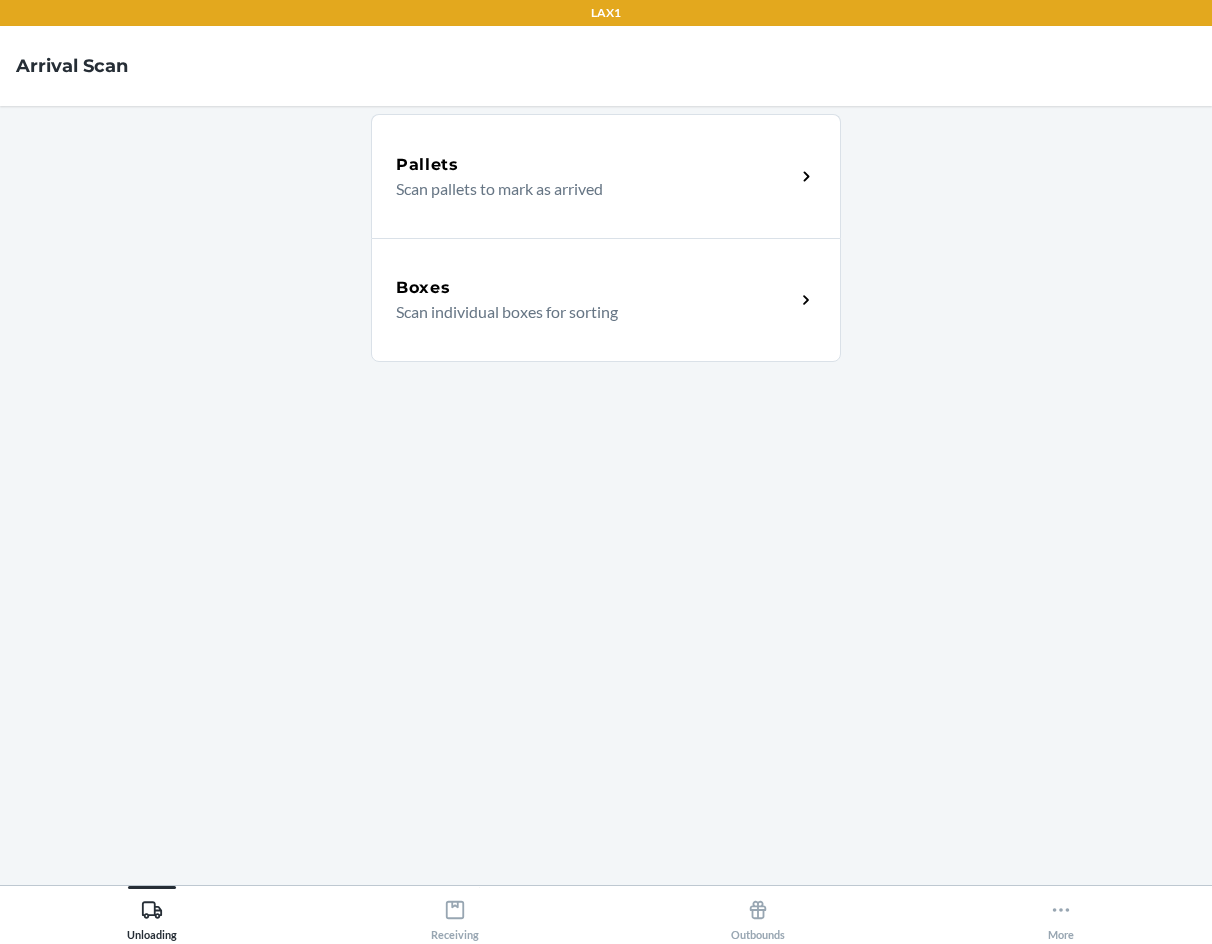 click on "Boxes Scan individual boxes for sorting" at bounding box center (606, 300) 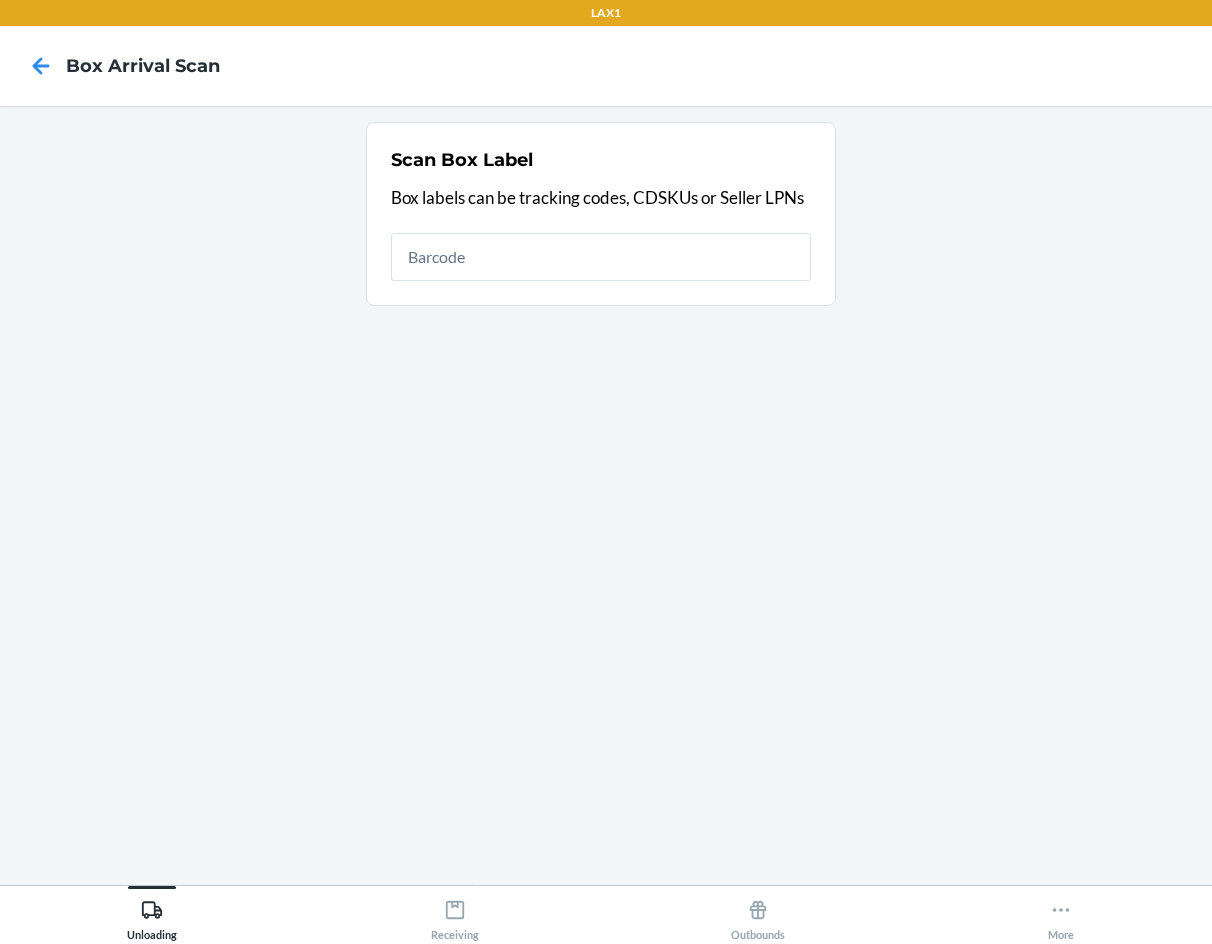 click at bounding box center [601, 257] 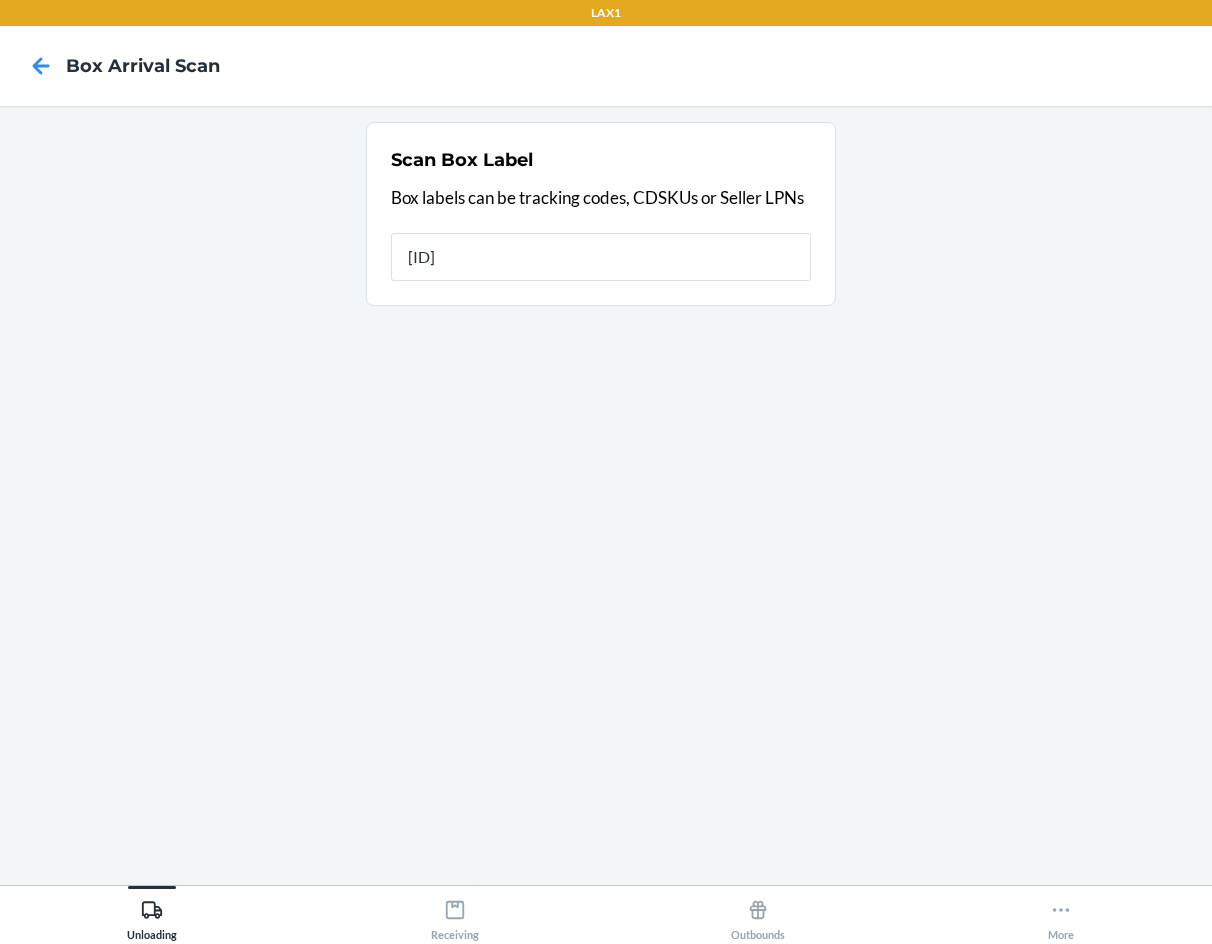 type on "[ID]" 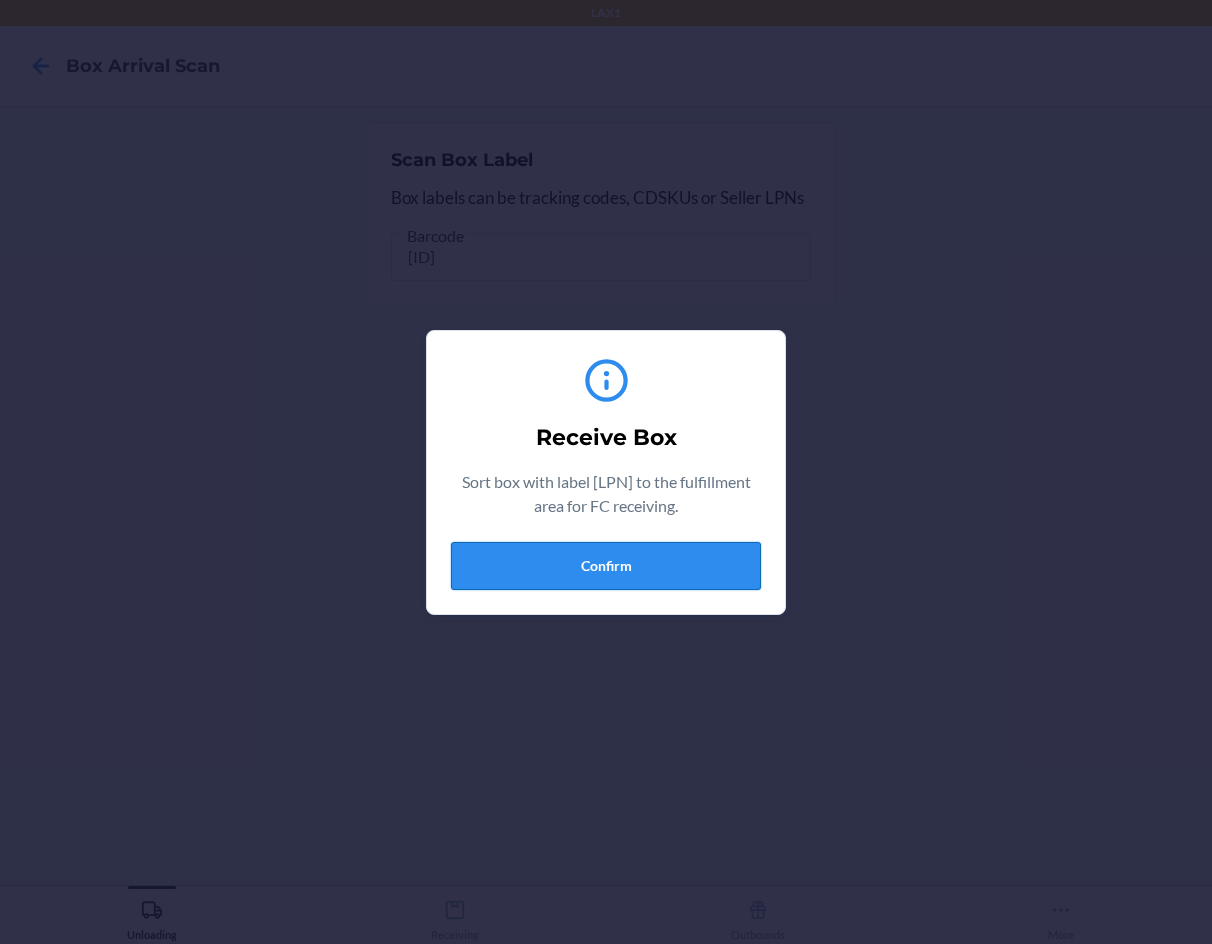 click on "Confirm" at bounding box center [606, 566] 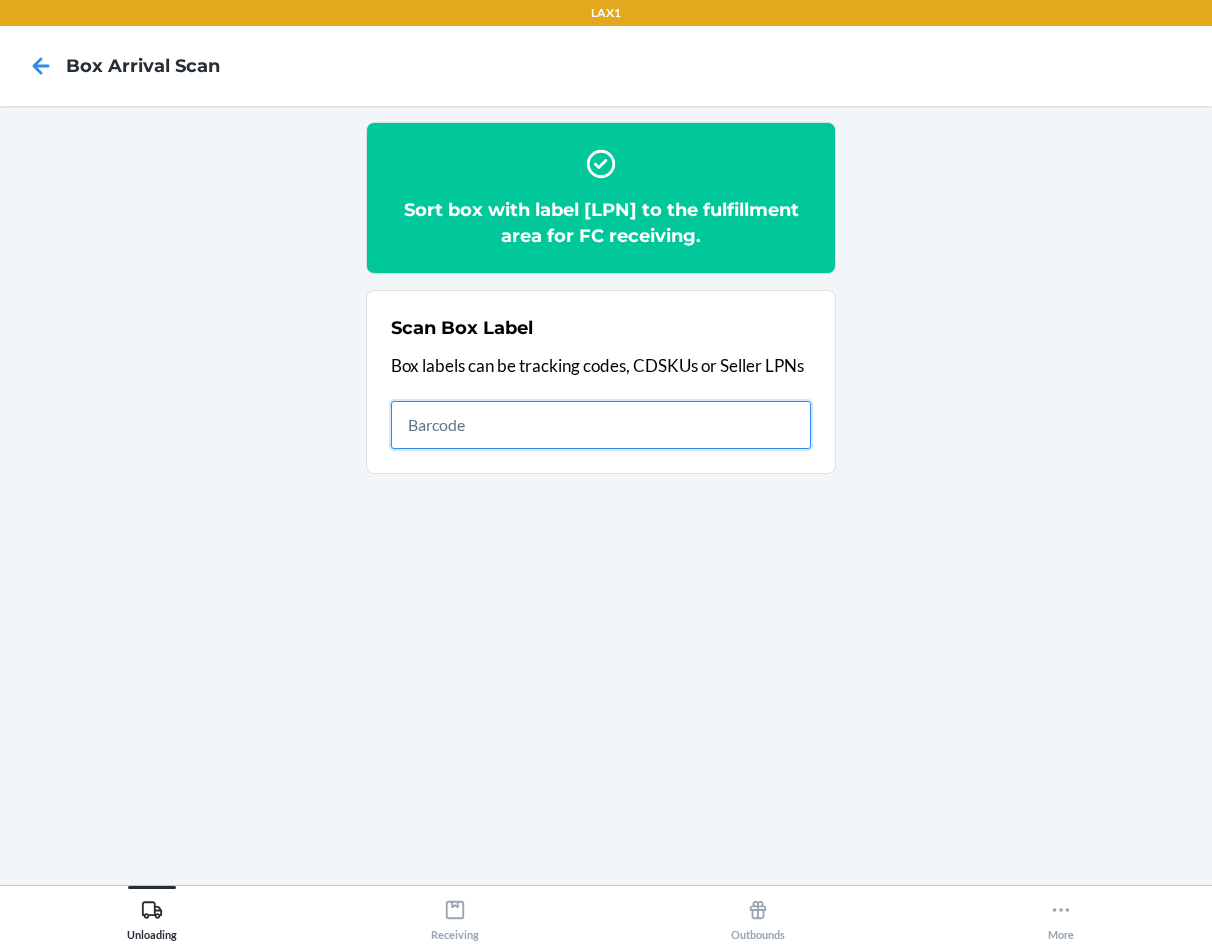 click at bounding box center [601, 425] 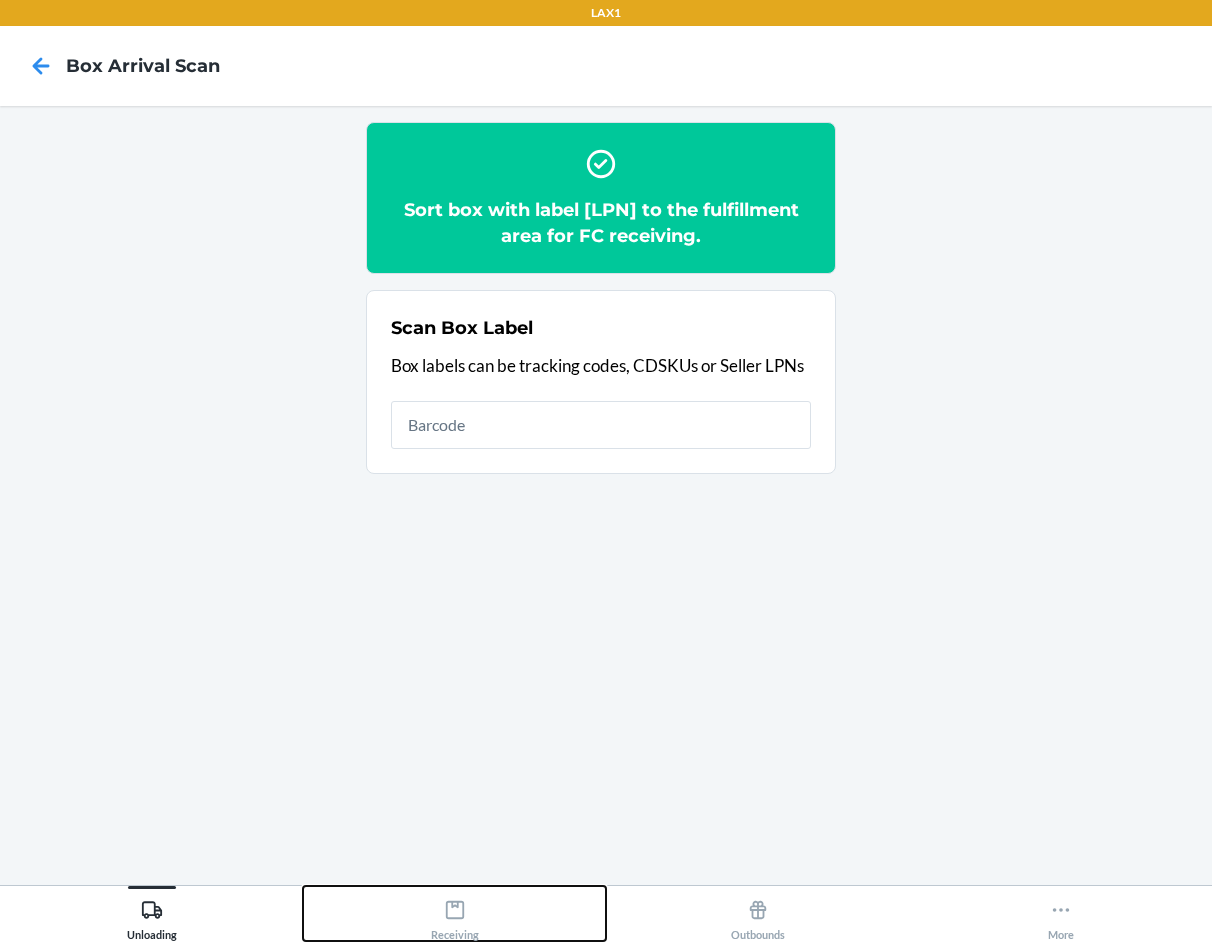 click on "Receiving" at bounding box center [454, 913] 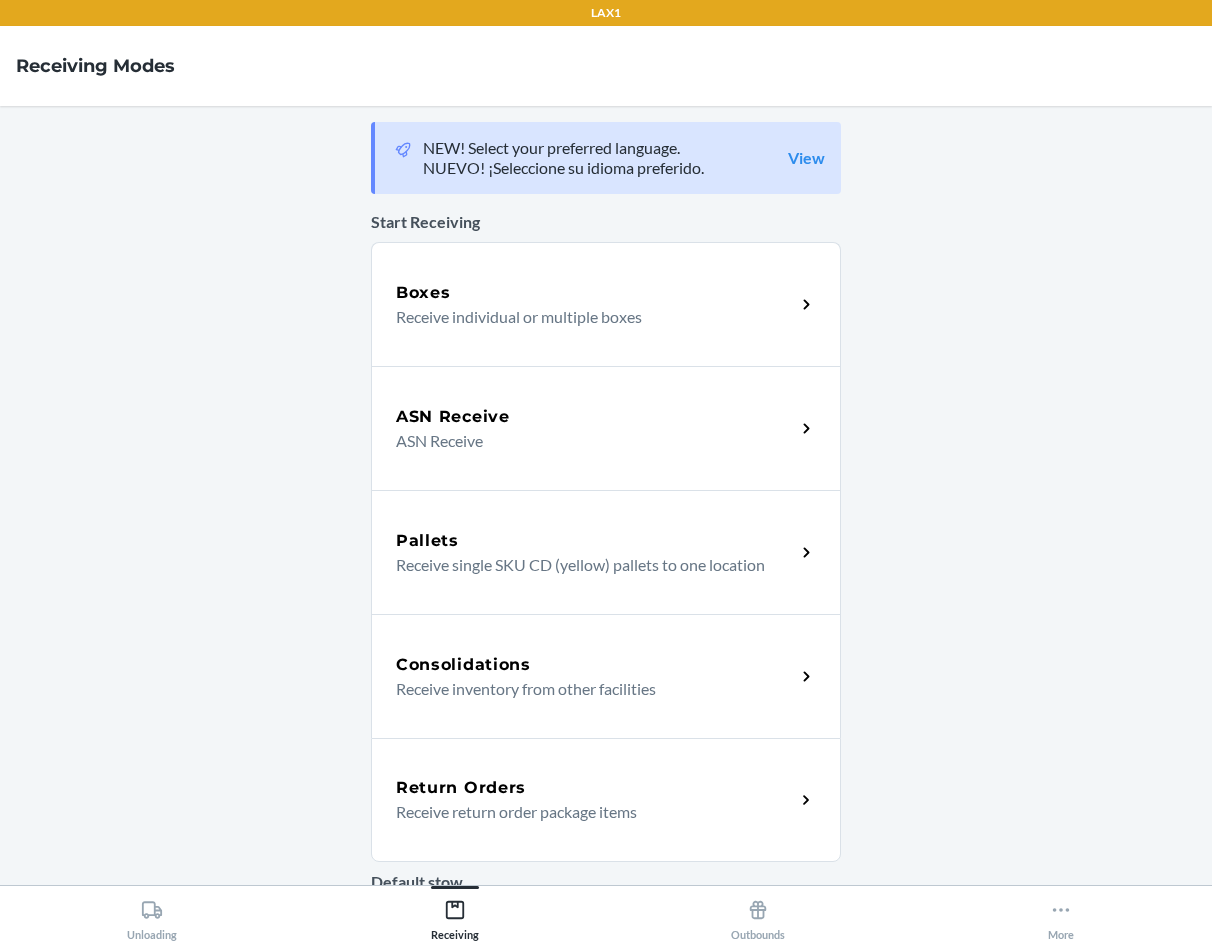click on "Return Orders" at bounding box center [595, 788] 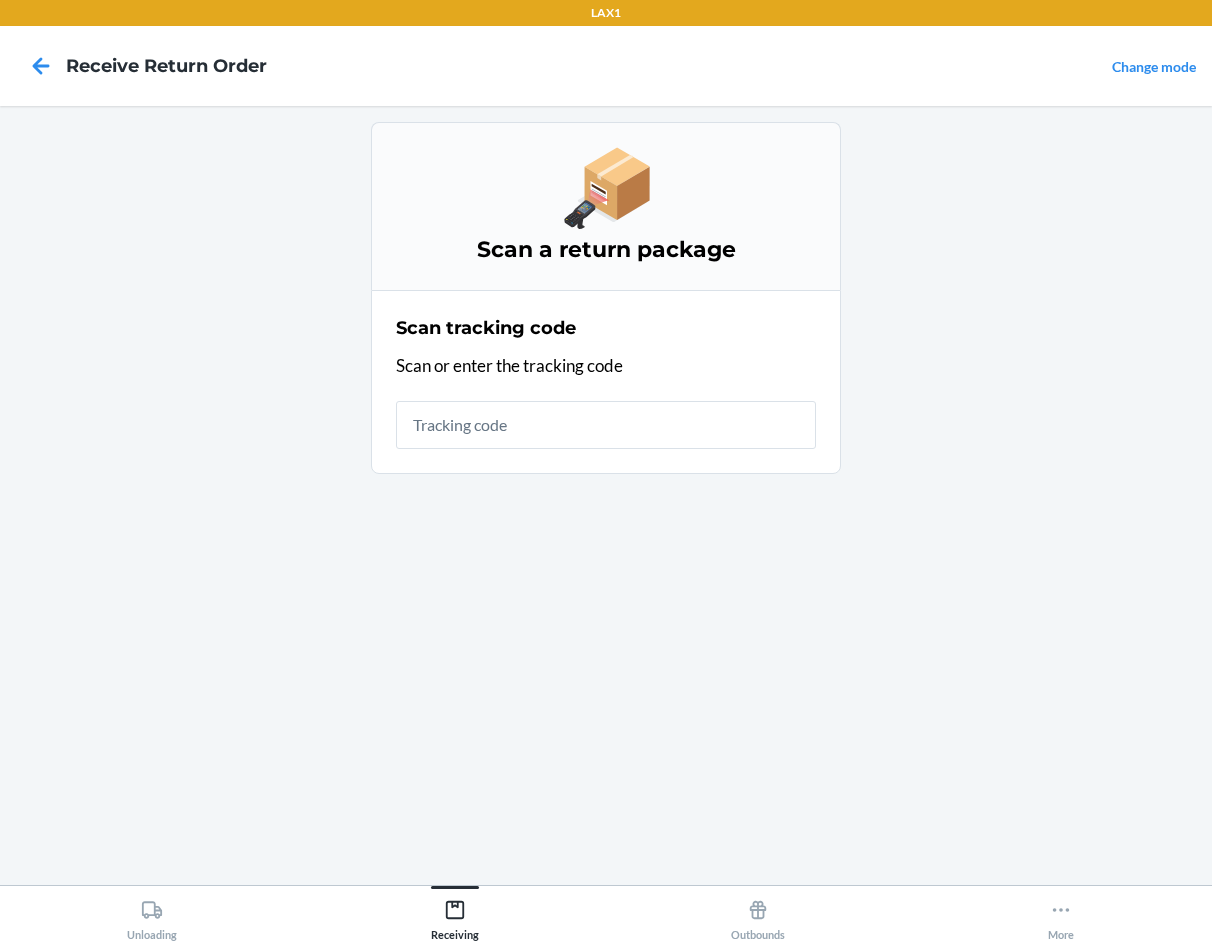 click at bounding box center (606, 425) 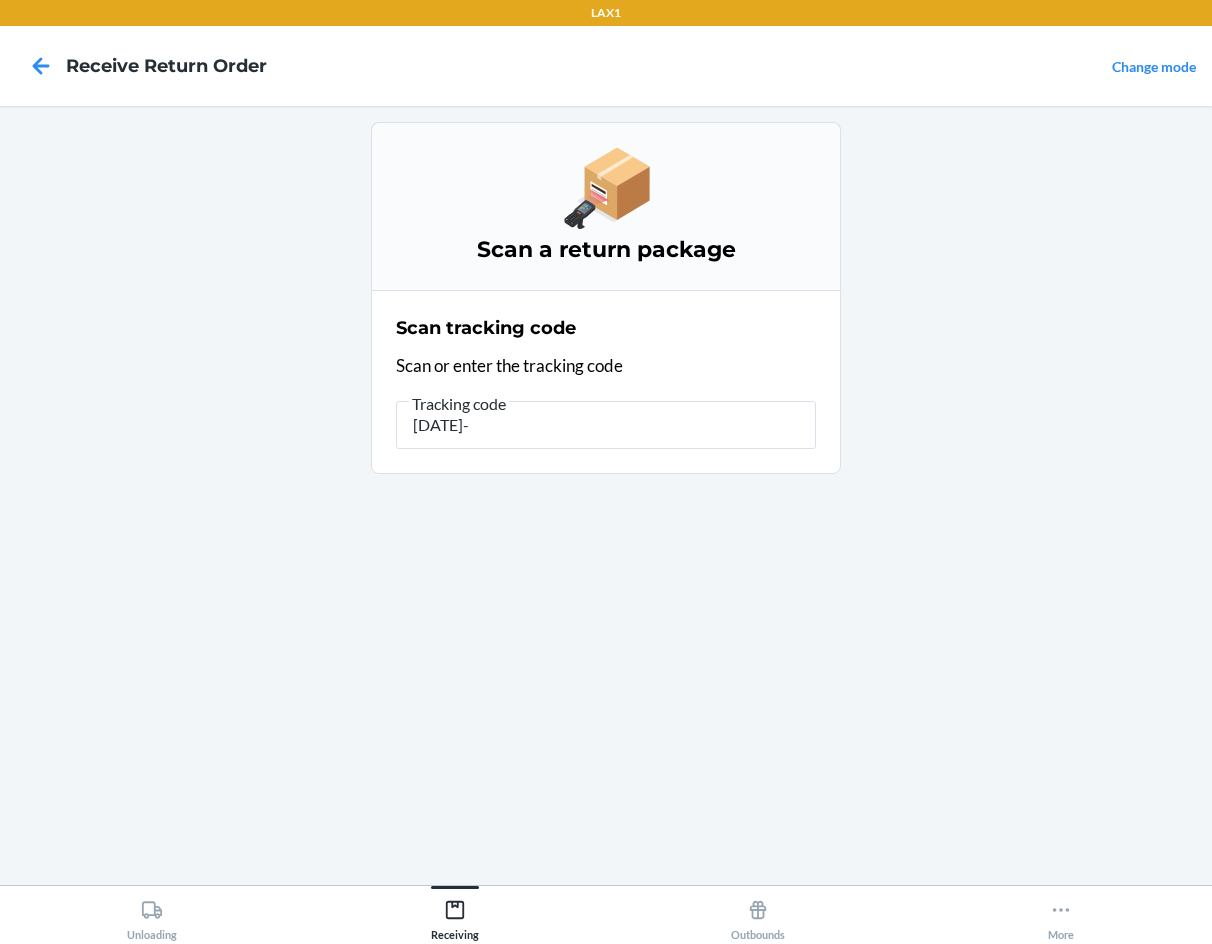 type on "[ID]-[ID]" 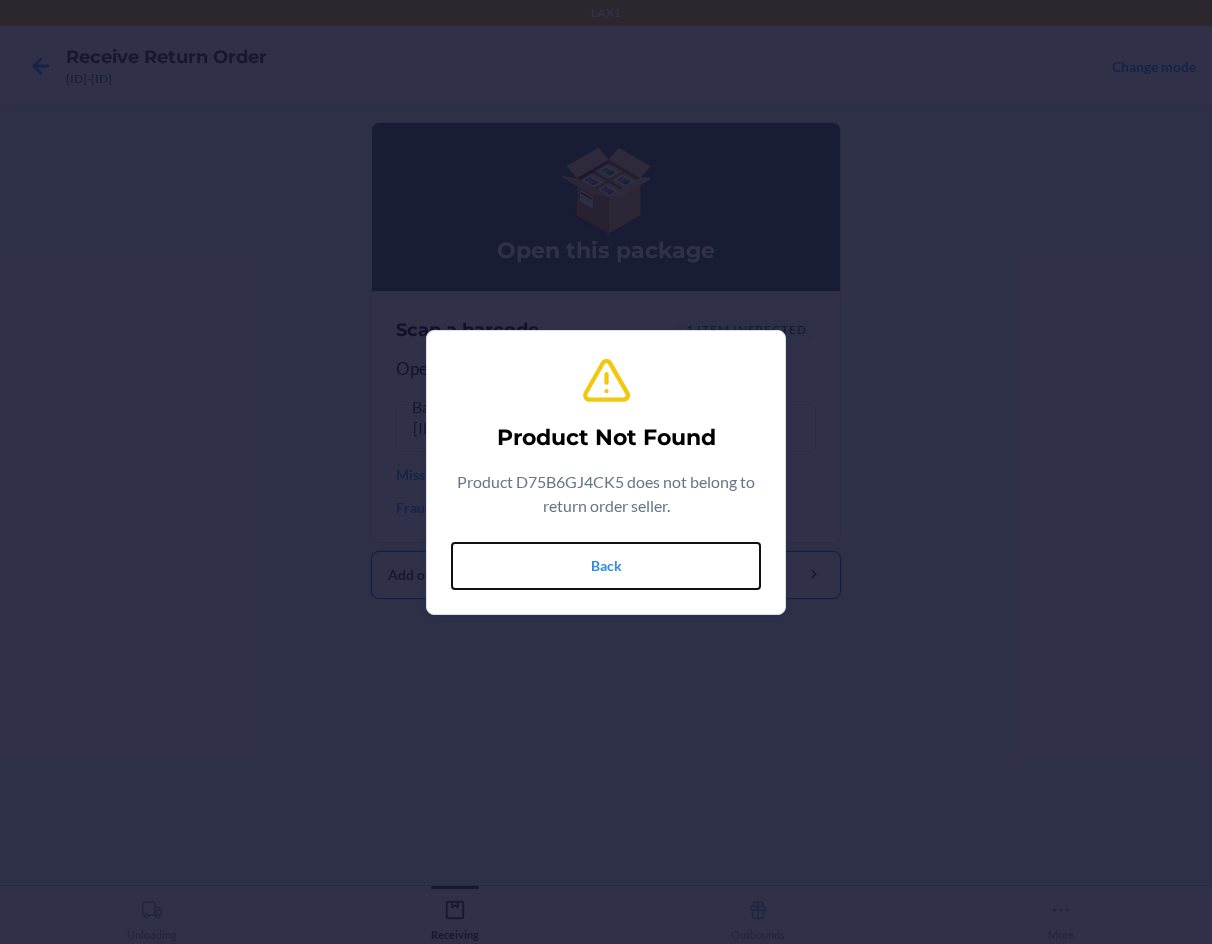 click on "Back" at bounding box center [606, 566] 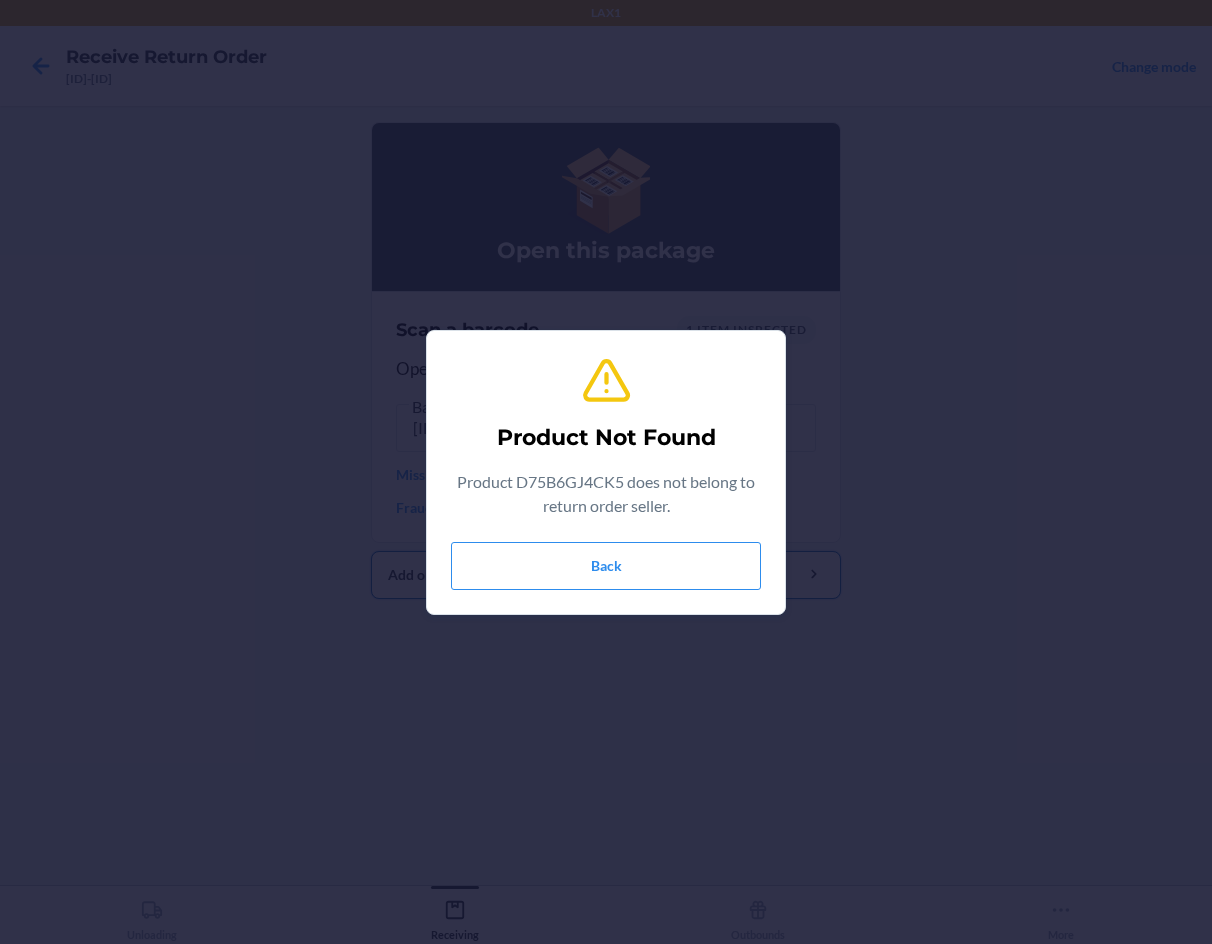 type 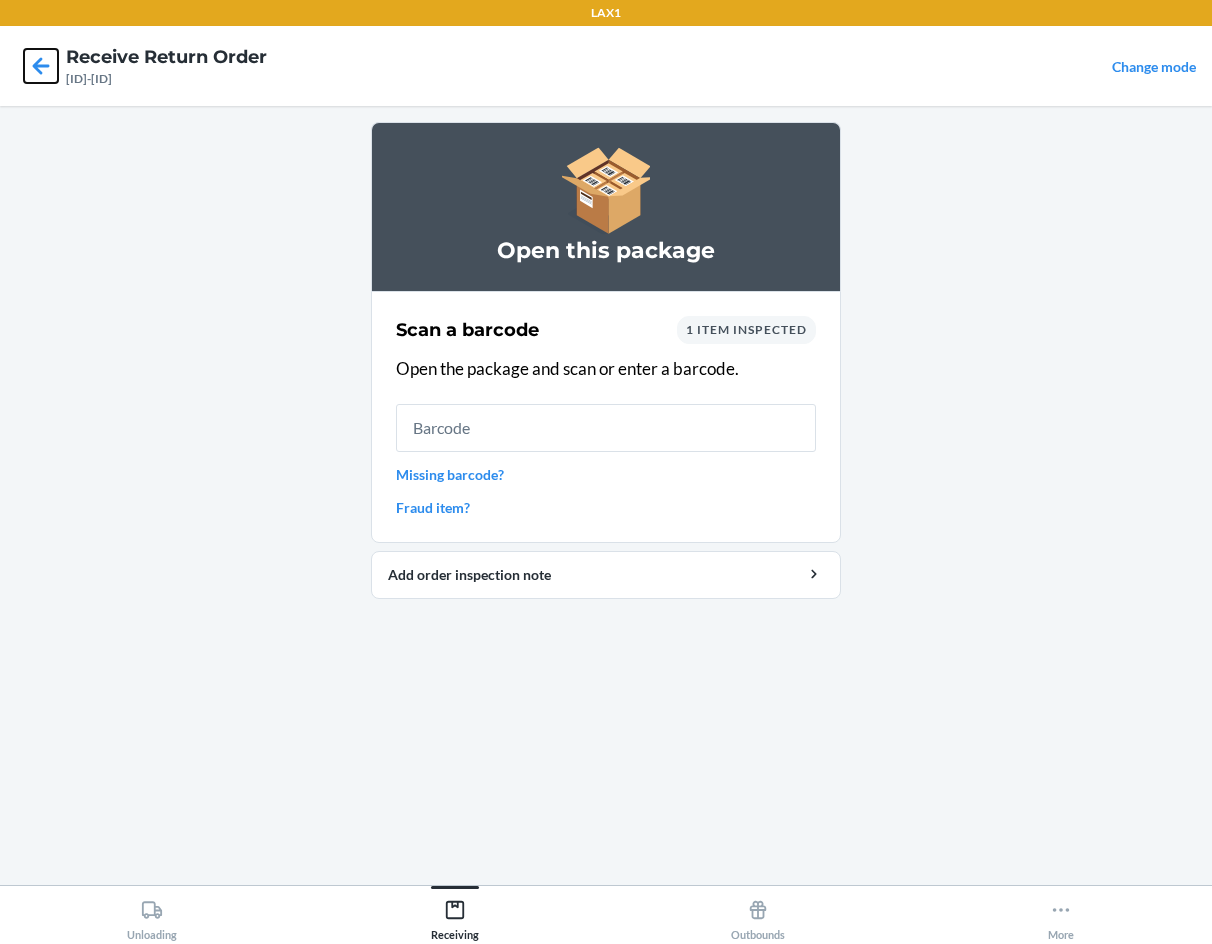 click 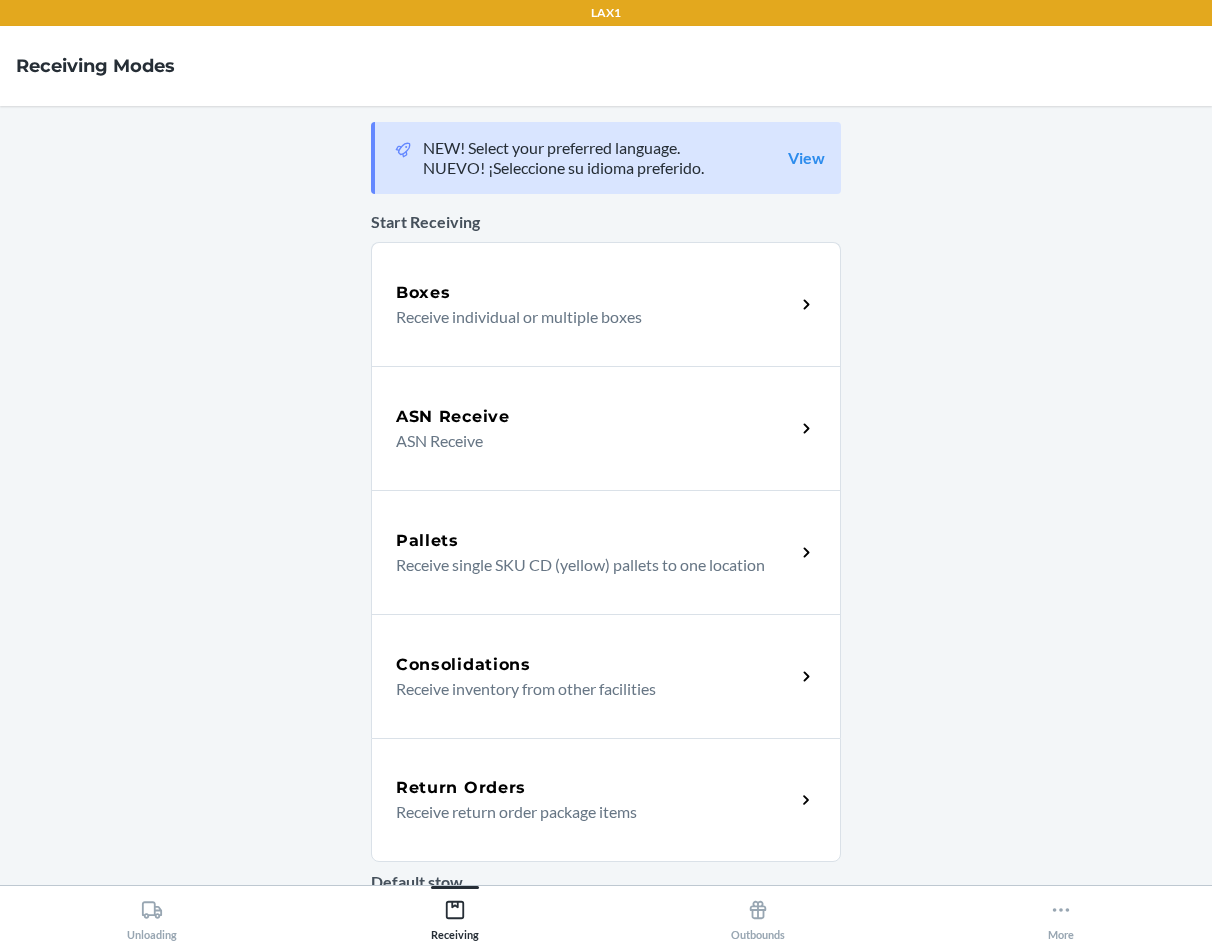 click on "Return Orders" at bounding box center (595, 788) 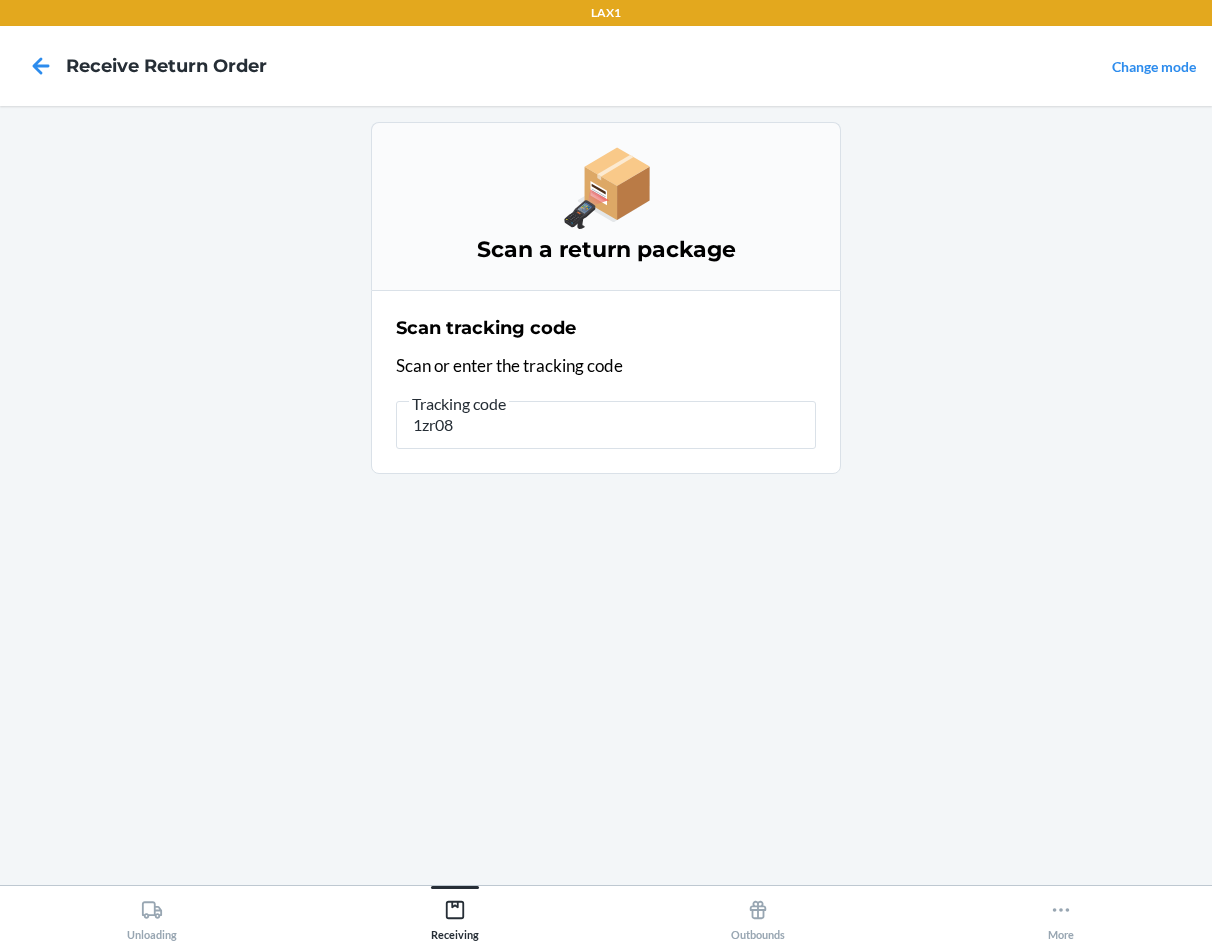 type on "1zr08" 